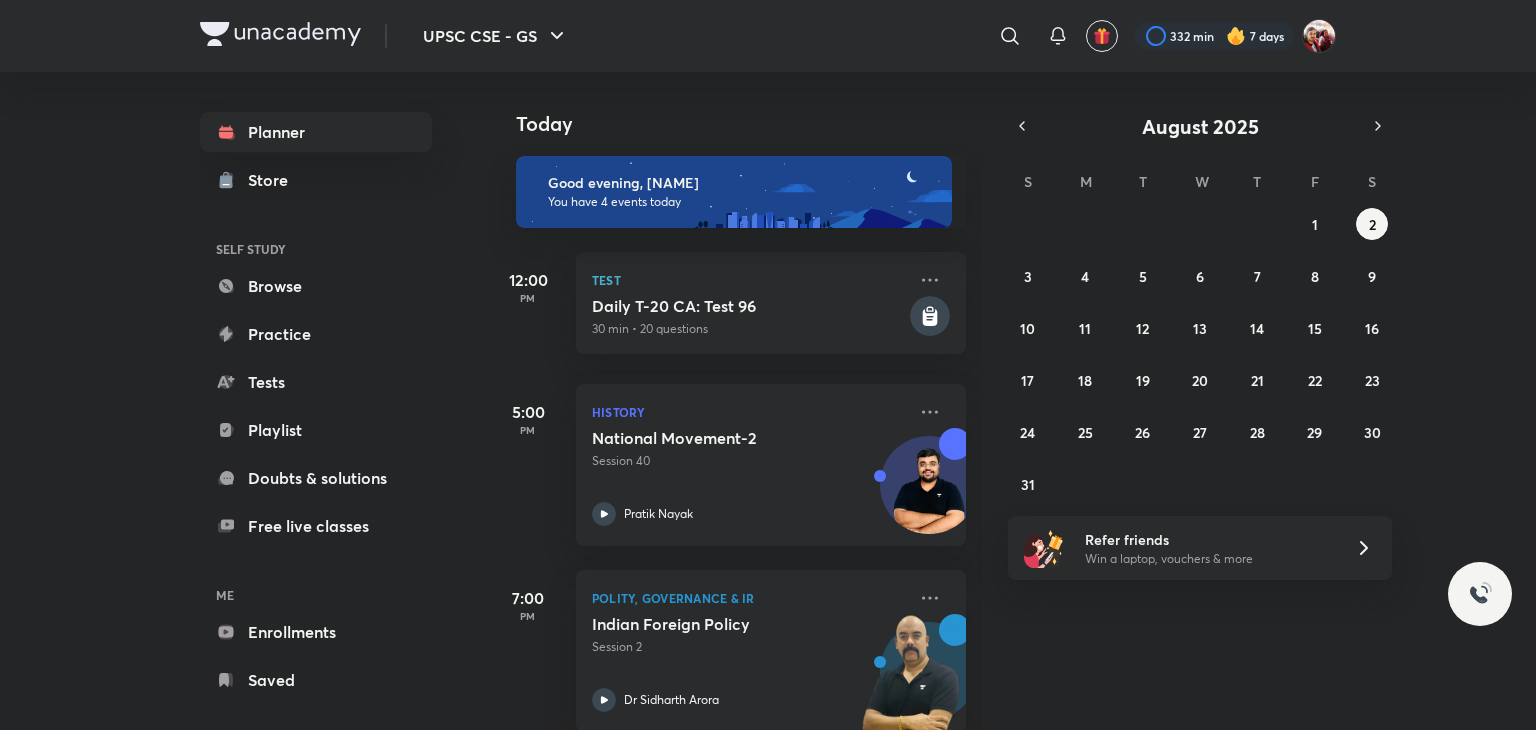 scroll, scrollTop: 0, scrollLeft: 0, axis: both 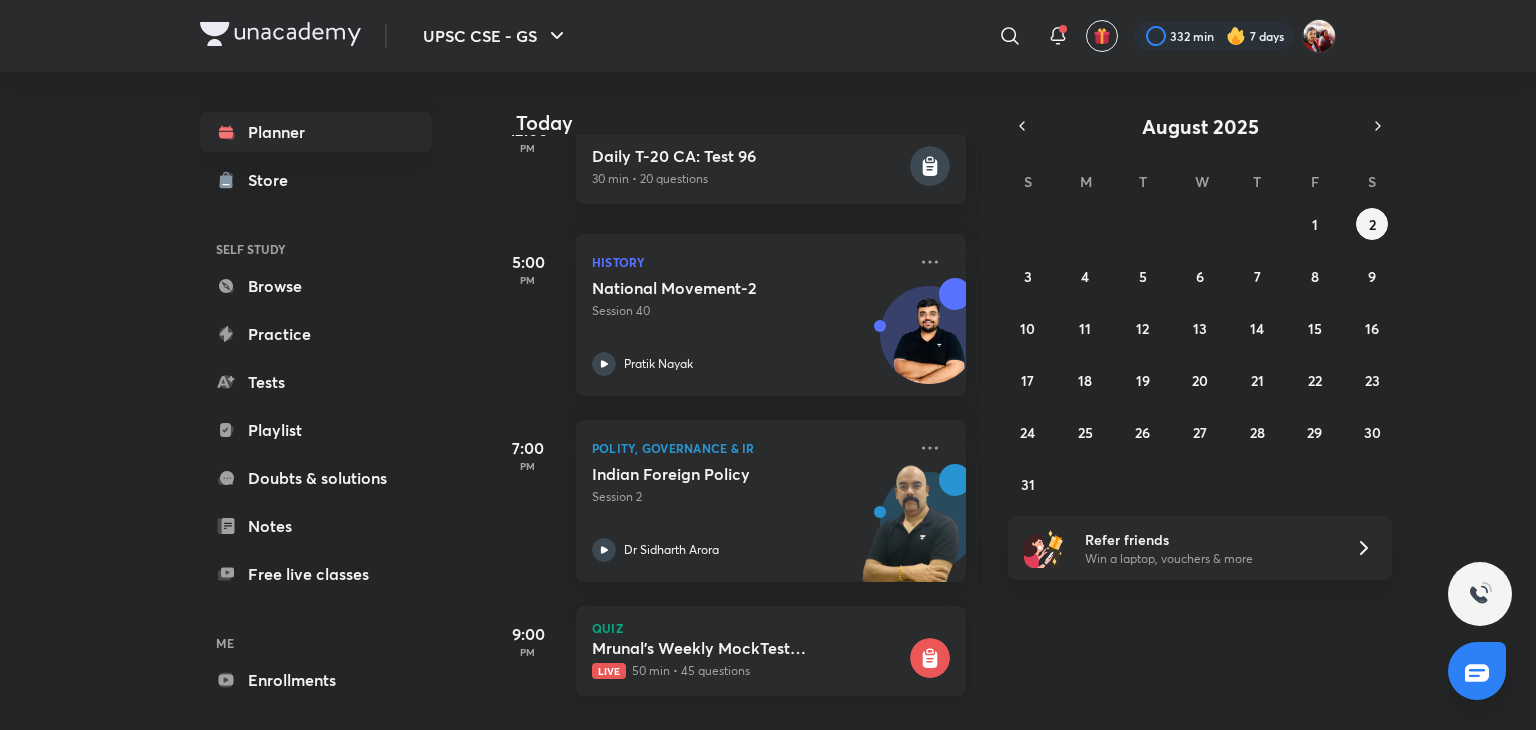 click on "Quiz [PERSON]'s Weekly MockTest Pillar1B1_Classification_Bank_NBFC Live 50 min · 45 questions" at bounding box center [771, 651] 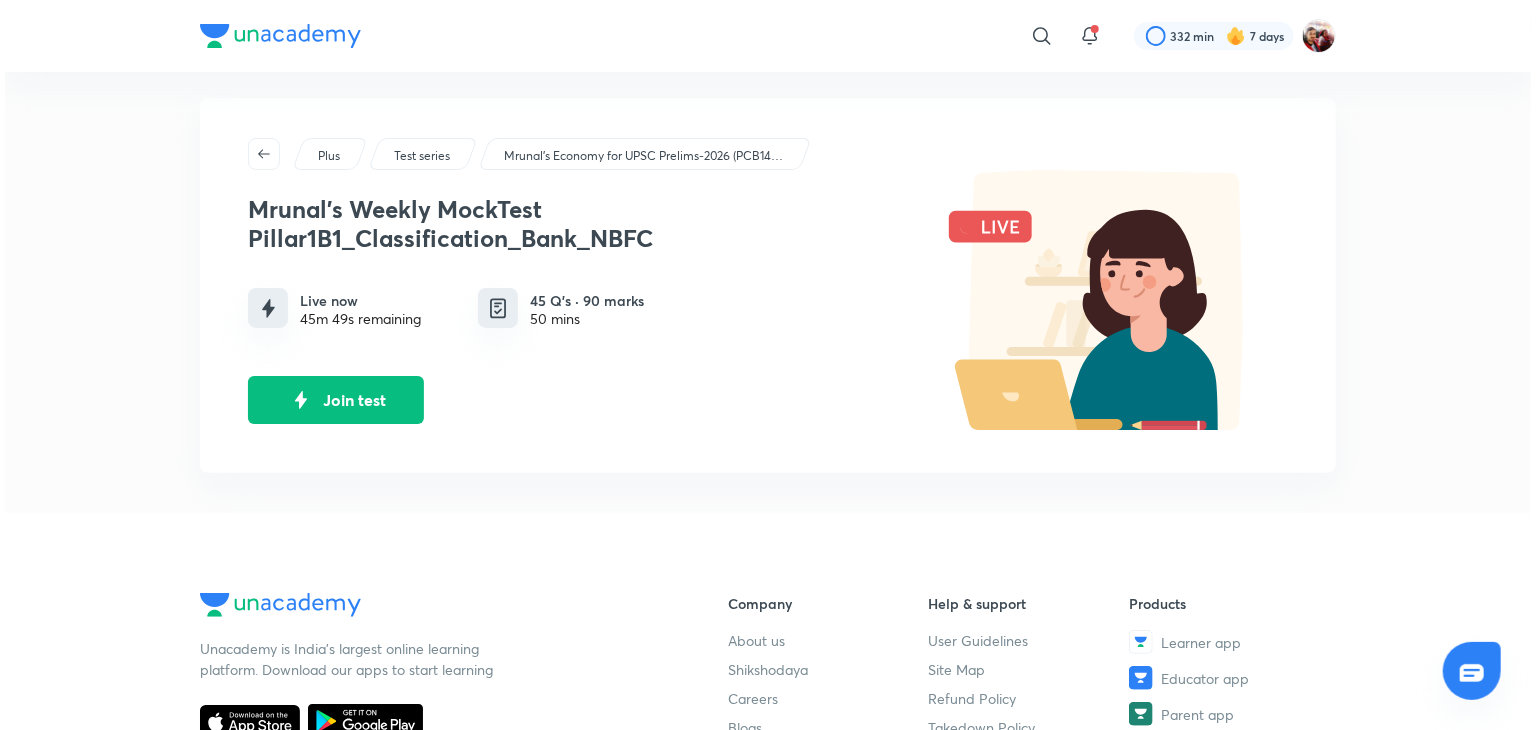 scroll, scrollTop: 22, scrollLeft: 0, axis: vertical 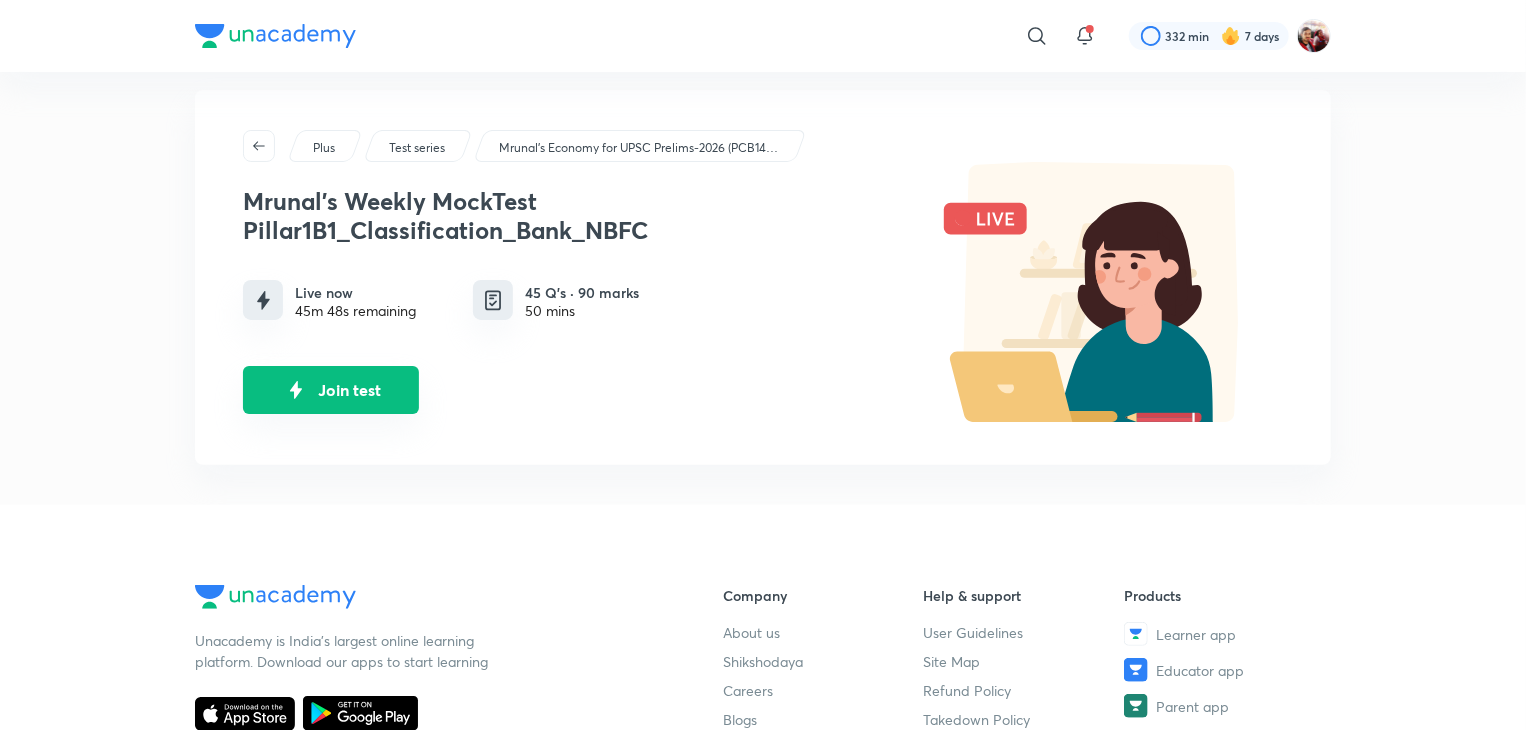 click on "Join test" at bounding box center (331, 390) 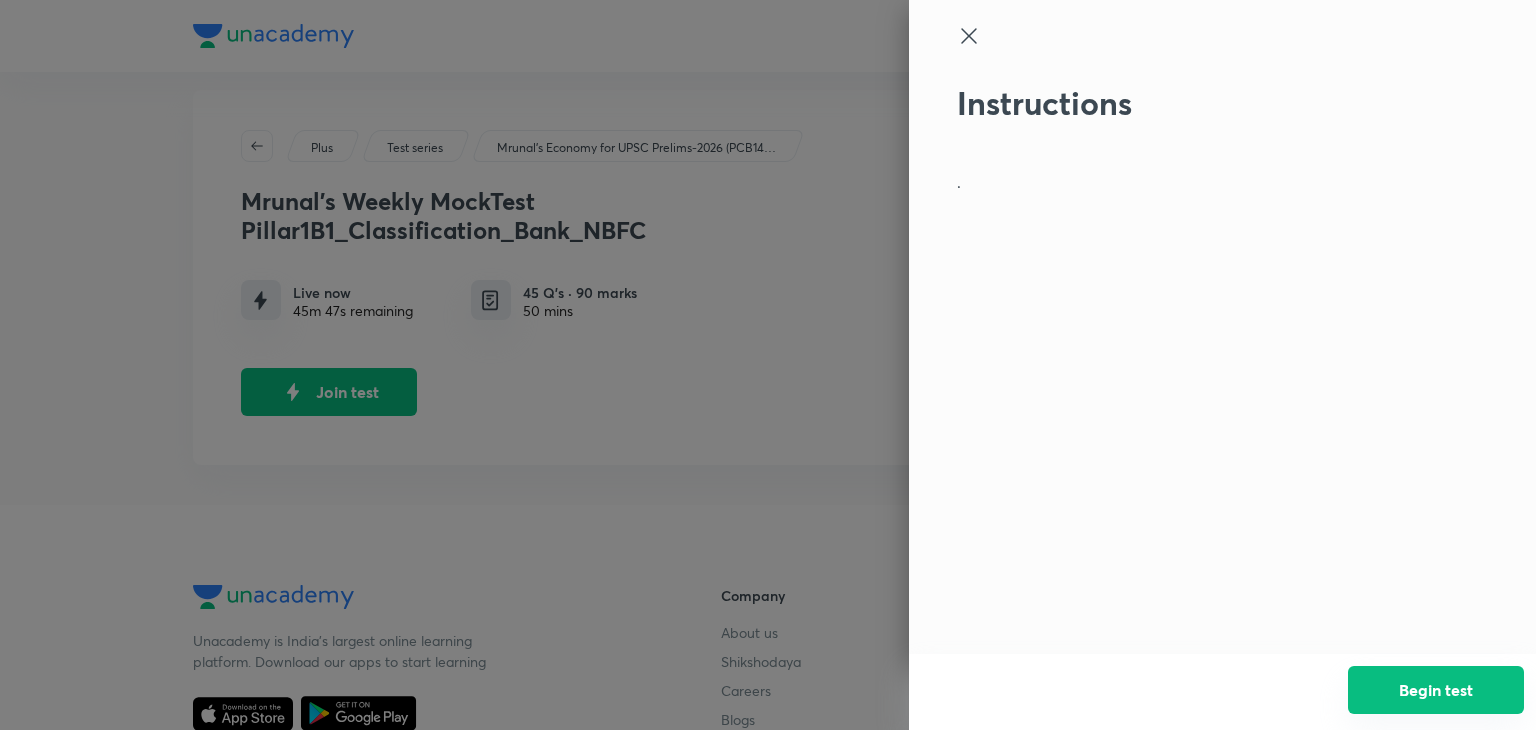 click on "Begin test" at bounding box center [1436, 690] 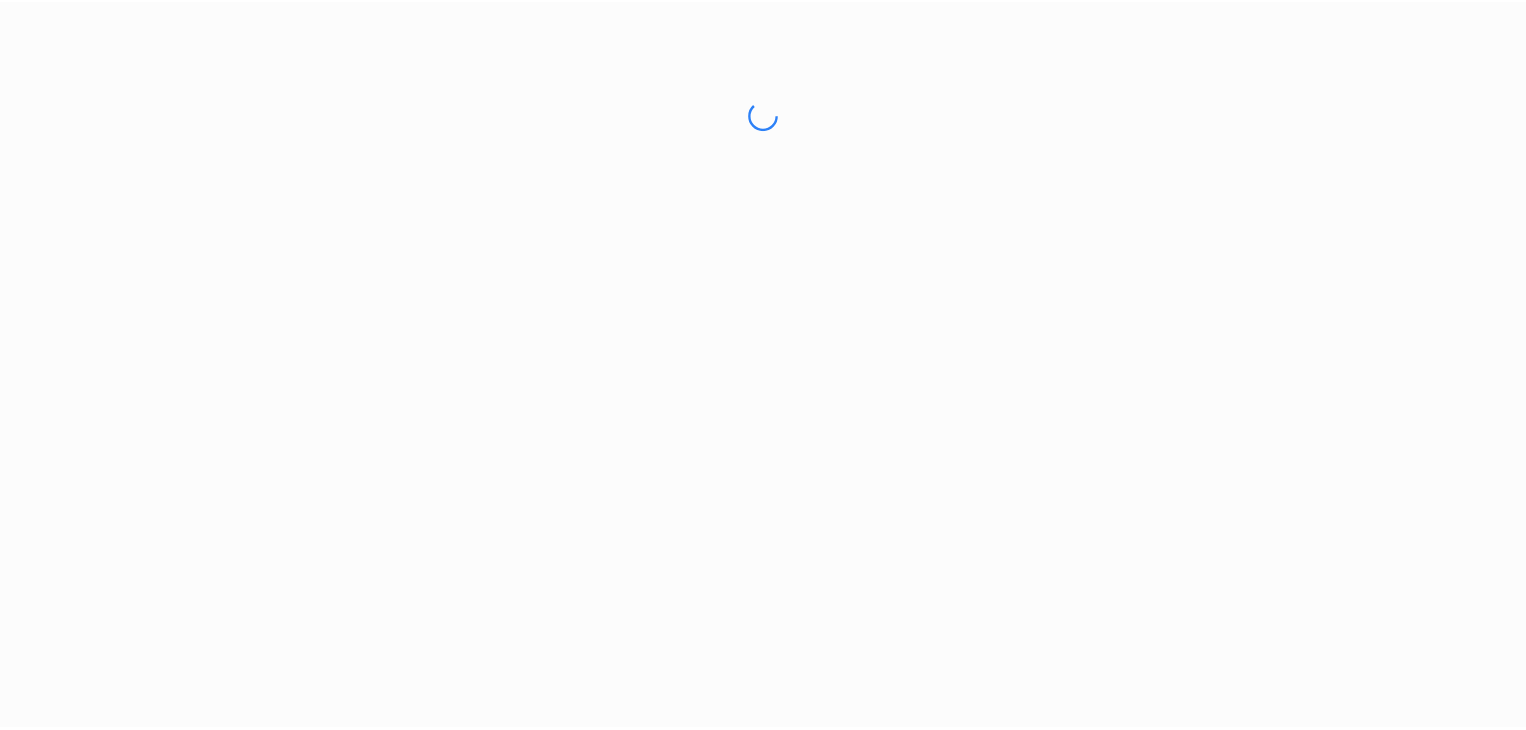 scroll, scrollTop: 0, scrollLeft: 0, axis: both 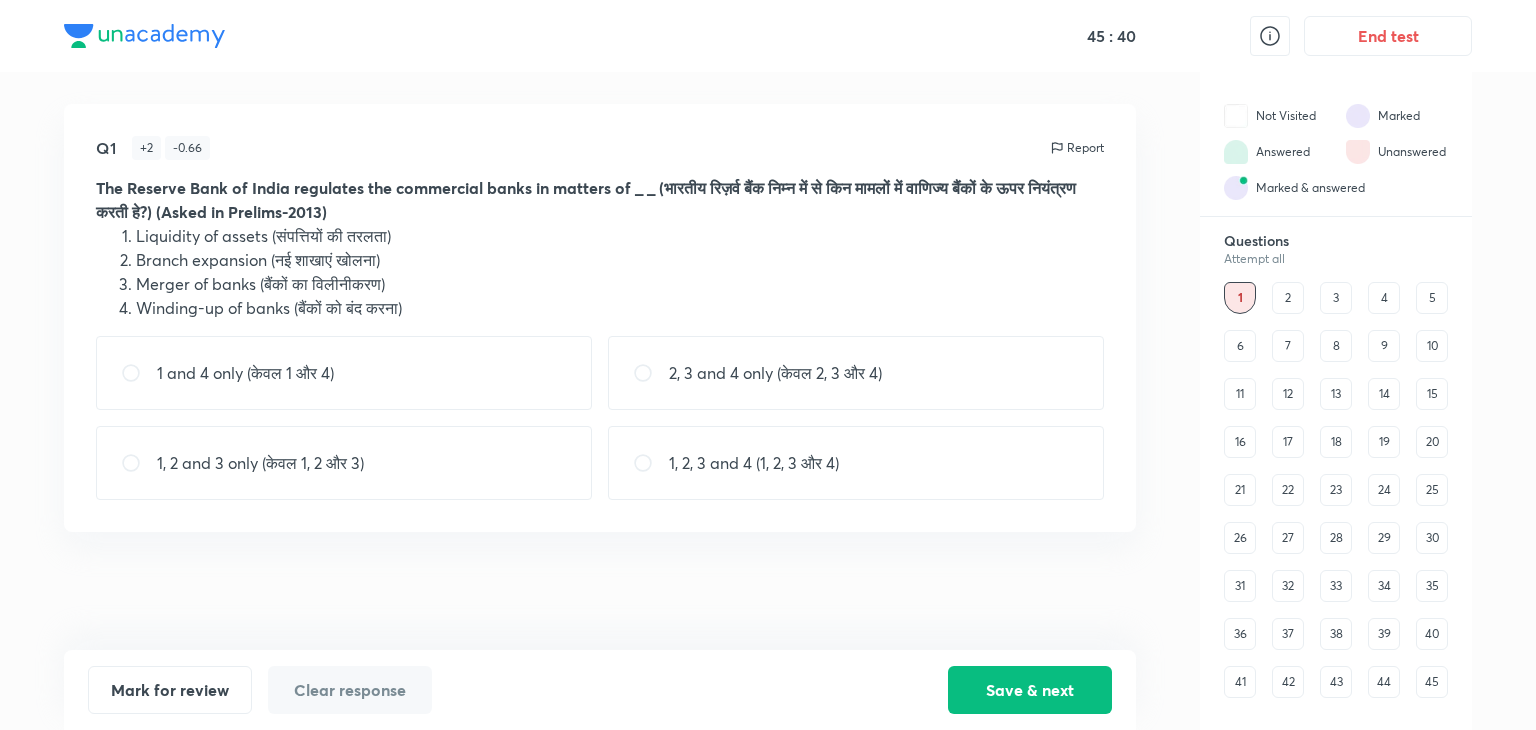 drag, startPoint x: 269, startPoint y: 241, endPoint x: 268, endPoint y: 281, distance: 40.012497 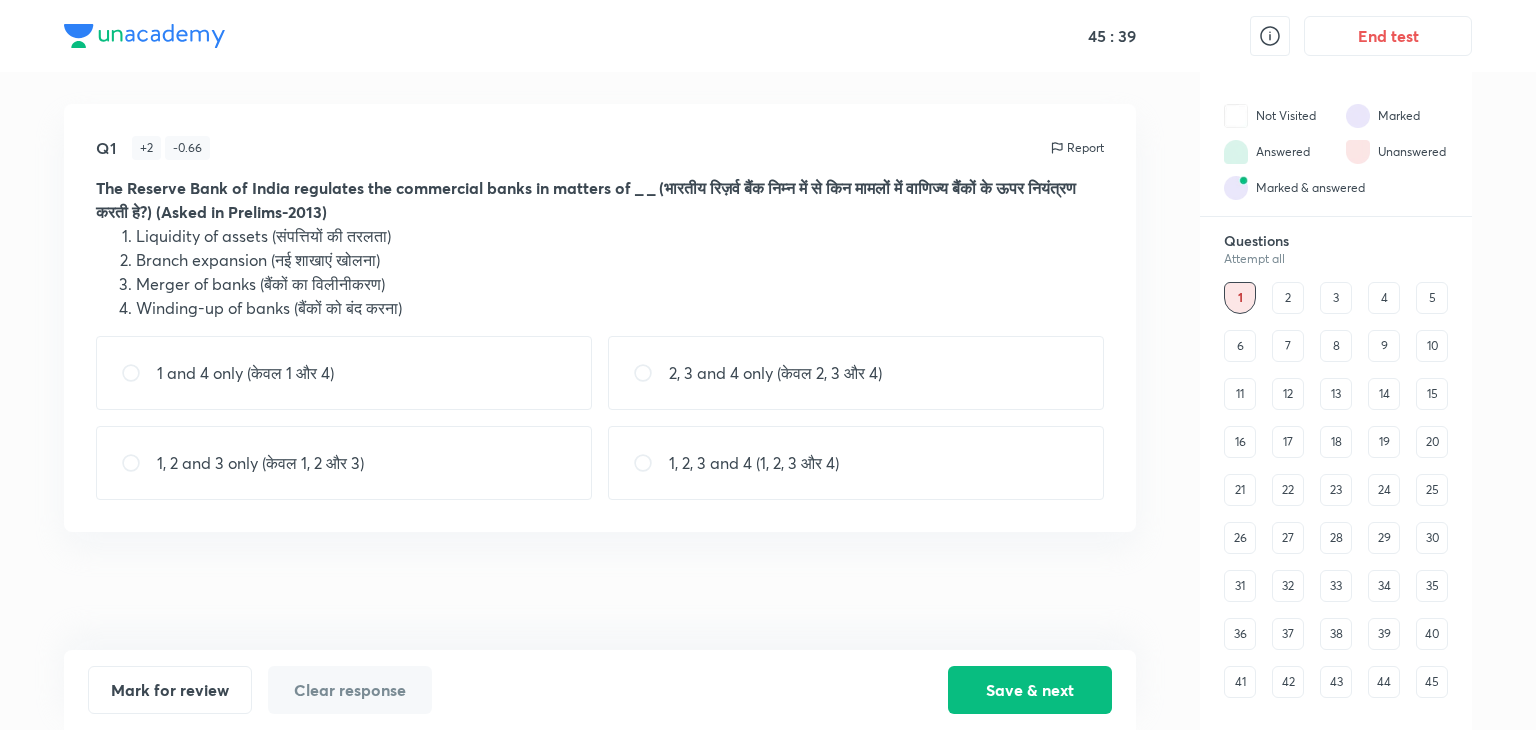 drag, startPoint x: 268, startPoint y: 281, endPoint x: 331, endPoint y: 305, distance: 67.41662 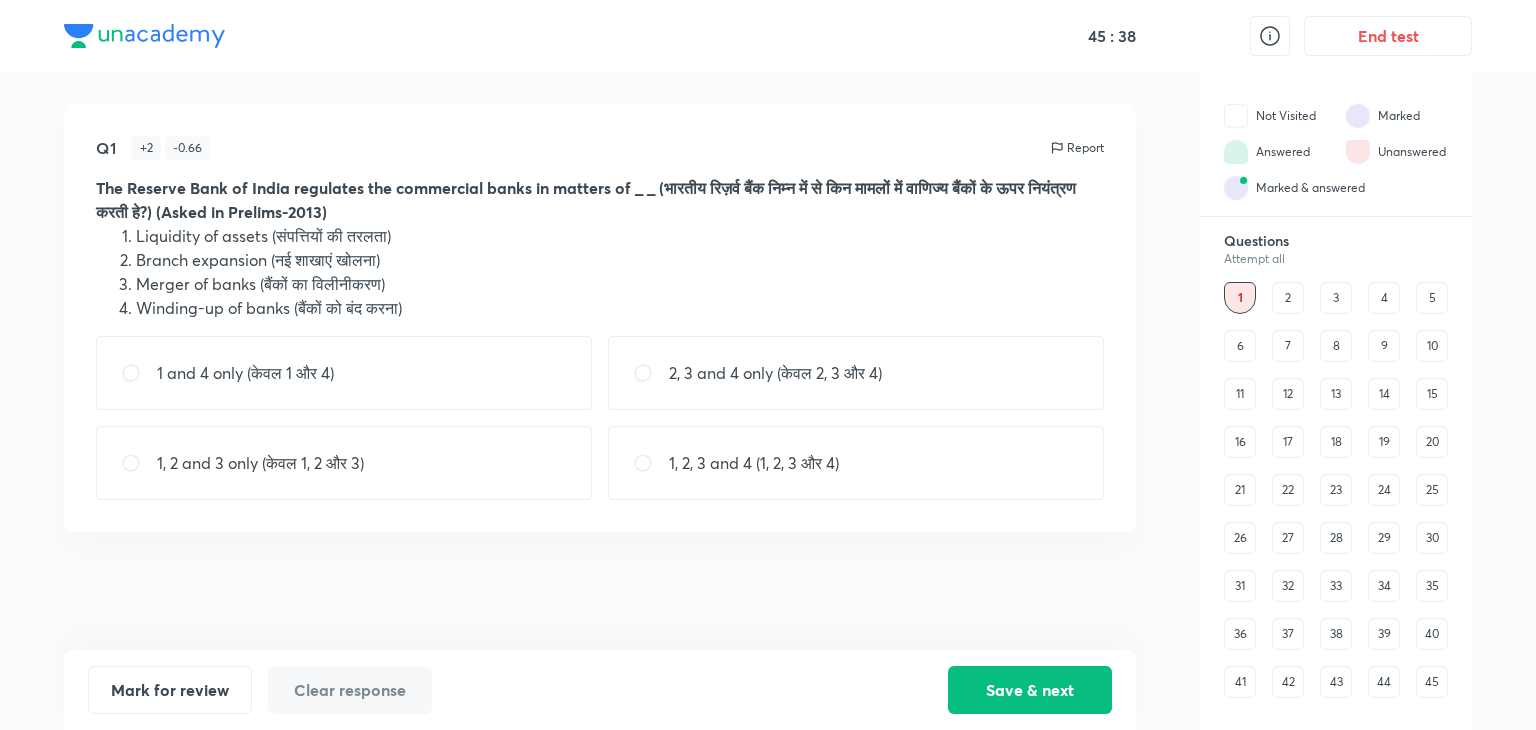 click on "1, 2, 3 and 4 (1, 2, 3 और 4)" at bounding box center (856, 463) 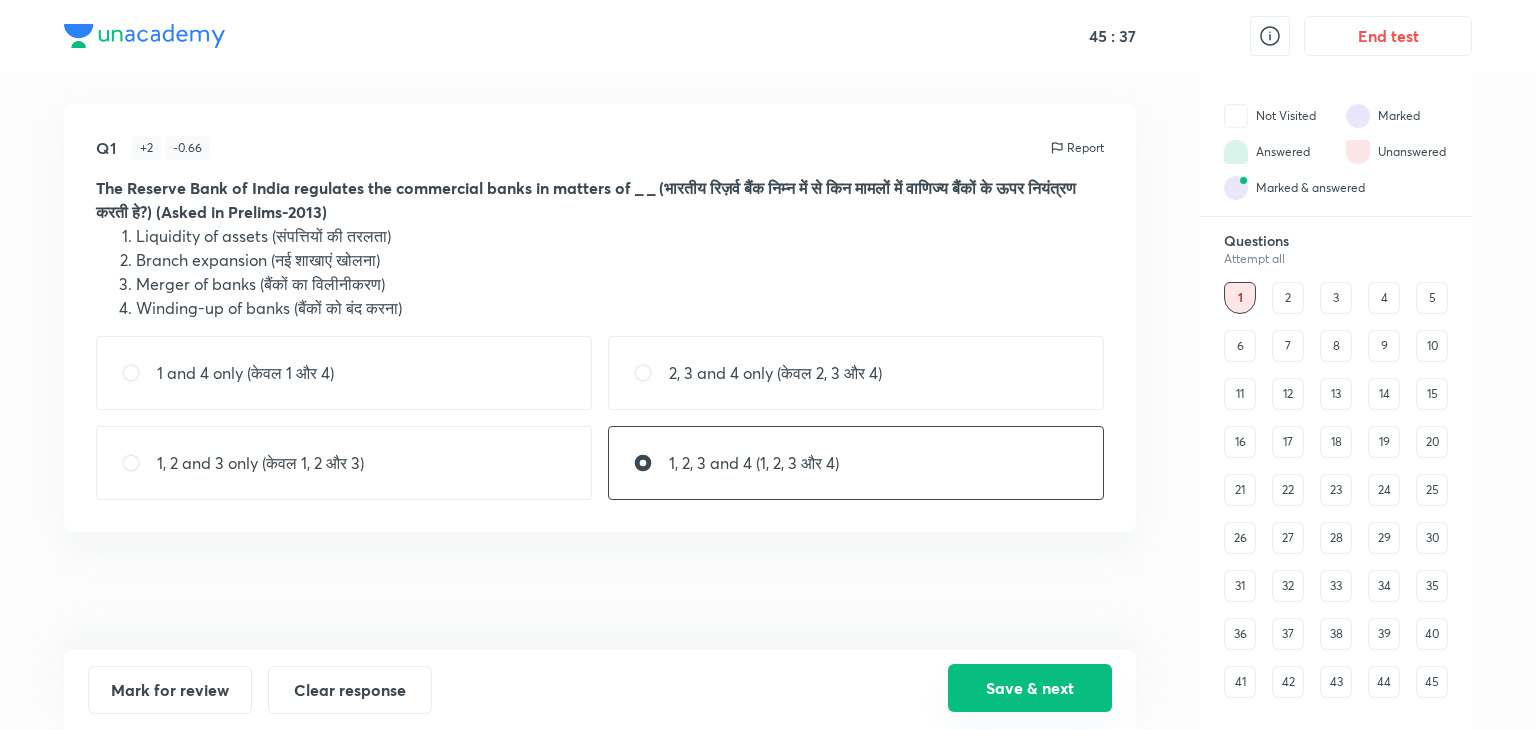 click on "Save & next" at bounding box center (1030, 688) 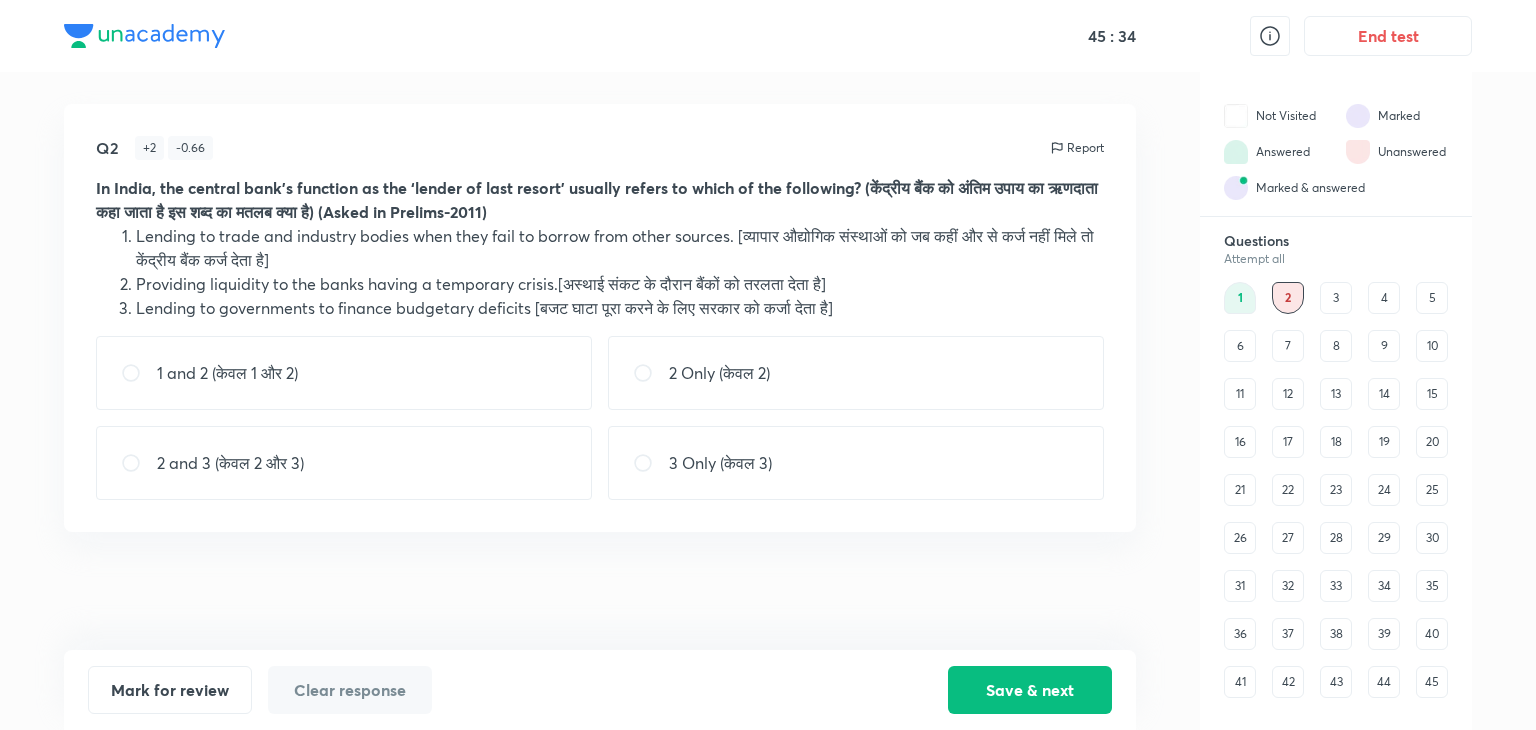 drag, startPoint x: 249, startPoint y: 186, endPoint x: 491, endPoint y: 186, distance: 242 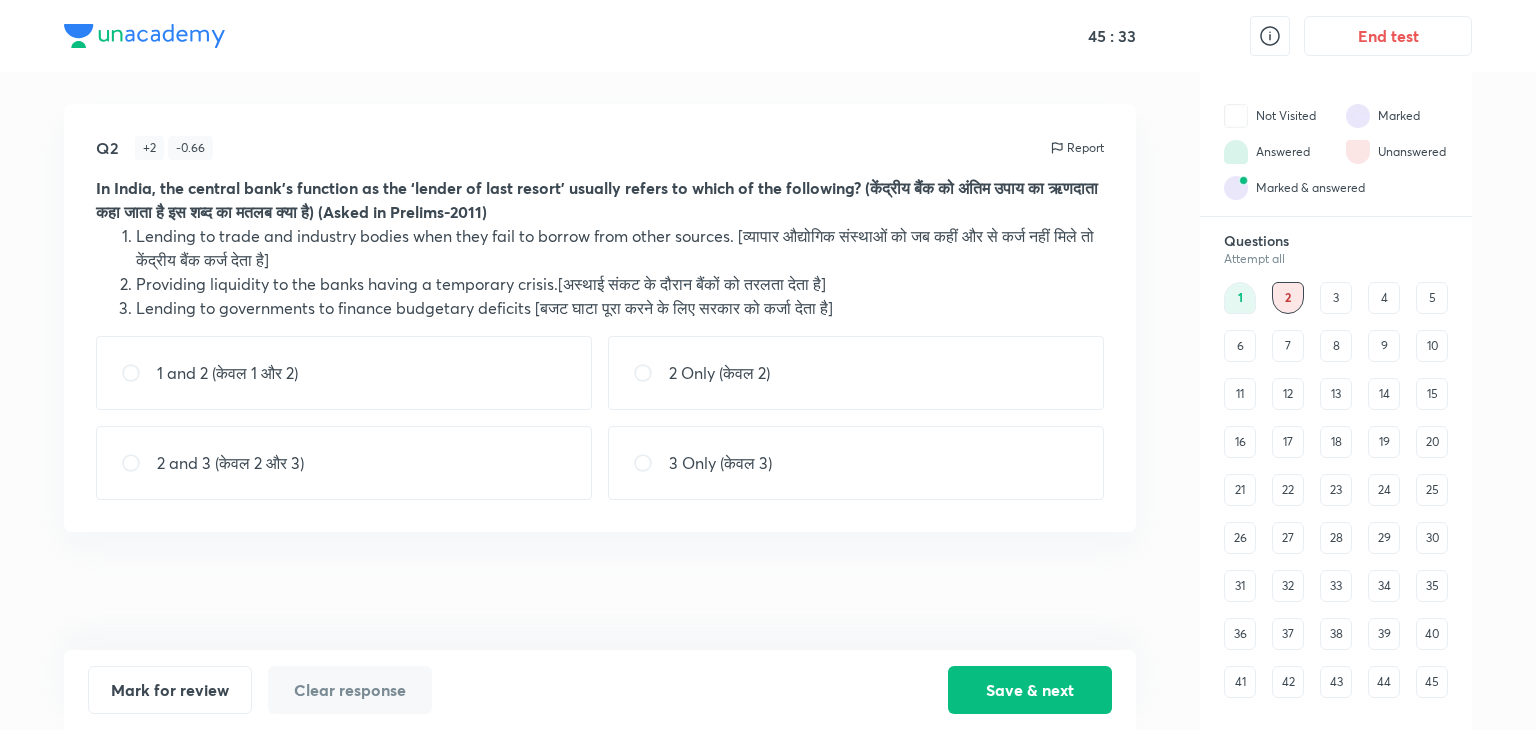 drag, startPoint x: 491, startPoint y: 186, endPoint x: 668, endPoint y: 188, distance: 177.01129 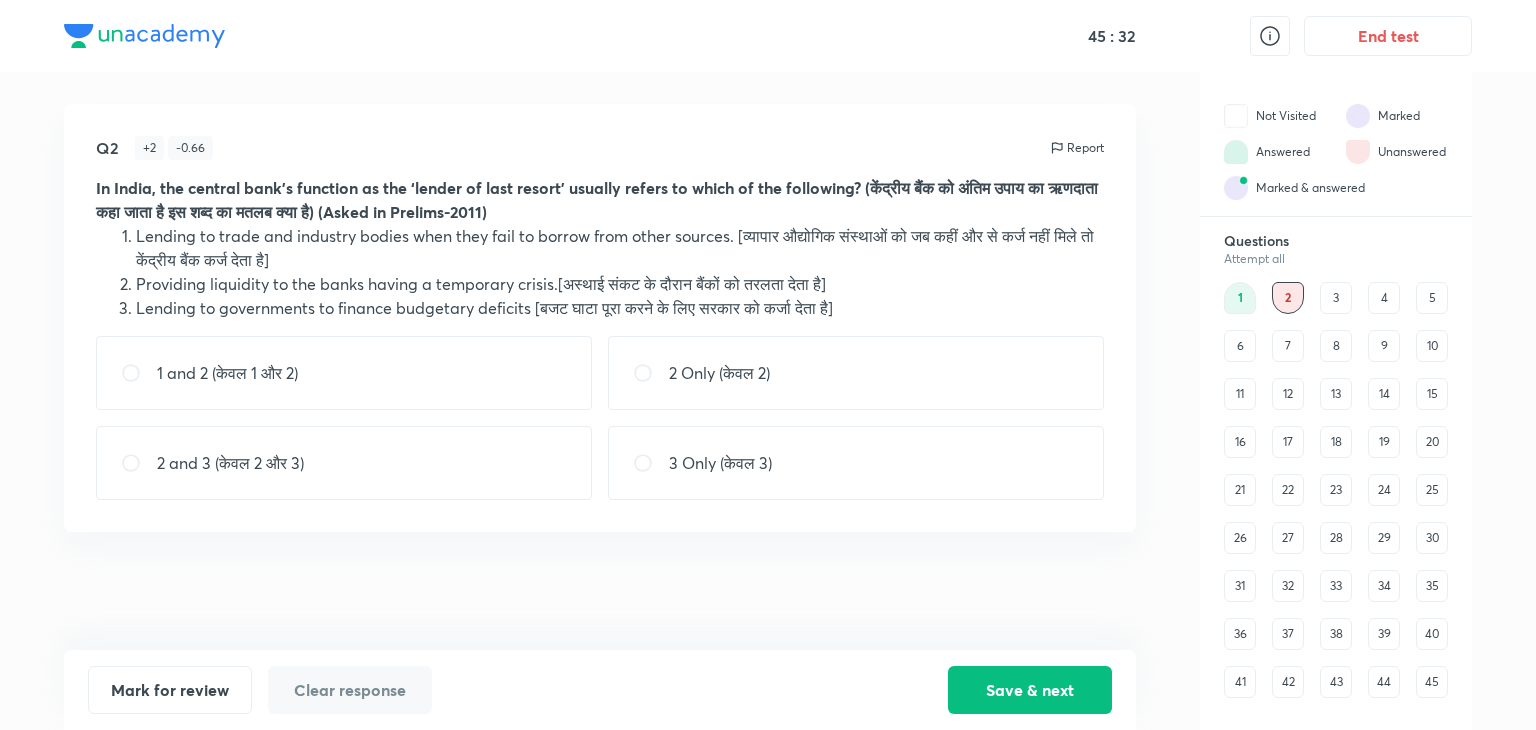 drag, startPoint x: 668, startPoint y: 188, endPoint x: 823, endPoint y: 197, distance: 155.26108 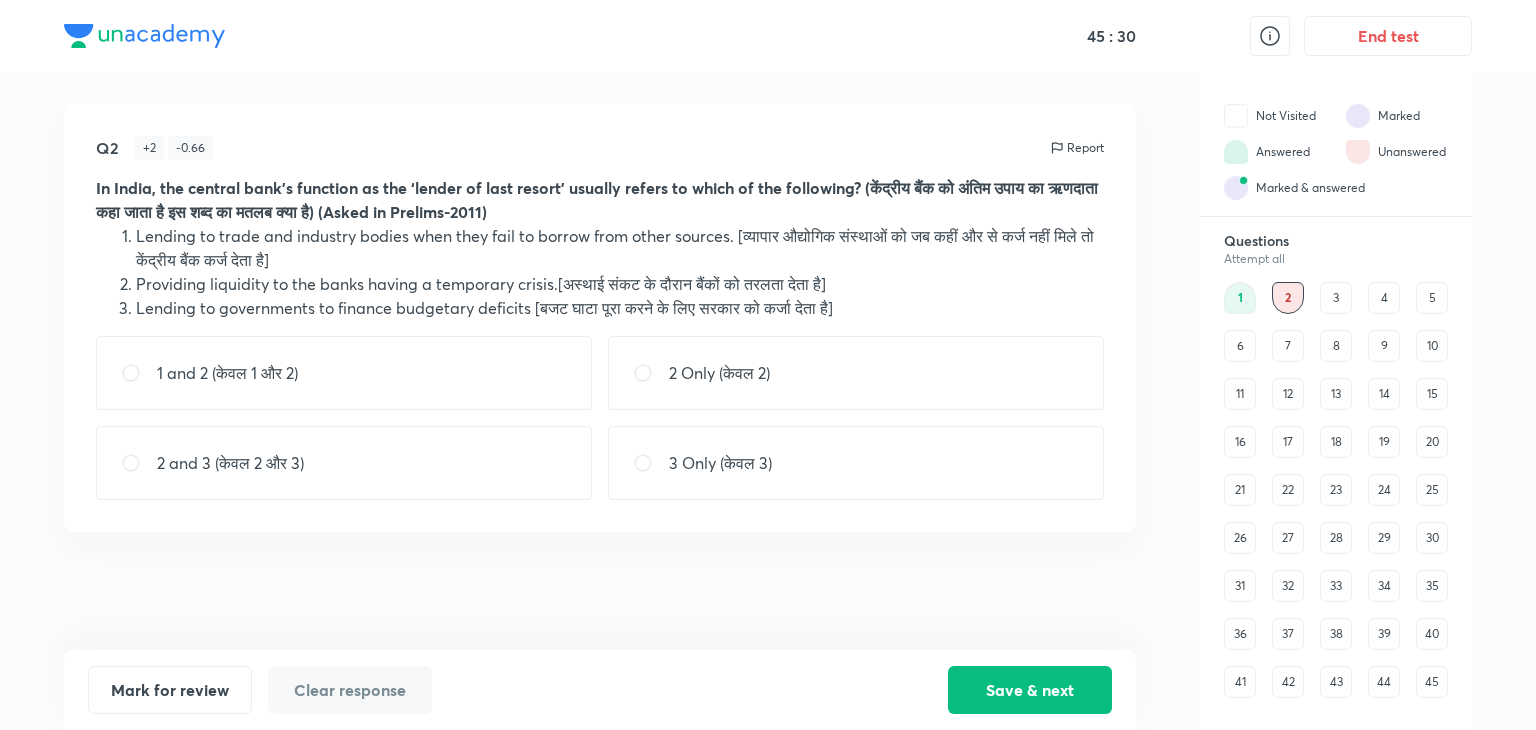 drag, startPoint x: 261, startPoint y: 246, endPoint x: 420, endPoint y: 249, distance: 159.0283 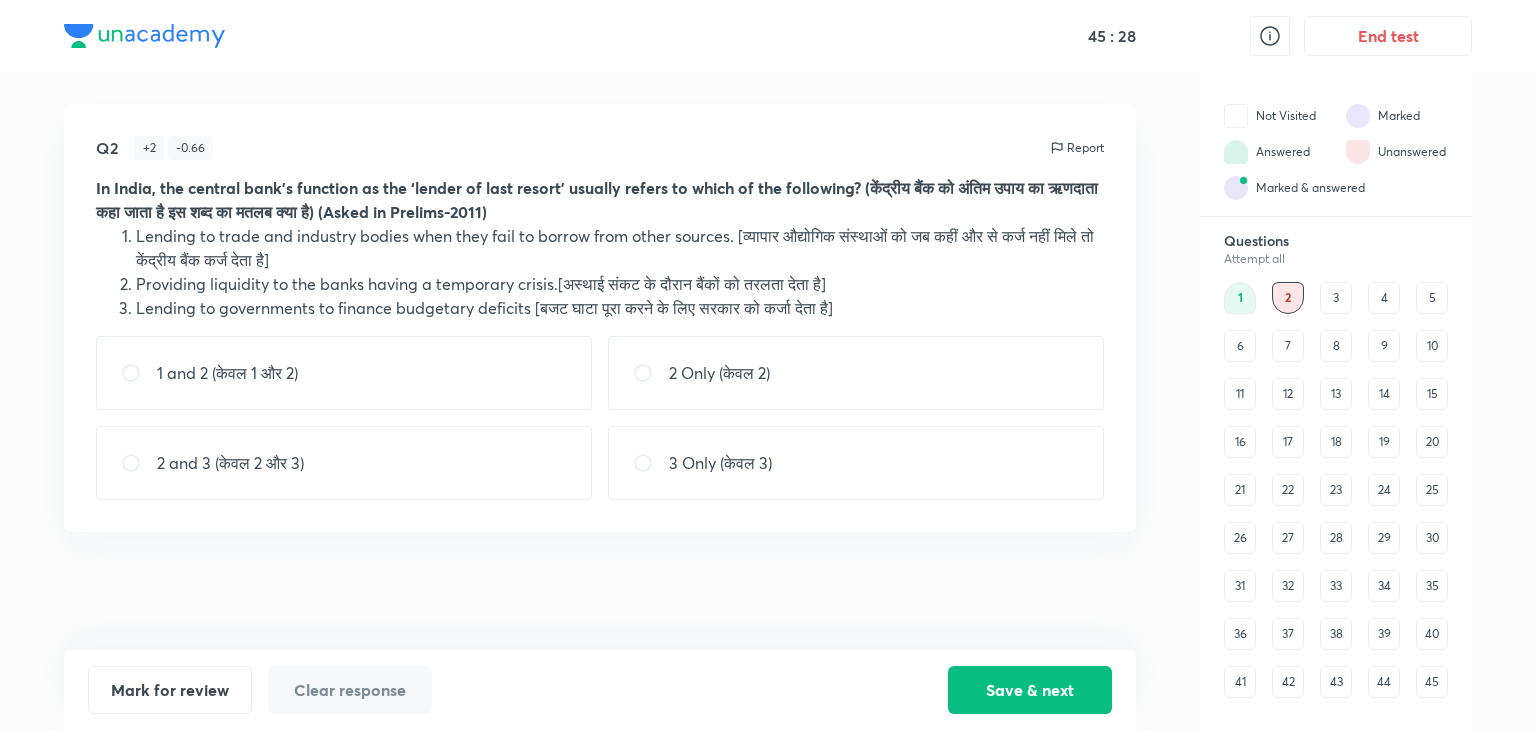 drag, startPoint x: 249, startPoint y: 293, endPoint x: 300, endPoint y: 293, distance: 51 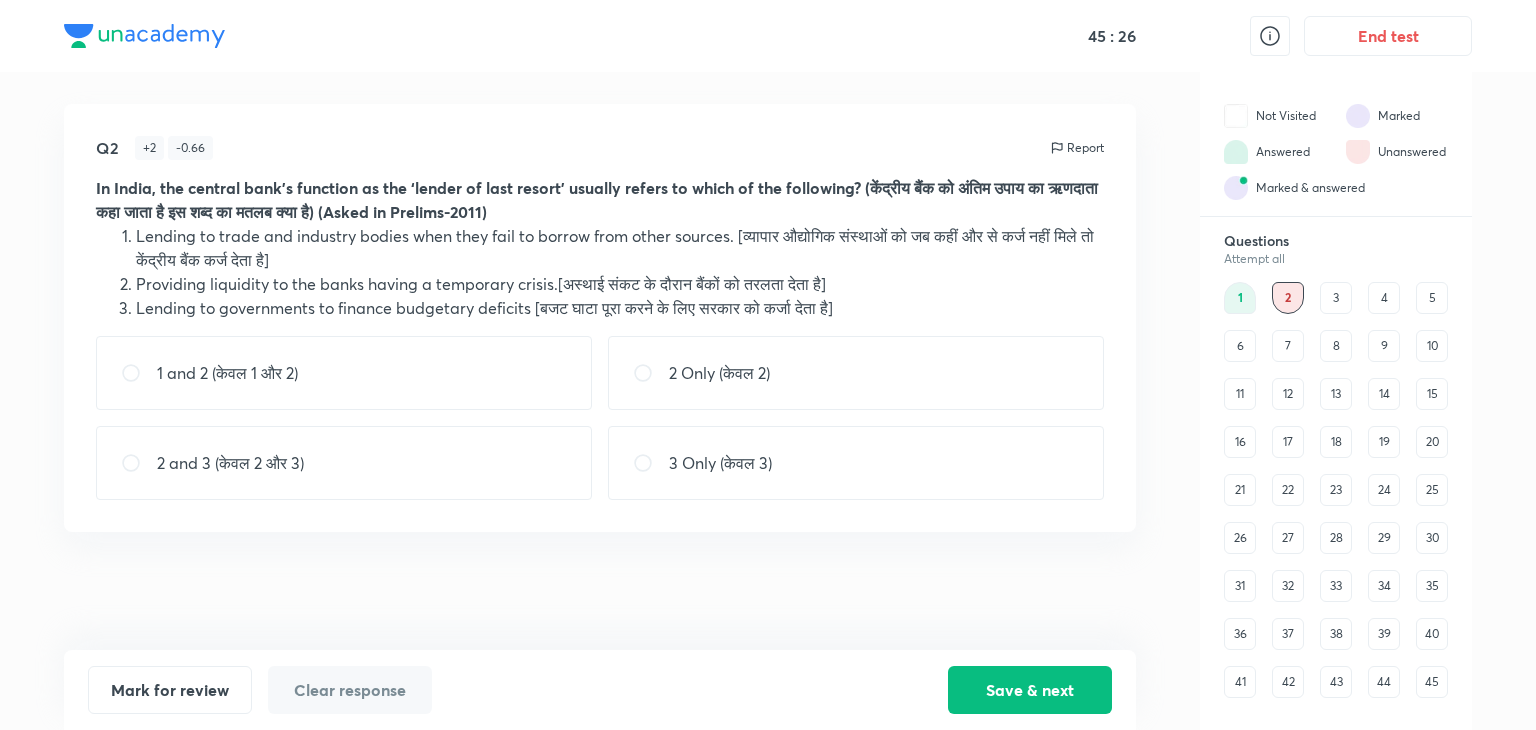 drag, startPoint x: 300, startPoint y: 293, endPoint x: 516, endPoint y: 280, distance: 216.39085 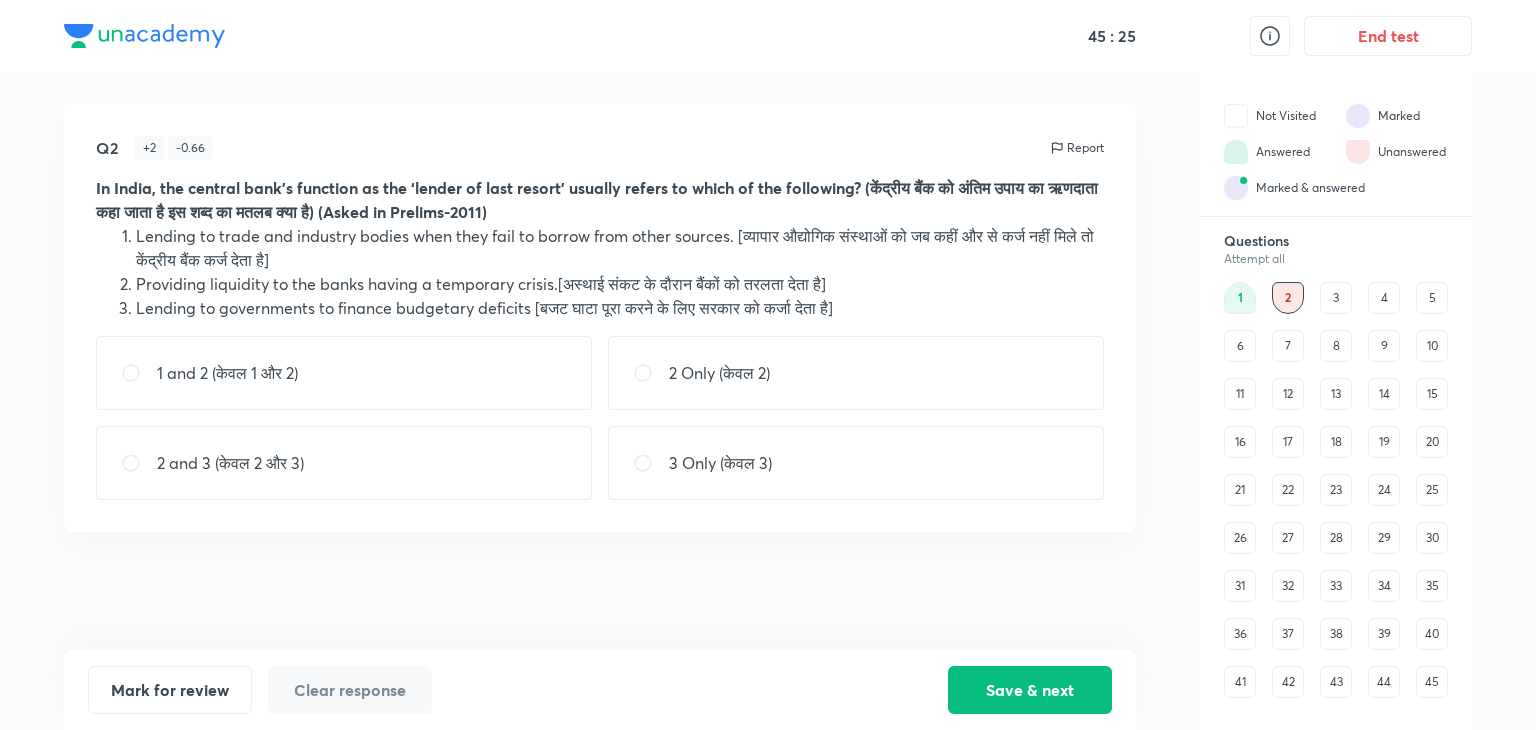 click on "Providing liquidity to the banks having a temporary crisis.[अस्थाई संकट के दौरान बैंकों को तरलता देता है]" at bounding box center (620, 284) 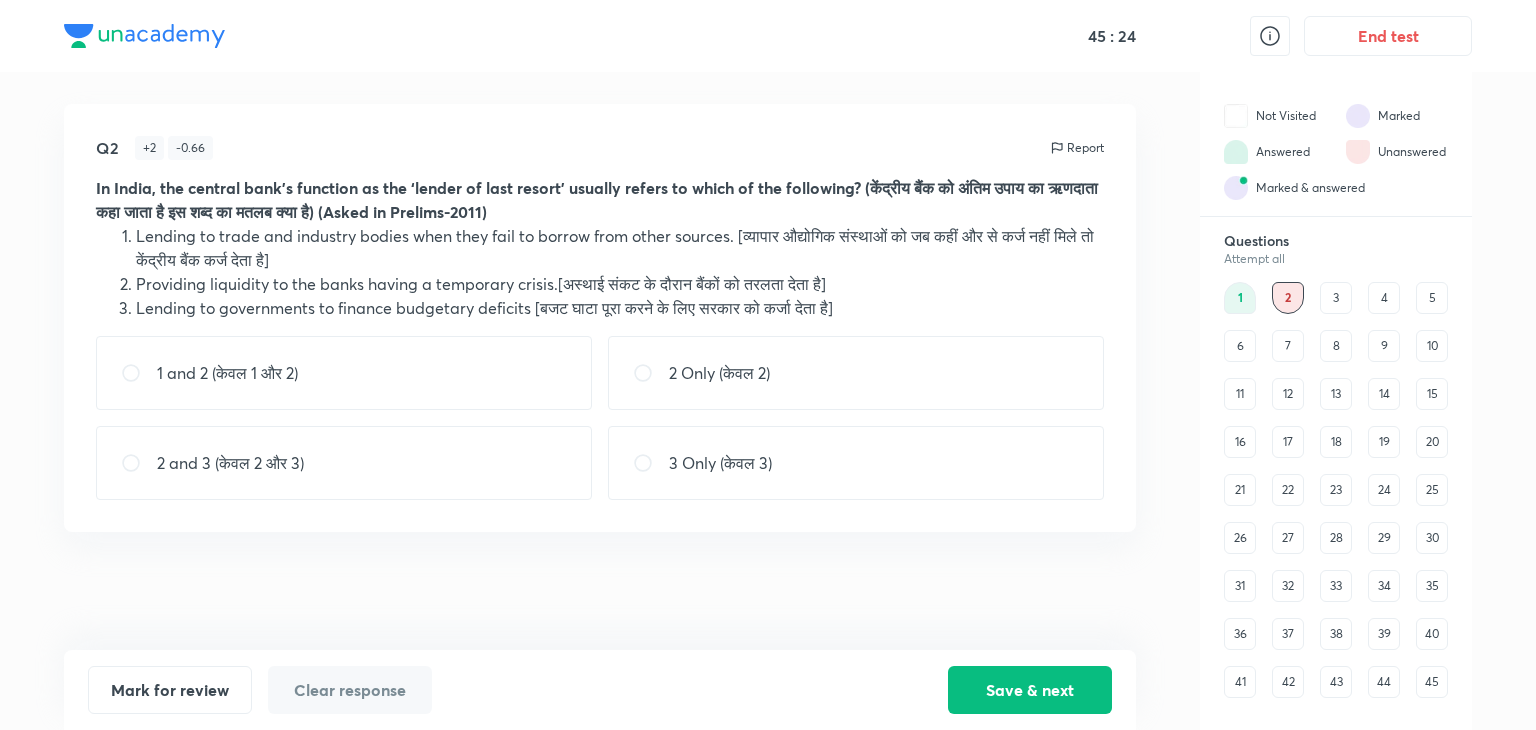 click at bounding box center [651, 373] 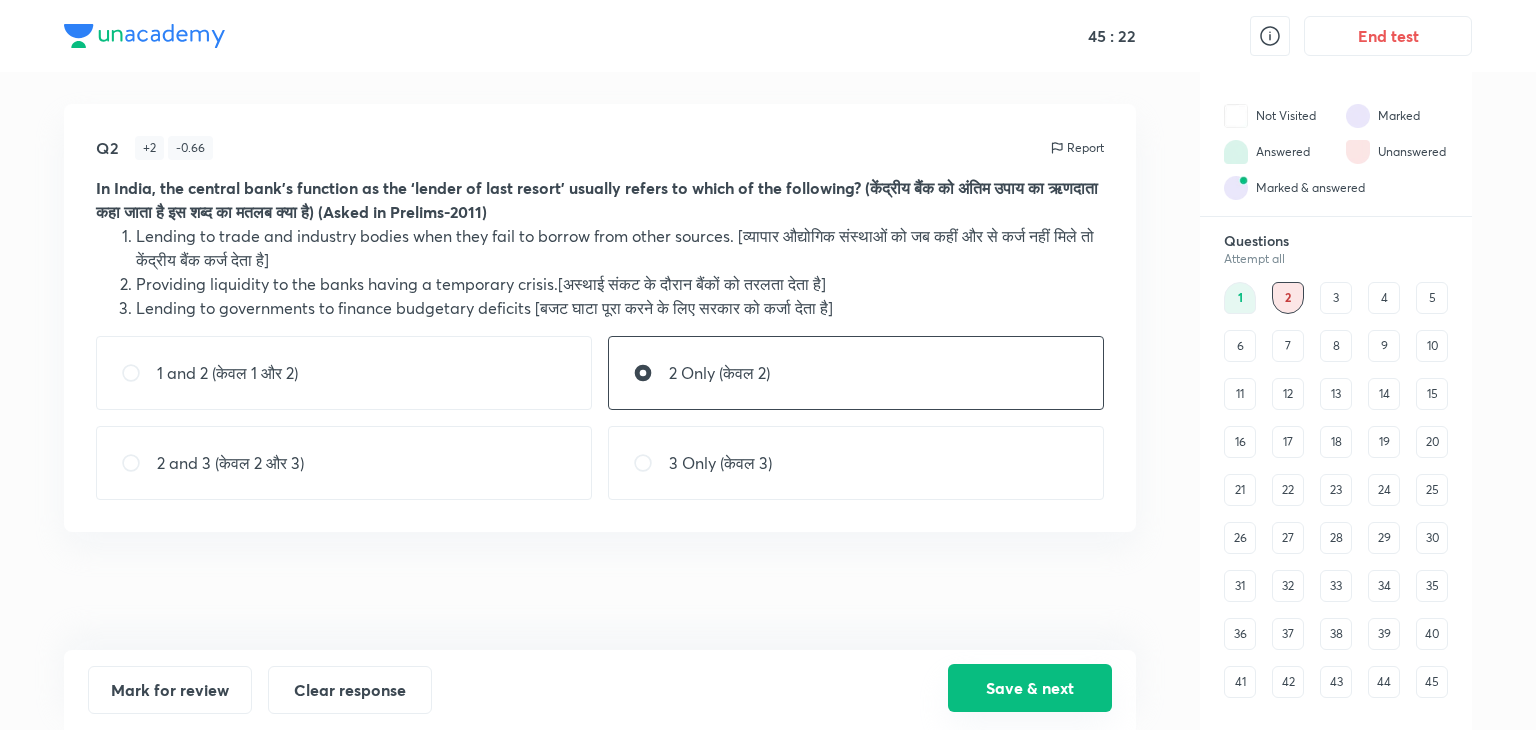 click on "Save & next" at bounding box center [1030, 688] 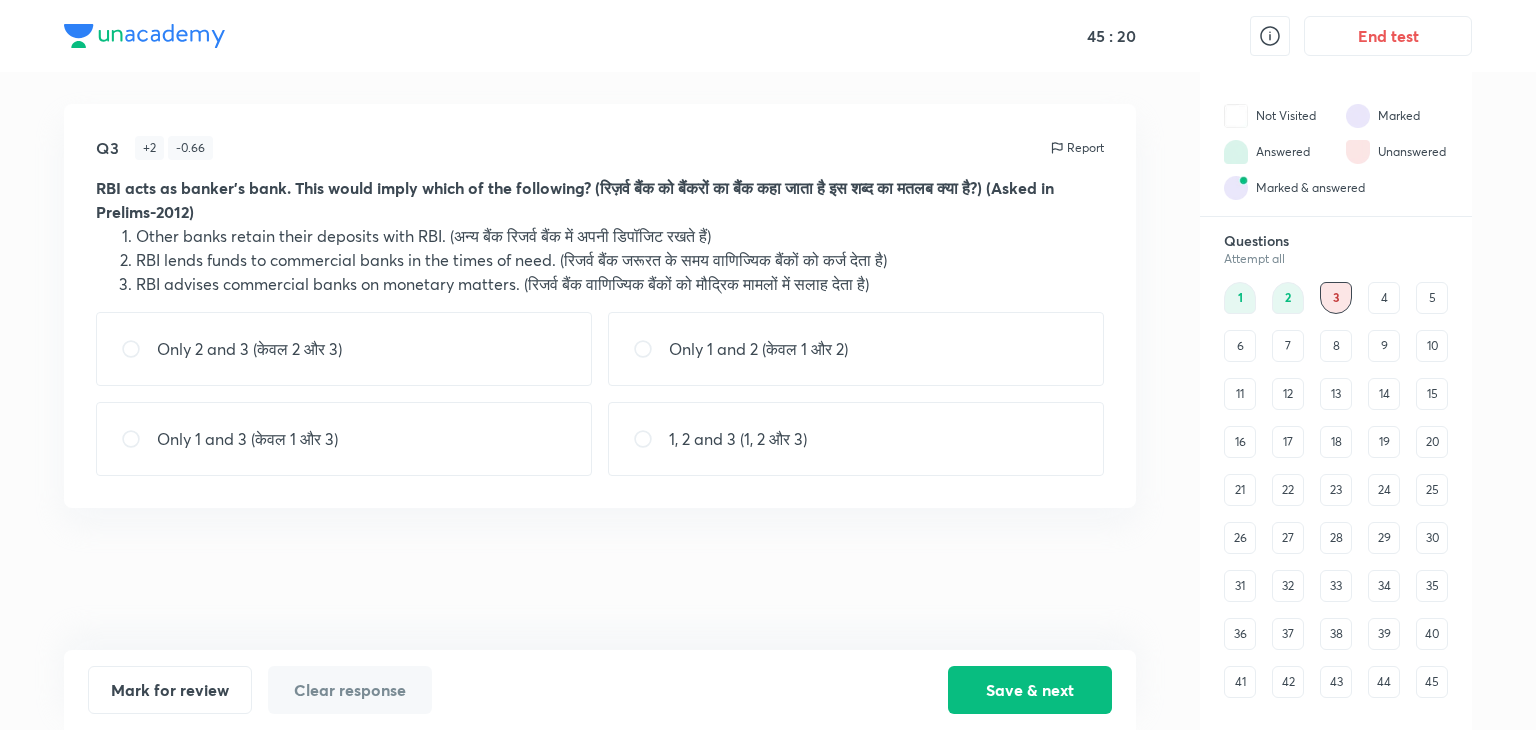 drag, startPoint x: 240, startPoint y: 193, endPoint x: 361, endPoint y: 204, distance: 121.49897 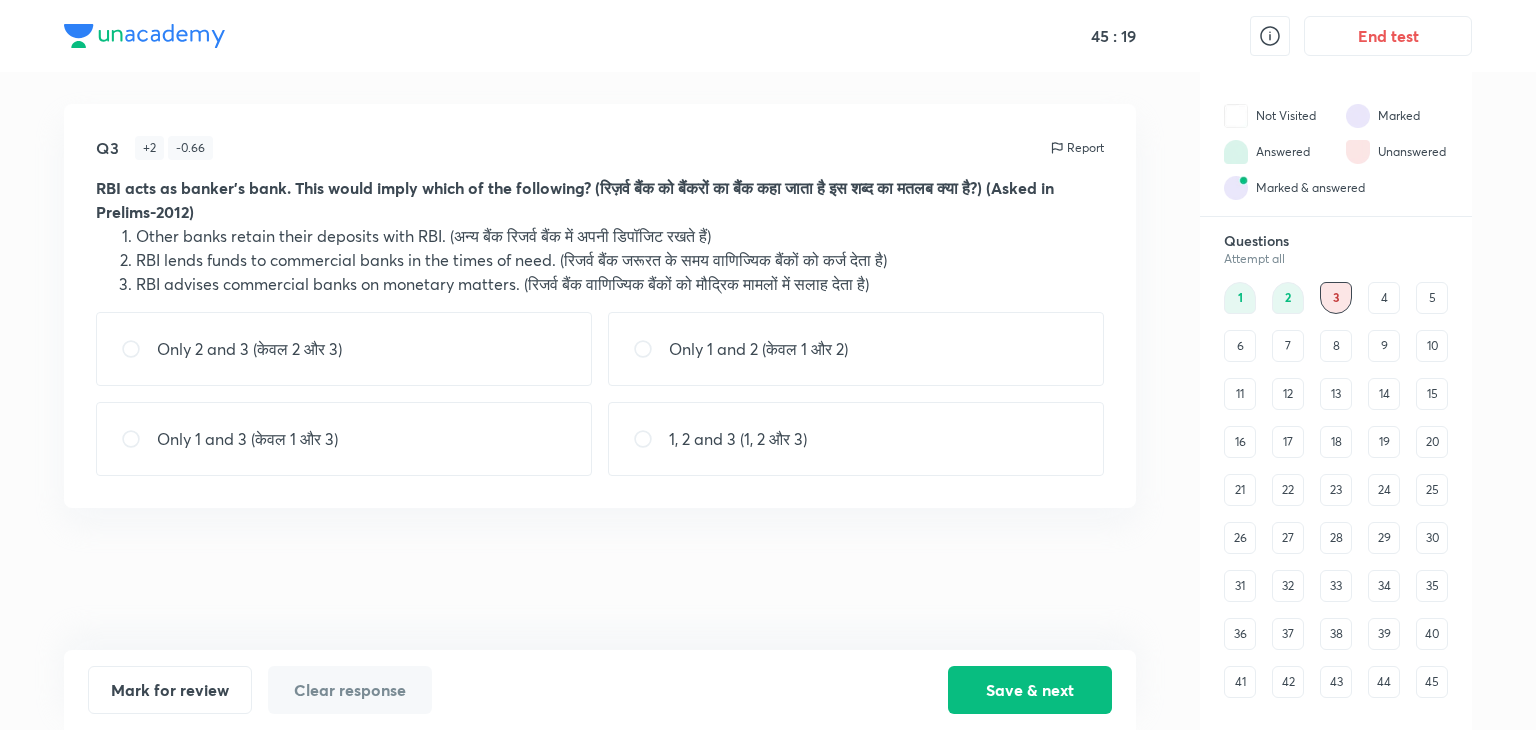 drag, startPoint x: 361, startPoint y: 204, endPoint x: 452, endPoint y: 201, distance: 91.04944 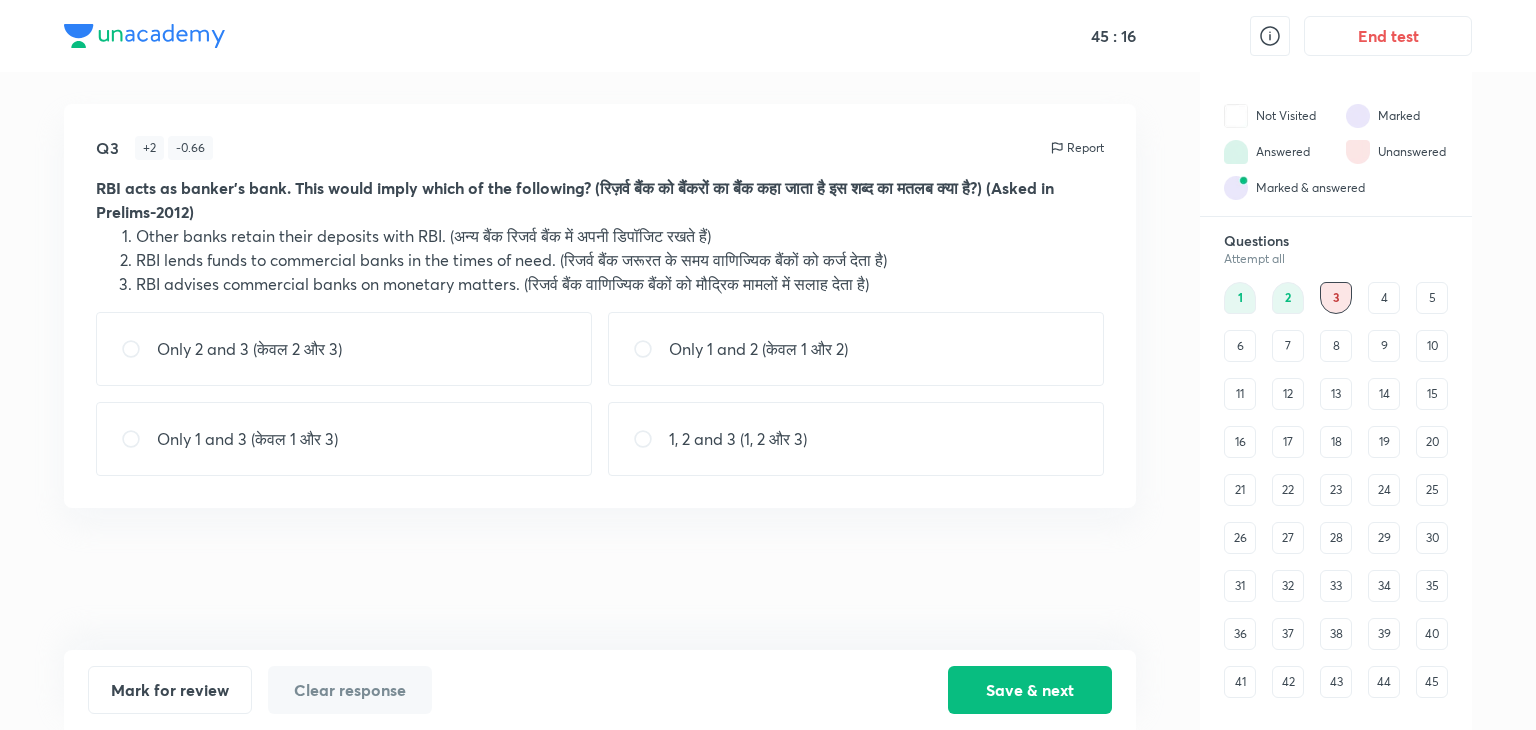 drag, startPoint x: 210, startPoint y: 240, endPoint x: 360, endPoint y: 233, distance: 150.16324 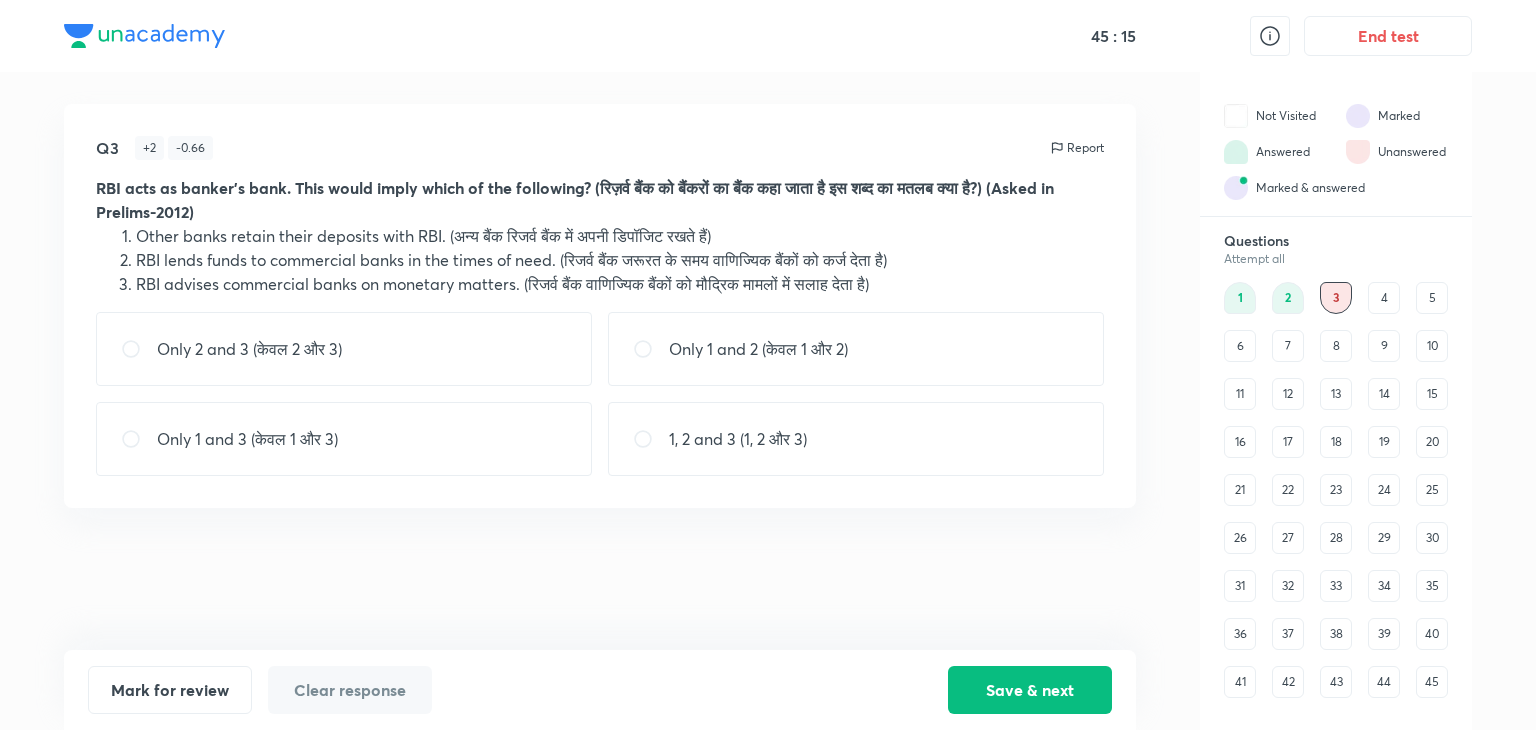 drag, startPoint x: 292, startPoint y: 267, endPoint x: 392, endPoint y: 273, distance: 100.17984 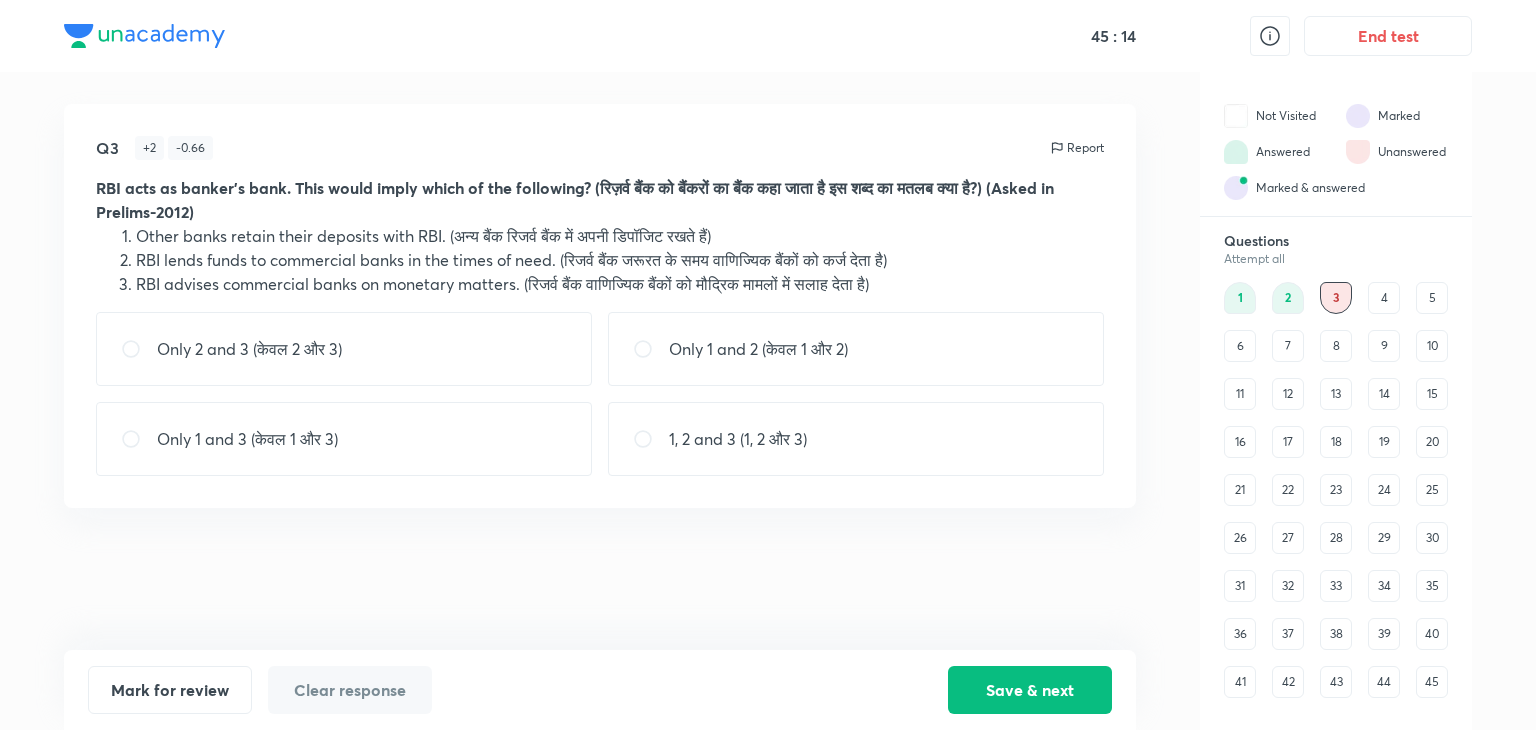 drag, startPoint x: 387, startPoint y: 279, endPoint x: 767, endPoint y: 405, distance: 400.34485 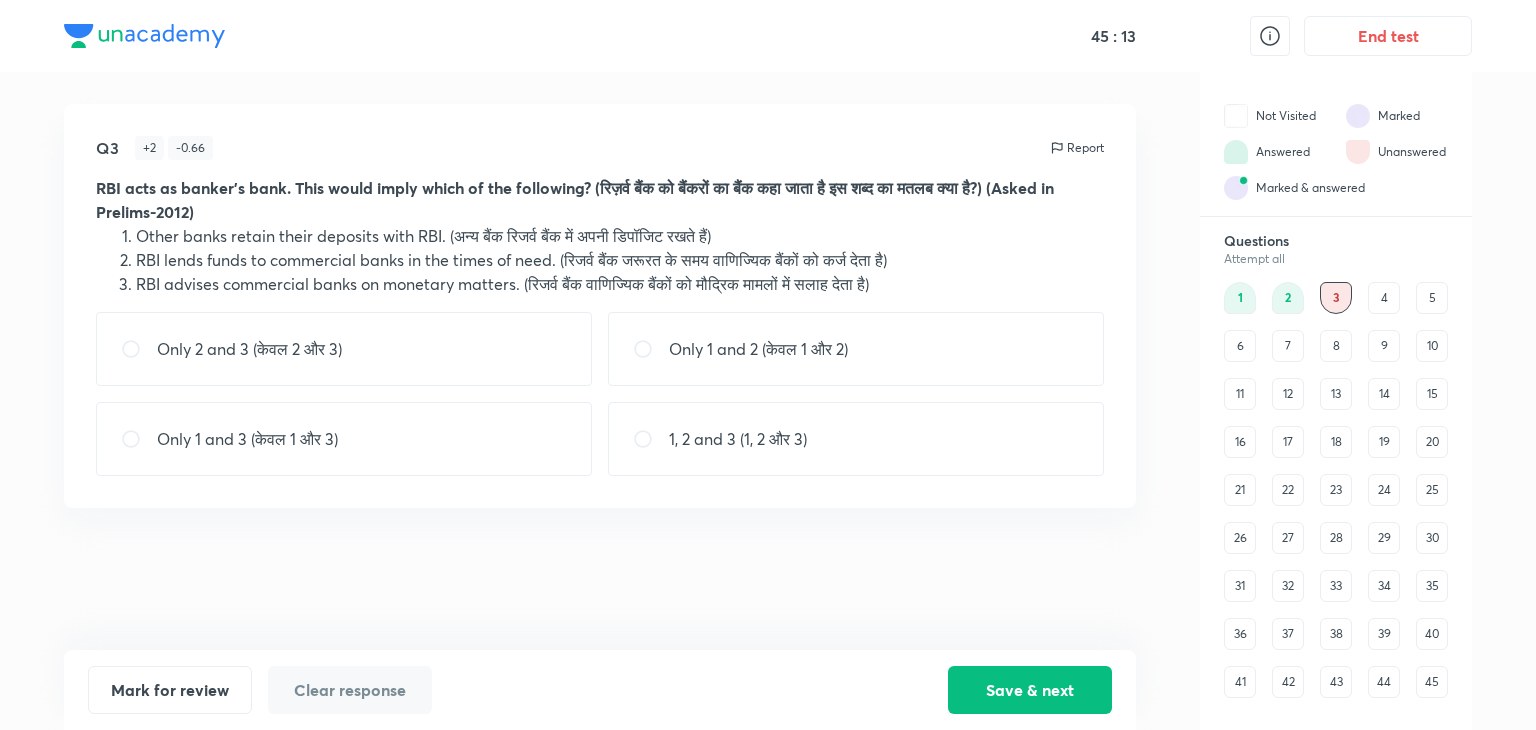 click on "1, 2 and 3 (1, 2 और 3)" at bounding box center (856, 439) 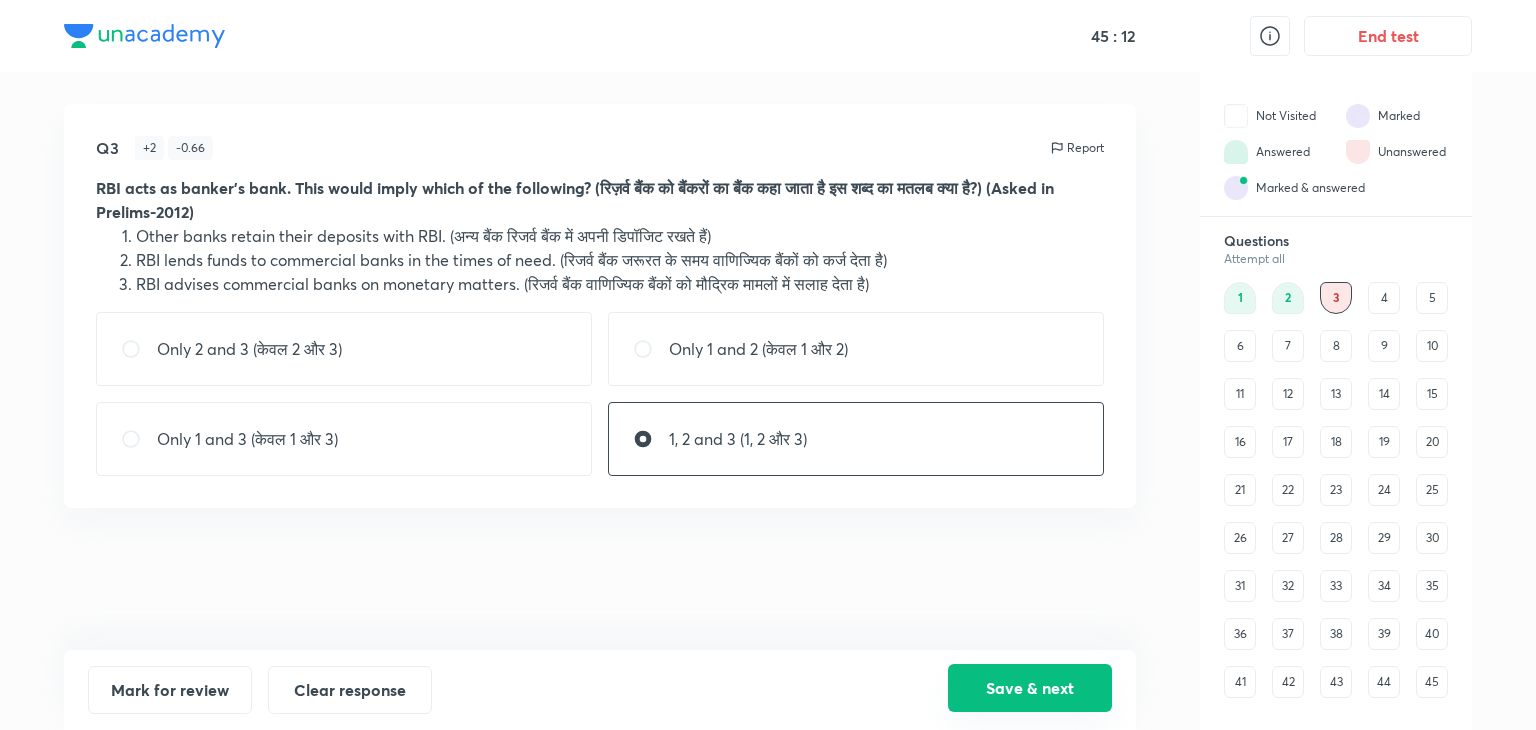 click on "Save & next" at bounding box center (1030, 688) 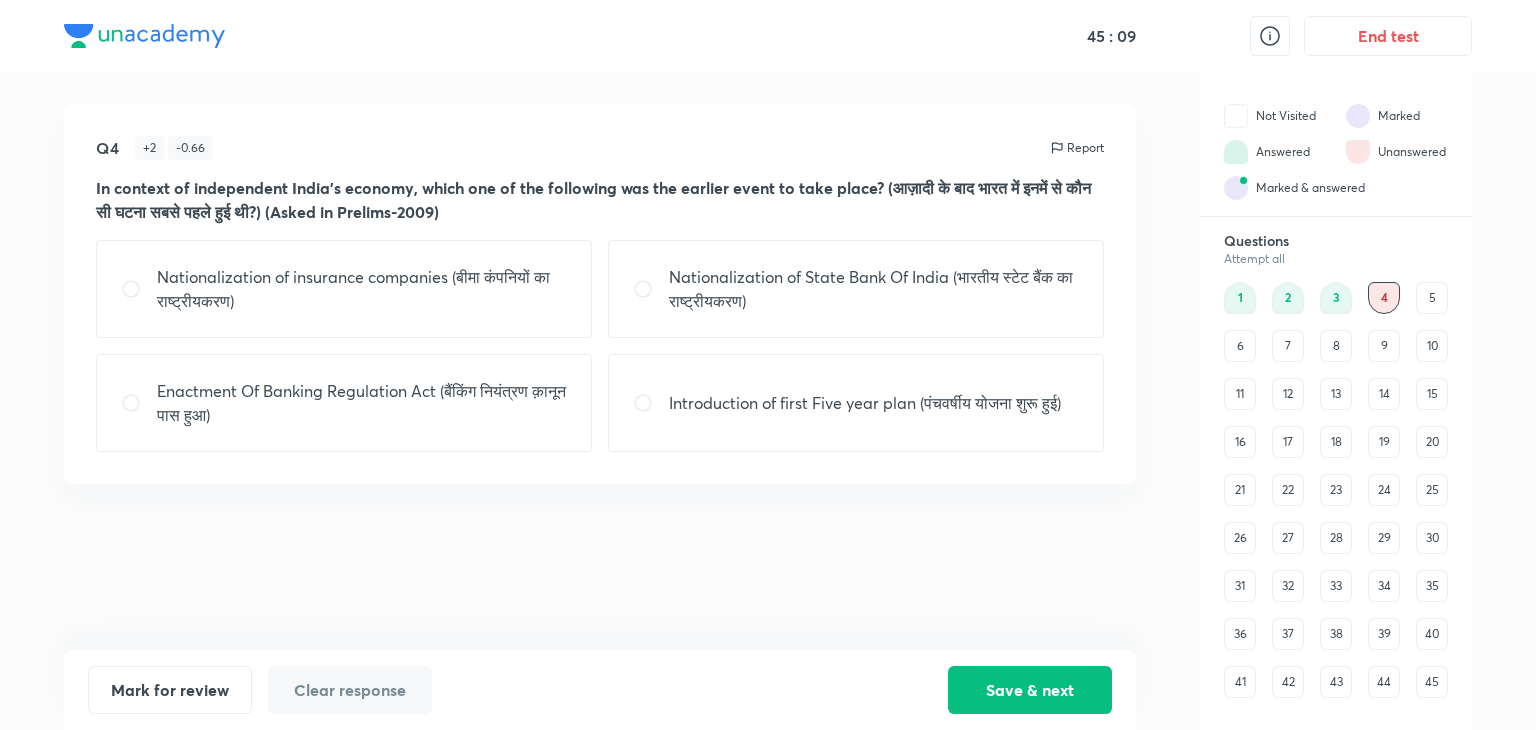 drag, startPoint x: 195, startPoint y: 185, endPoint x: 408, endPoint y: 200, distance: 213.52751 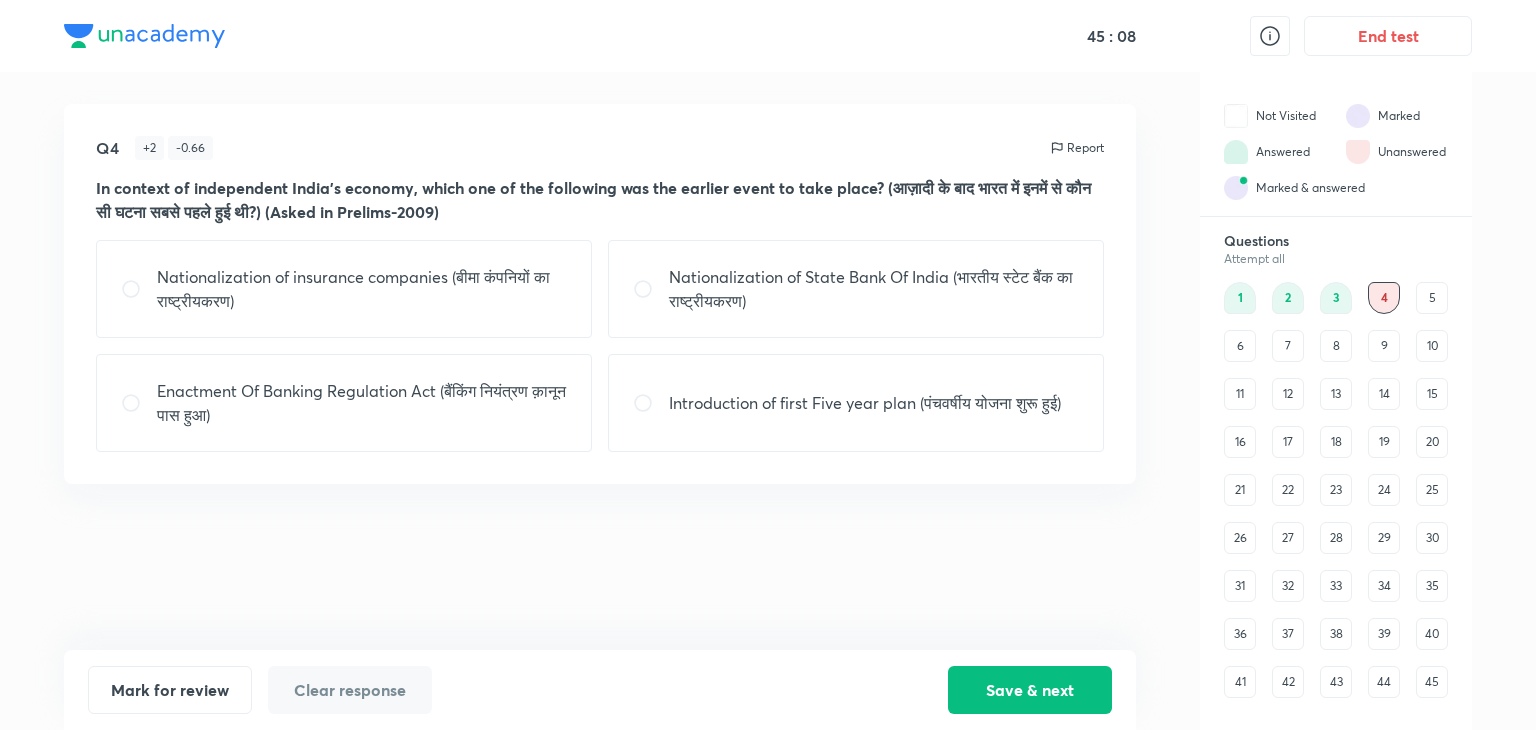 click on "In context of independent India’s economy, which one of the following was the earlier event to take place? (आज़ादी के बाद भारत में इनमें से कौन सी घटना सबसे पहले हुई थी?) (Asked in Prelims-2009)" at bounding box center (600, 200) 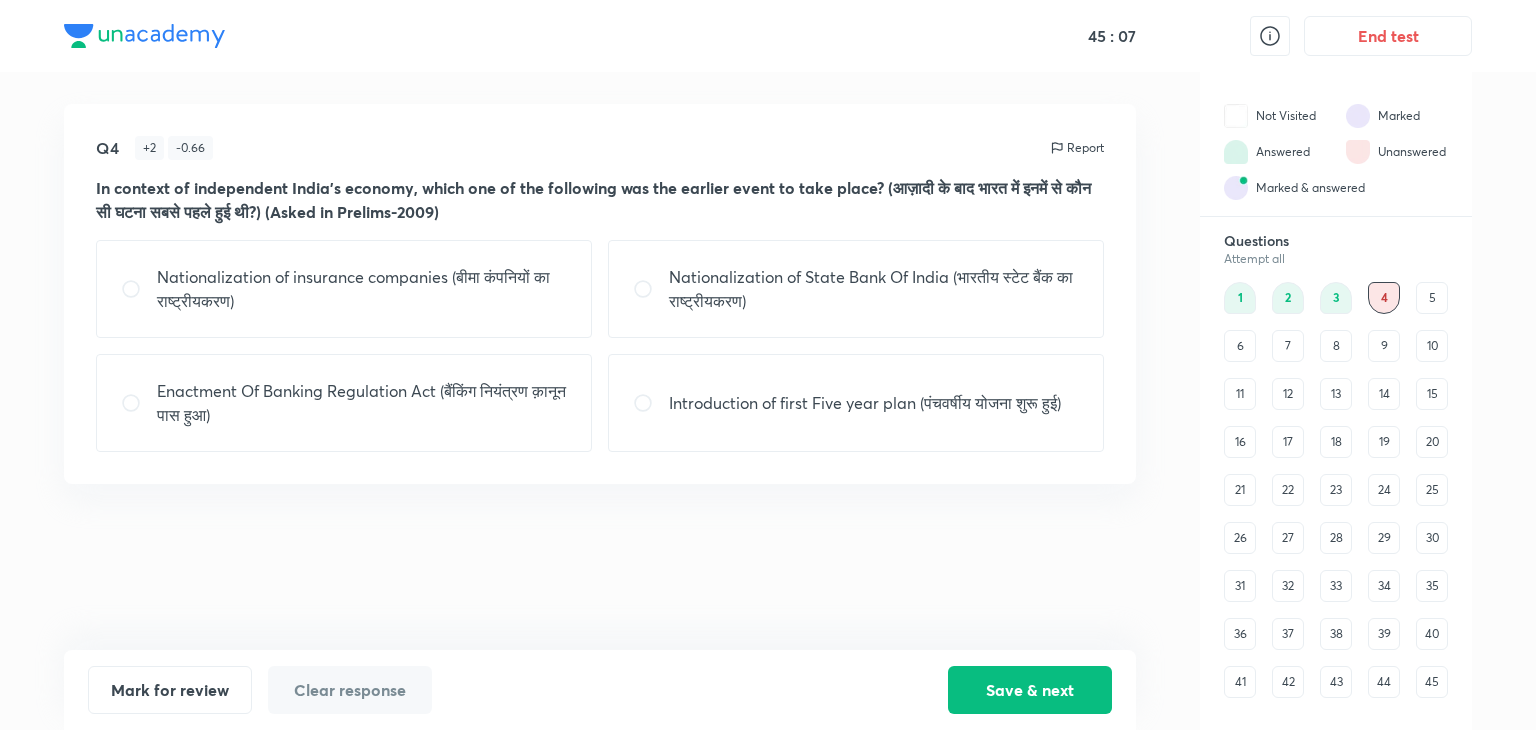click on "In context of independent India’s economy, which one of the following was the earlier event to take place? (आज़ादी के बाद भारत में इनमें से कौन सी घटना सबसे पहले हुई थी?) (Asked in Prelims-2009)" at bounding box center (600, 200) 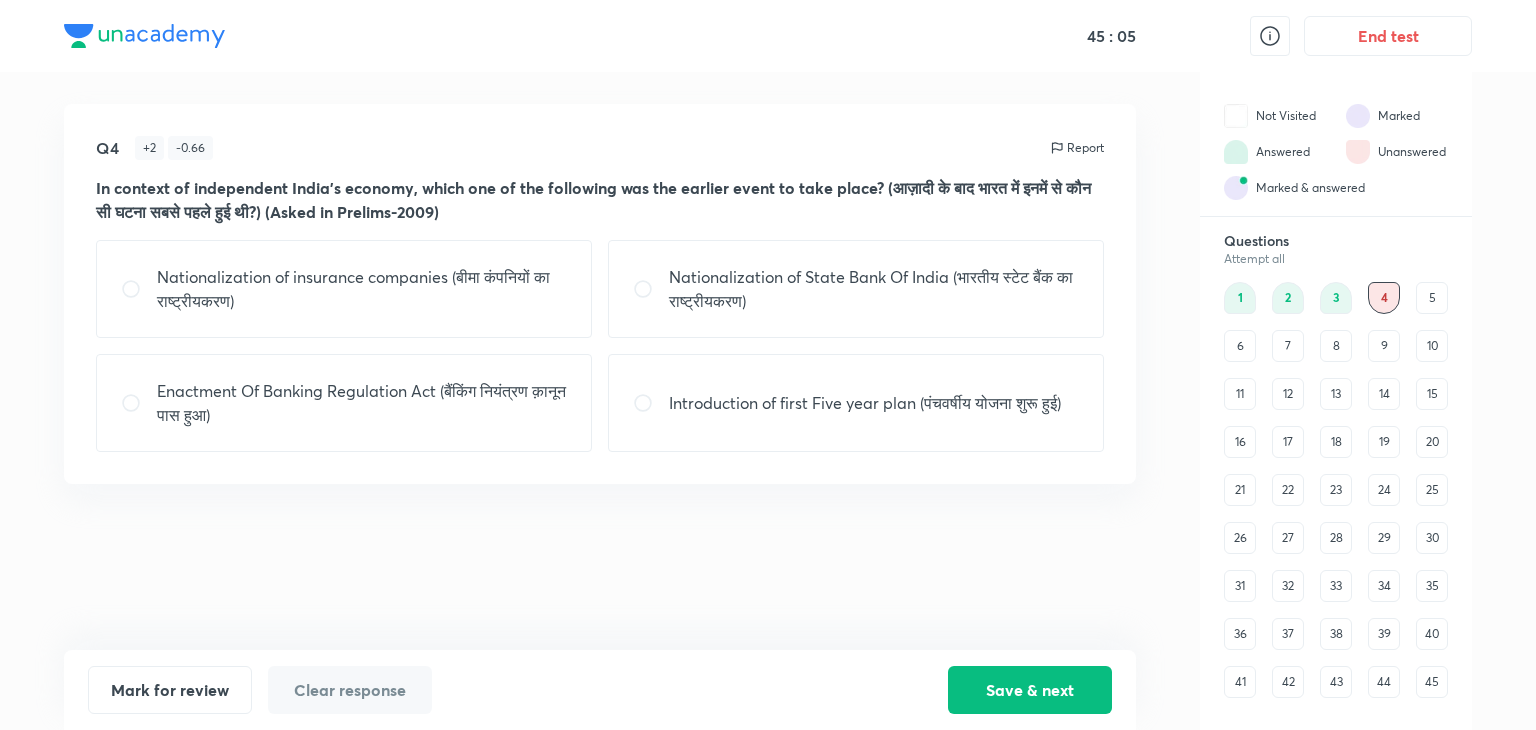click on "Enactment Of Banking Regulation Act (बैंकिंग नियंत्रण क़ानून पास हुआ)" at bounding box center [362, 403] 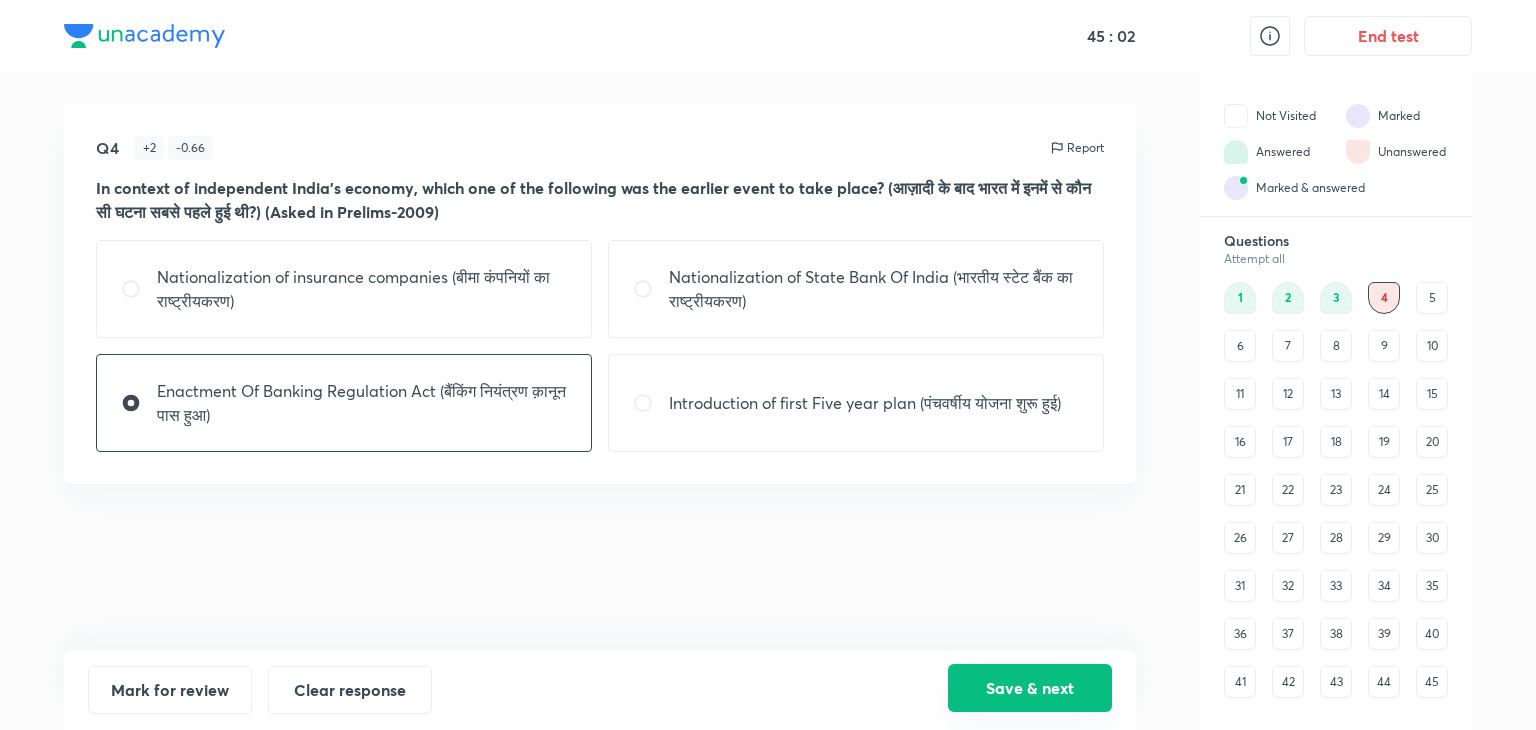 click on "Save & next" at bounding box center (1030, 688) 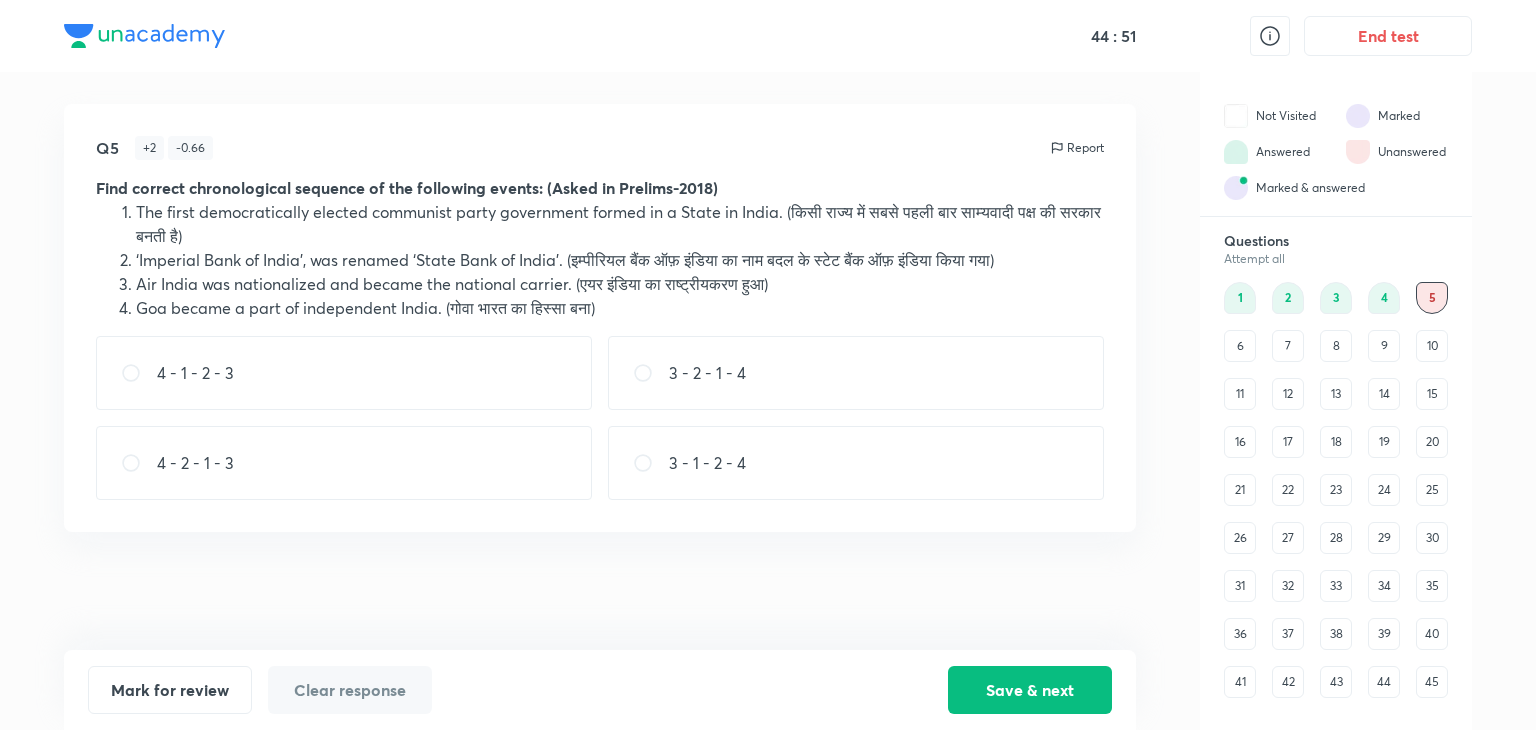 drag, startPoint x: 459, startPoint y: 283, endPoint x: 631, endPoint y: 348, distance: 183.87224 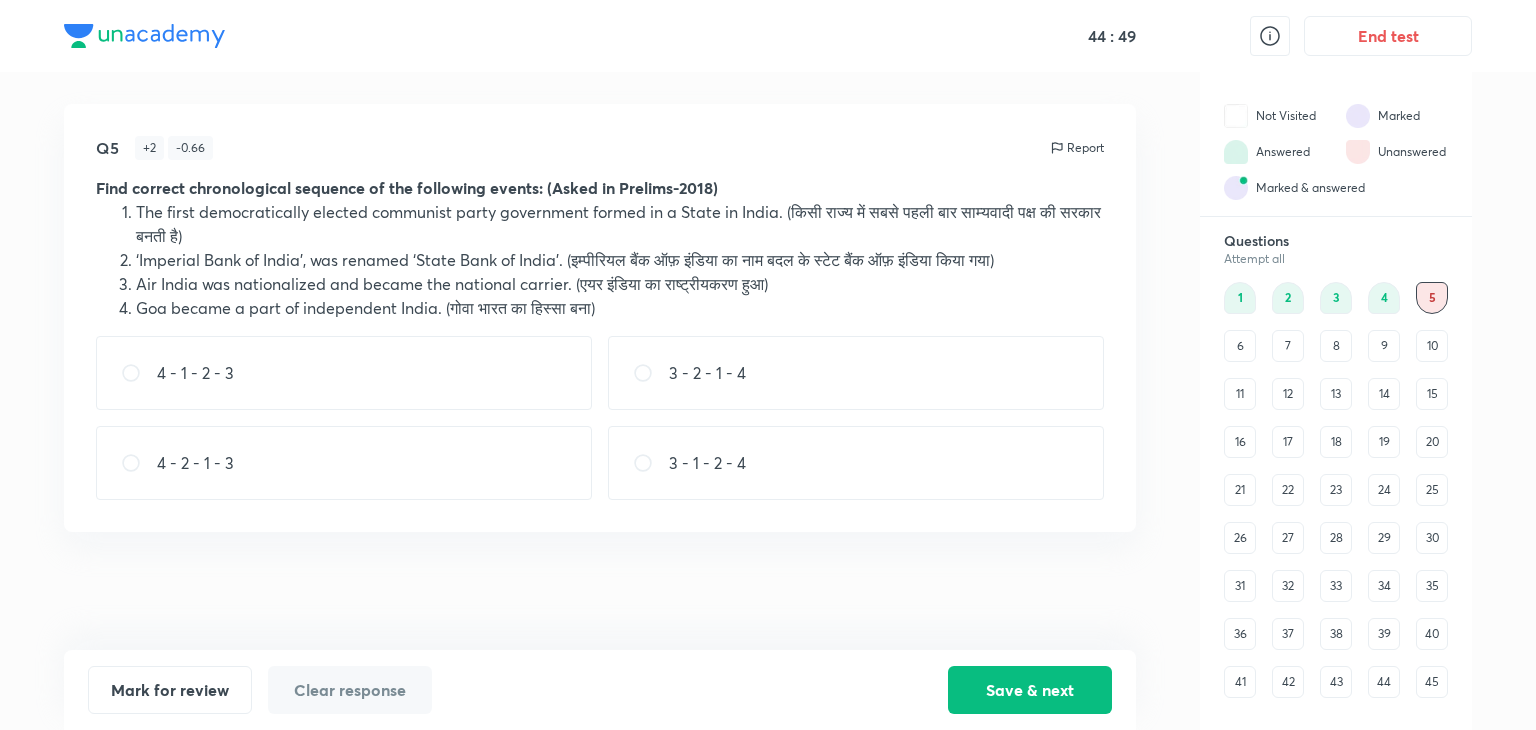 click on "3 - 2 - 1 - 4" at bounding box center [707, 373] 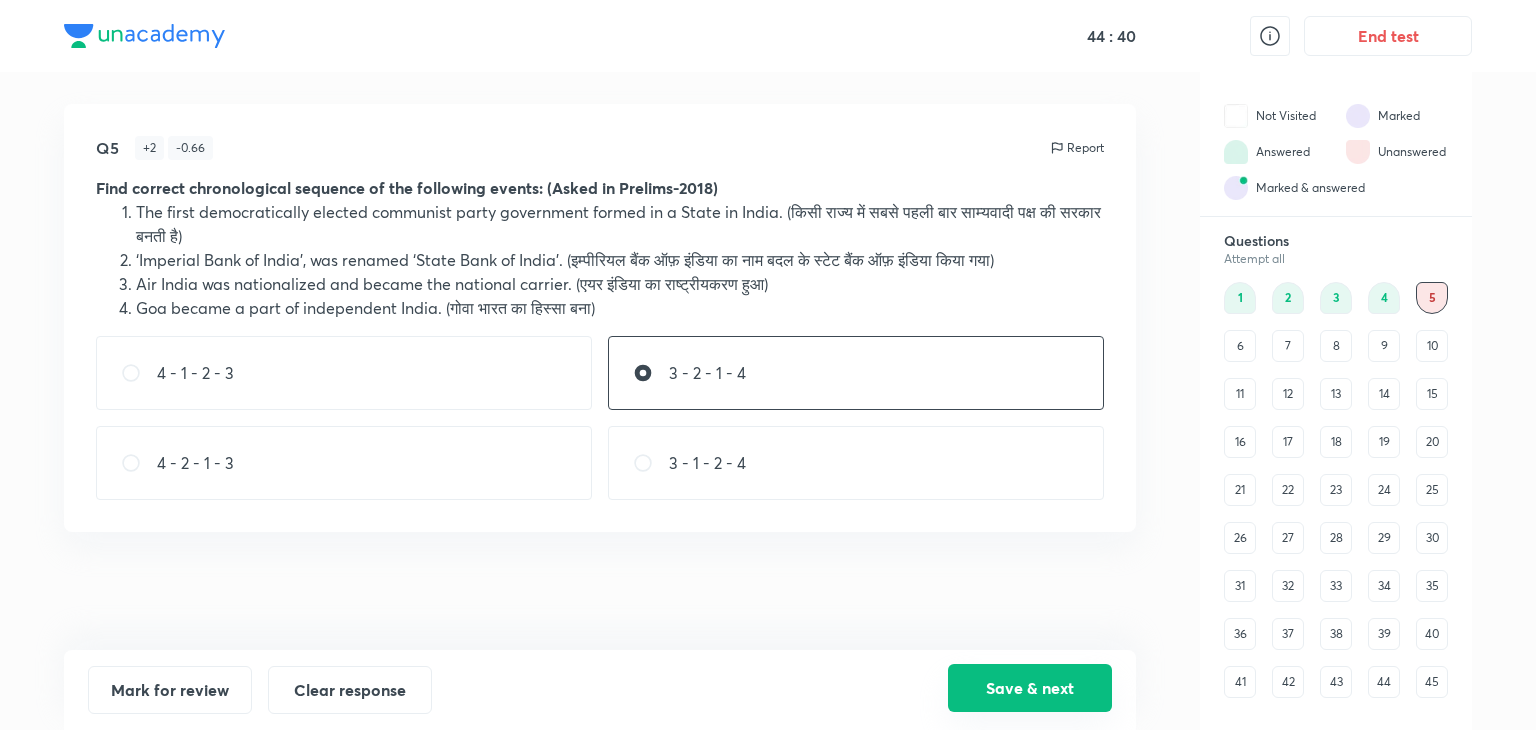 click on "Save & next" at bounding box center (1030, 688) 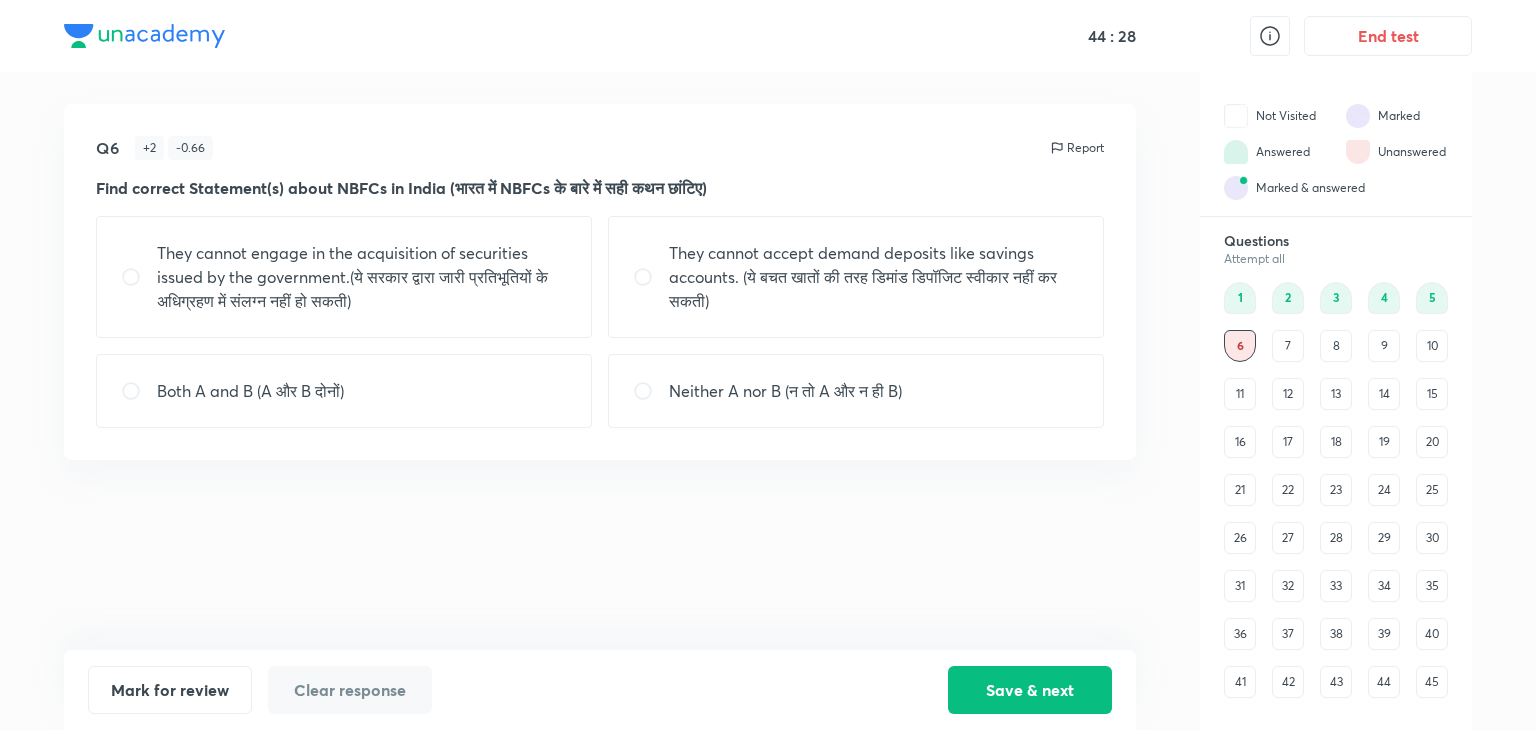 click on "They cannot accept demand deposits like savings accounts. (ये बचत खातों की तरह डिमांड डिपॉजिट स्वीकार नहीं कर सकती)" at bounding box center [874, 277] 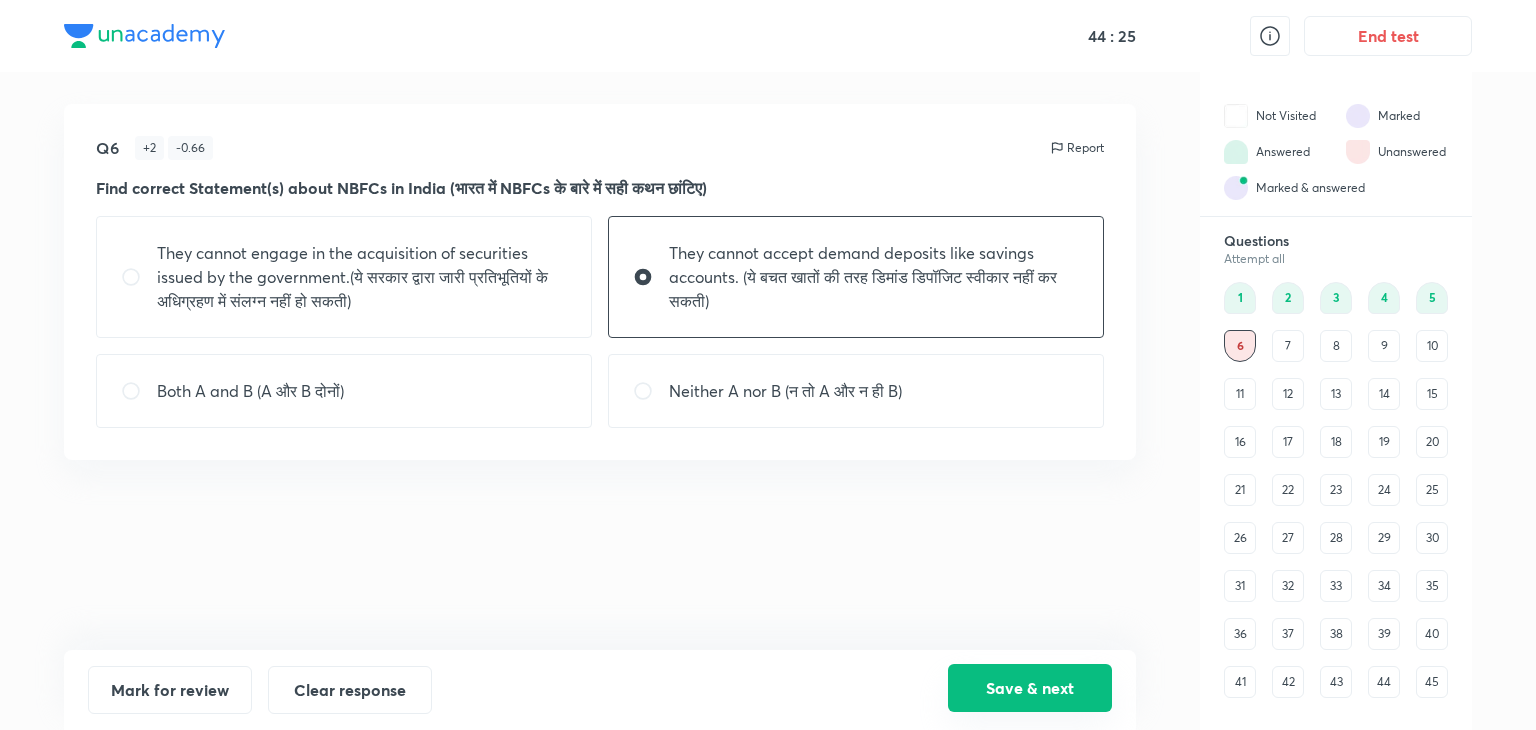 click on "Save & next" at bounding box center (1030, 688) 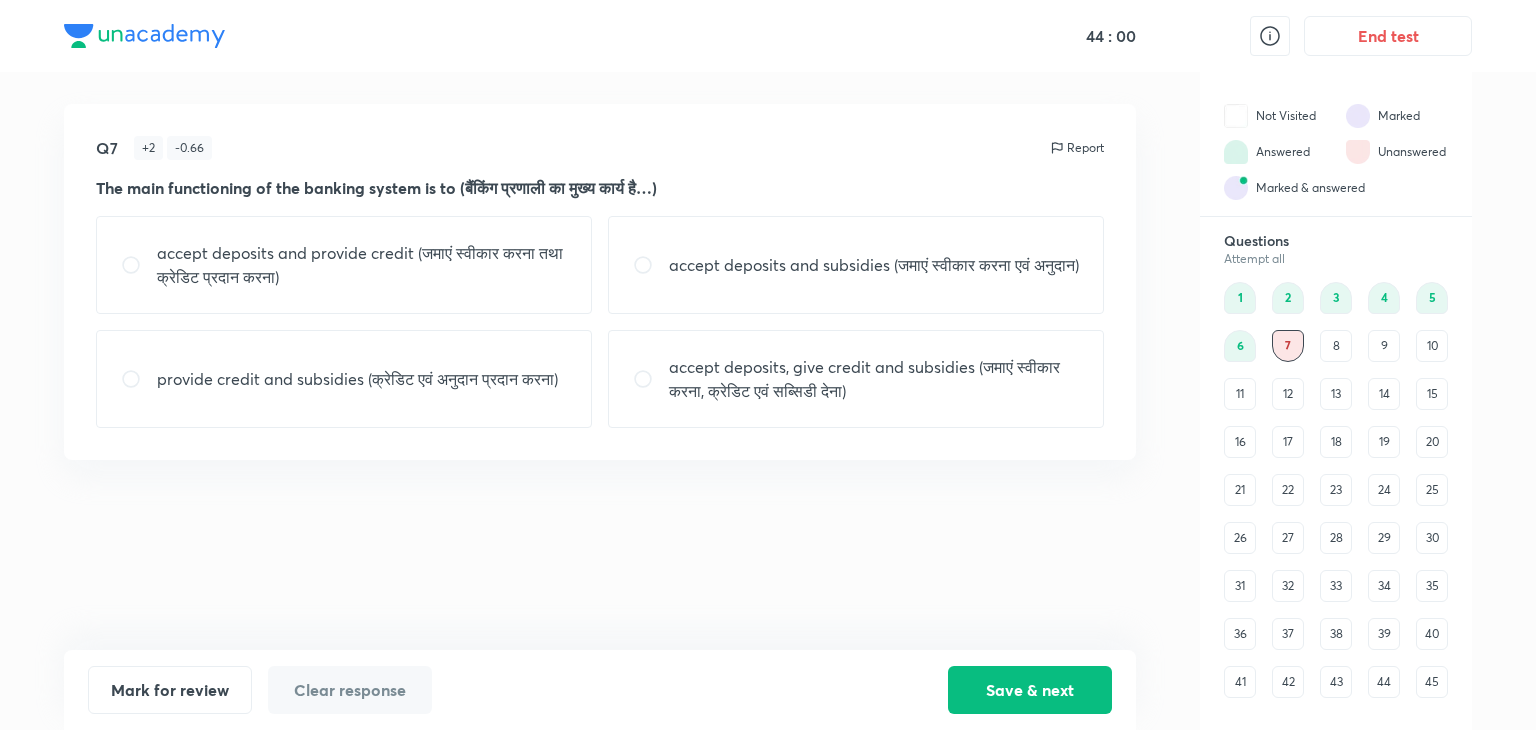 click on "accept deposits and provide credit (जमाएं स्वीकार करना तथा क्रेडिट प्रदान करना)" at bounding box center [362, 265] 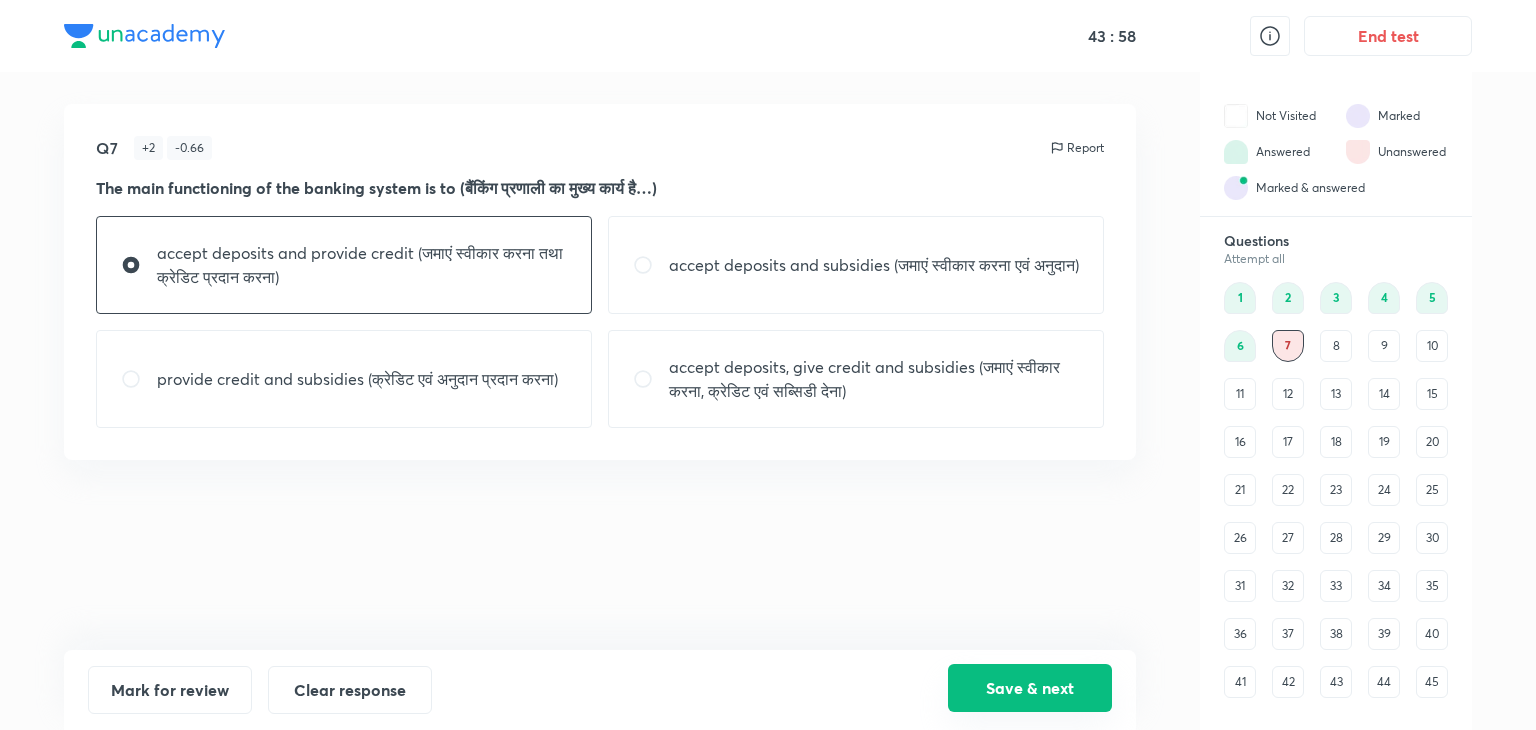 click on "Save & next" at bounding box center [1030, 688] 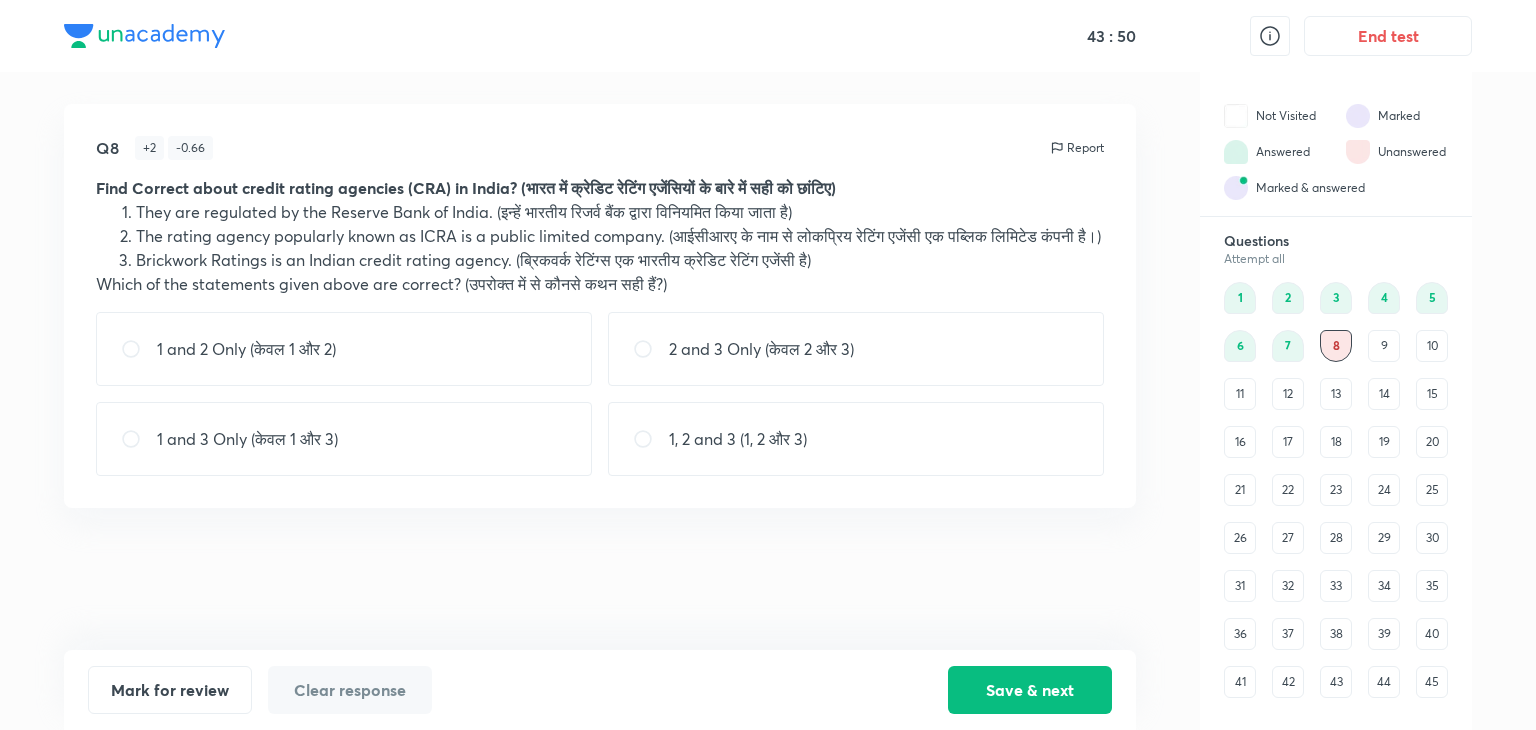 drag, startPoint x: 277, startPoint y: 244, endPoint x: 385, endPoint y: 245, distance: 108.00463 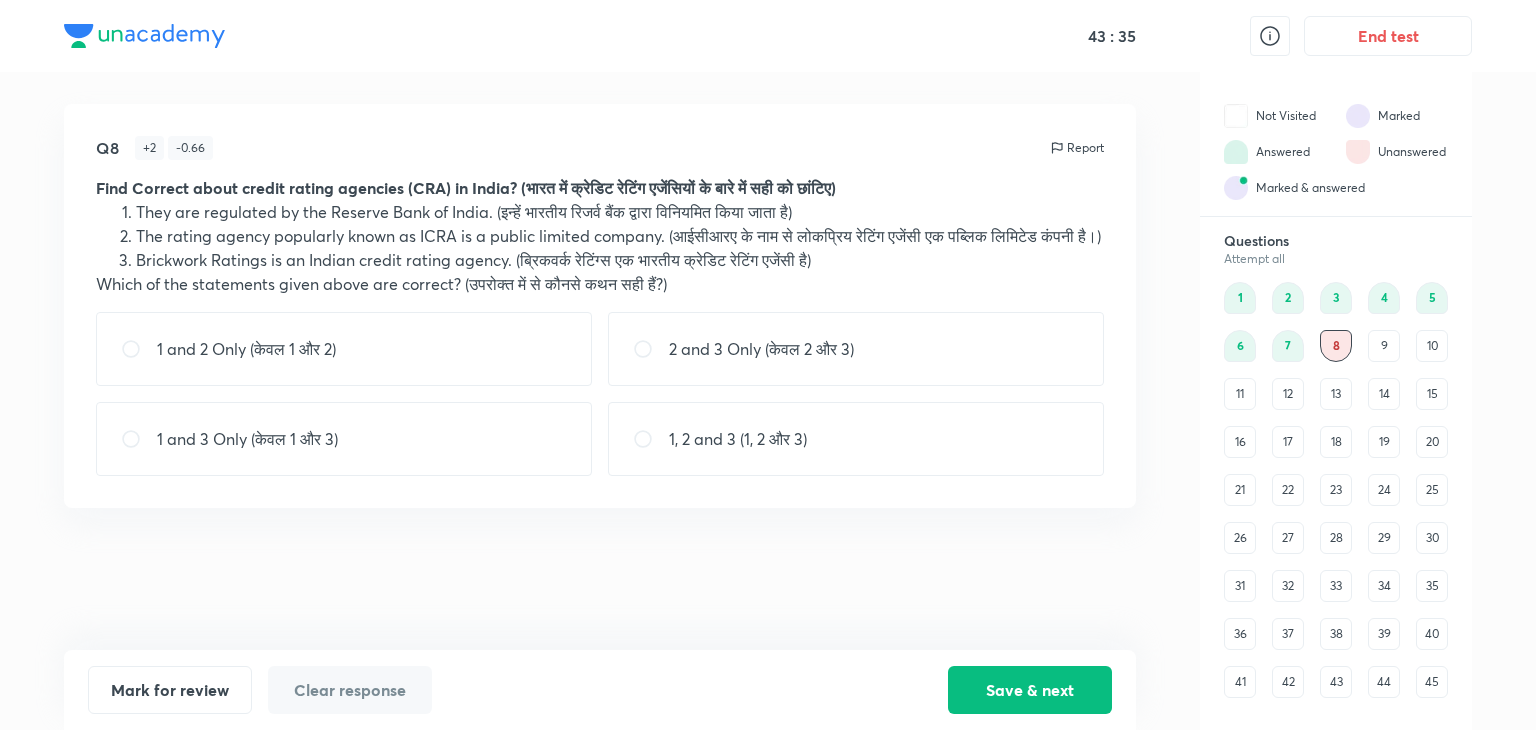 click on "2 and 3 Only (केवल 2 और 3)" at bounding box center [761, 349] 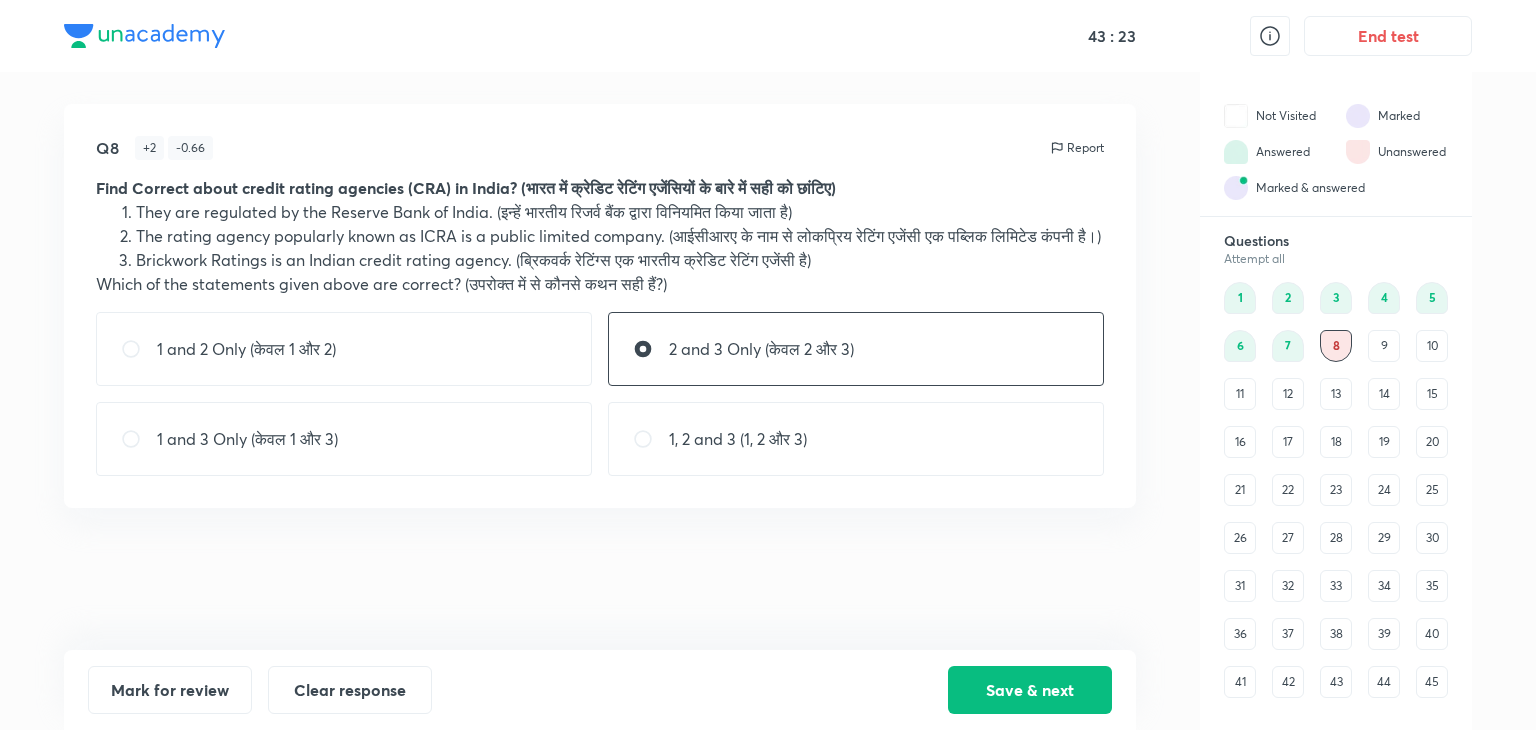 drag, startPoint x: 414, startPoint y: 311, endPoint x: 405, endPoint y: 240, distance: 71.568146 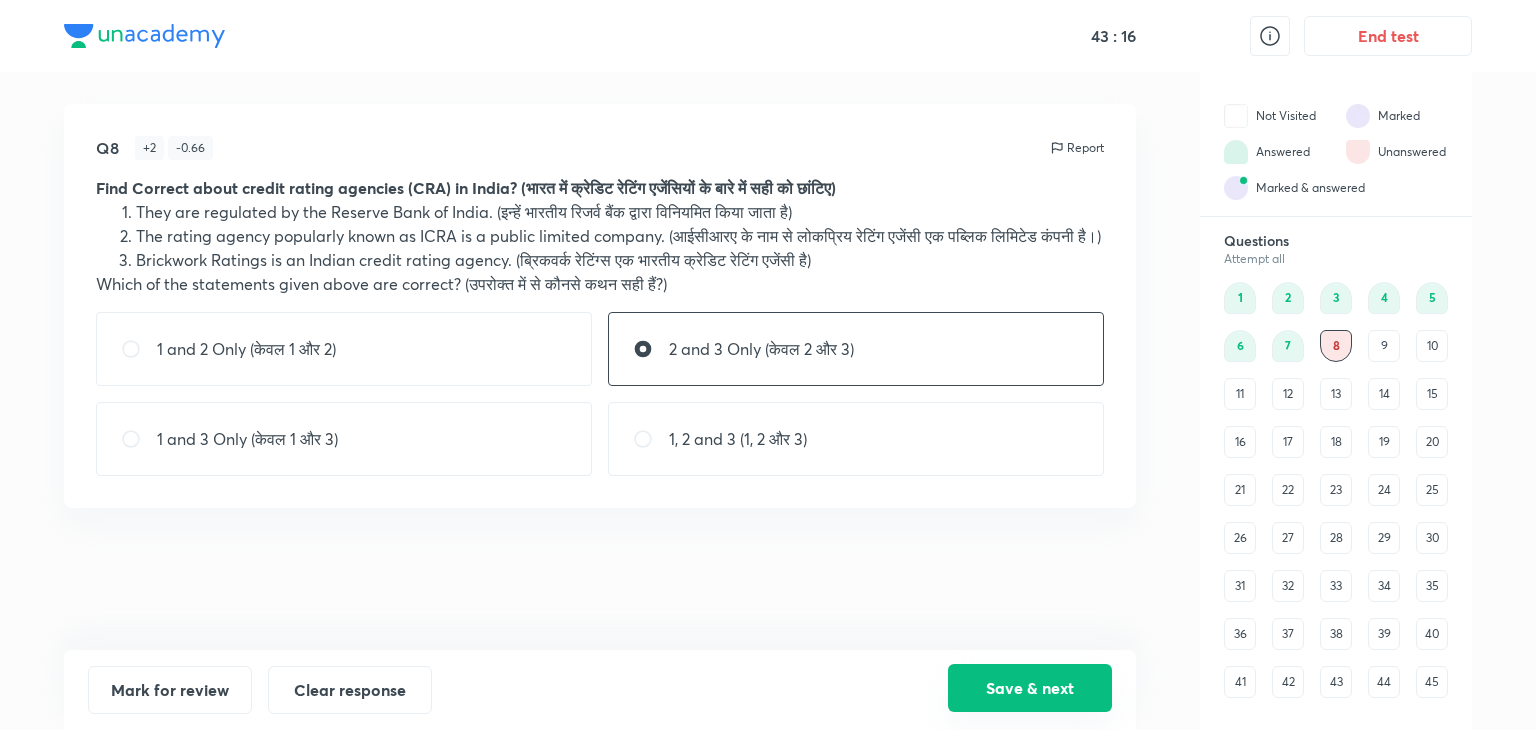 click on "Save & next" at bounding box center (1030, 688) 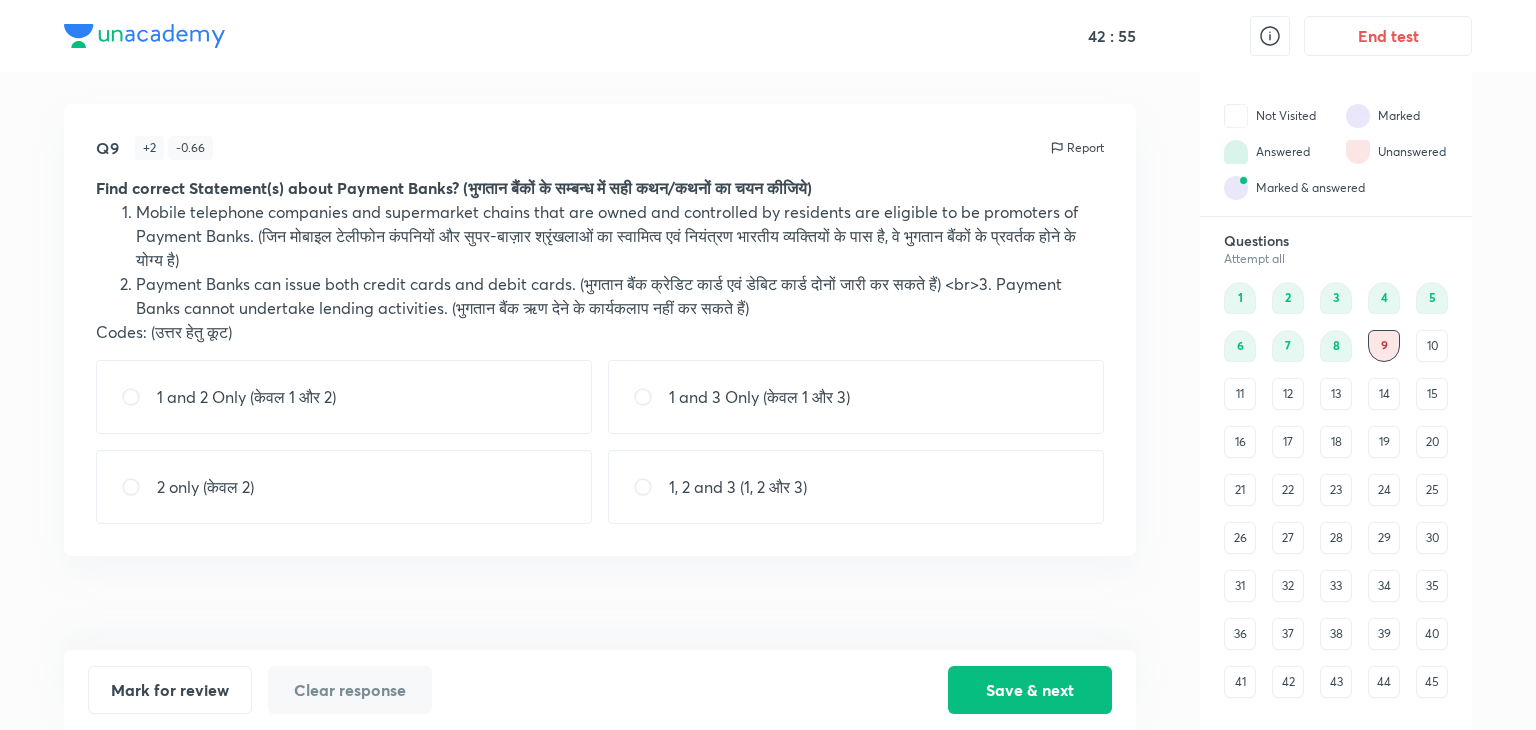 click on "1 and 3 Only (केवल 1 और 3)" at bounding box center [856, 397] 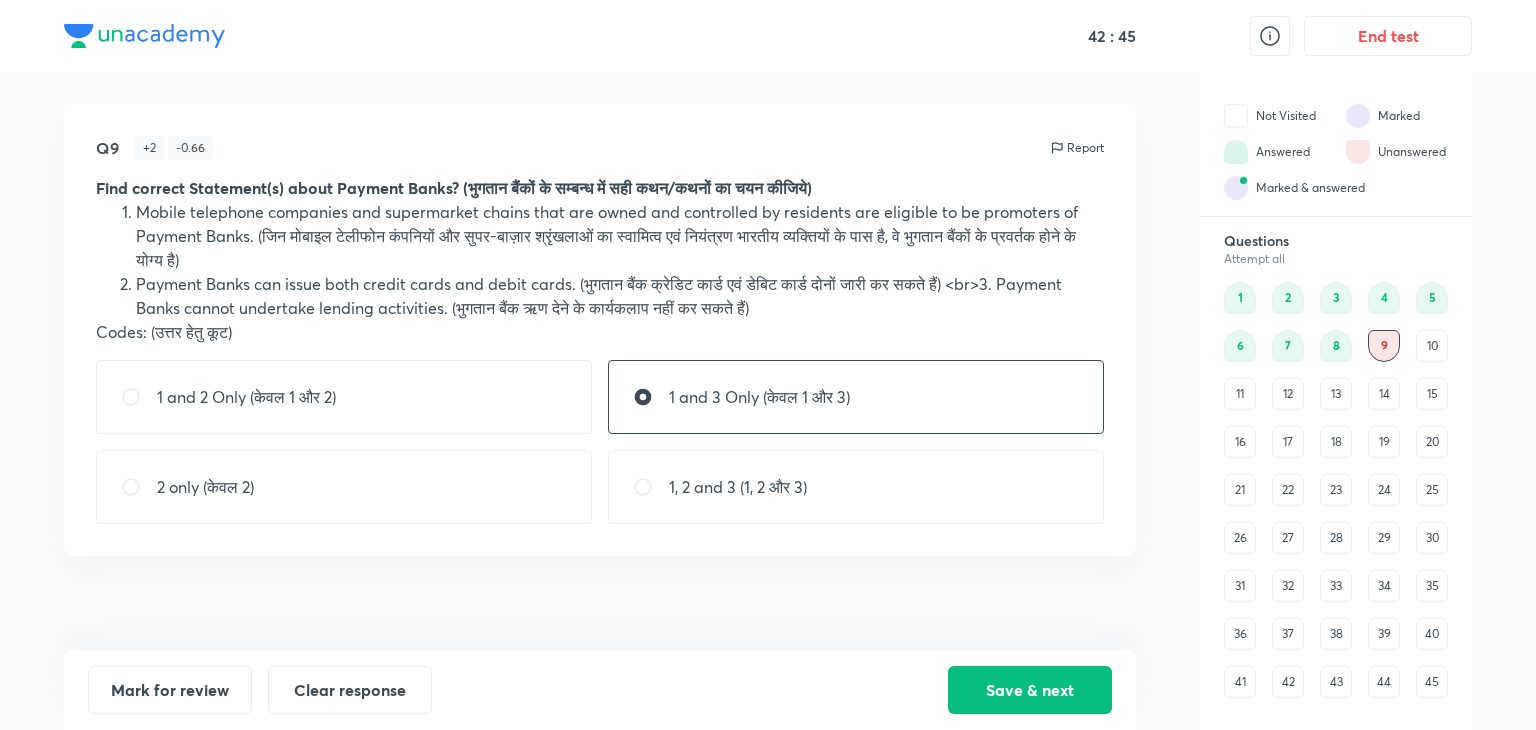 drag, startPoint x: 312, startPoint y: 220, endPoint x: 425, endPoint y: 241, distance: 114.93476 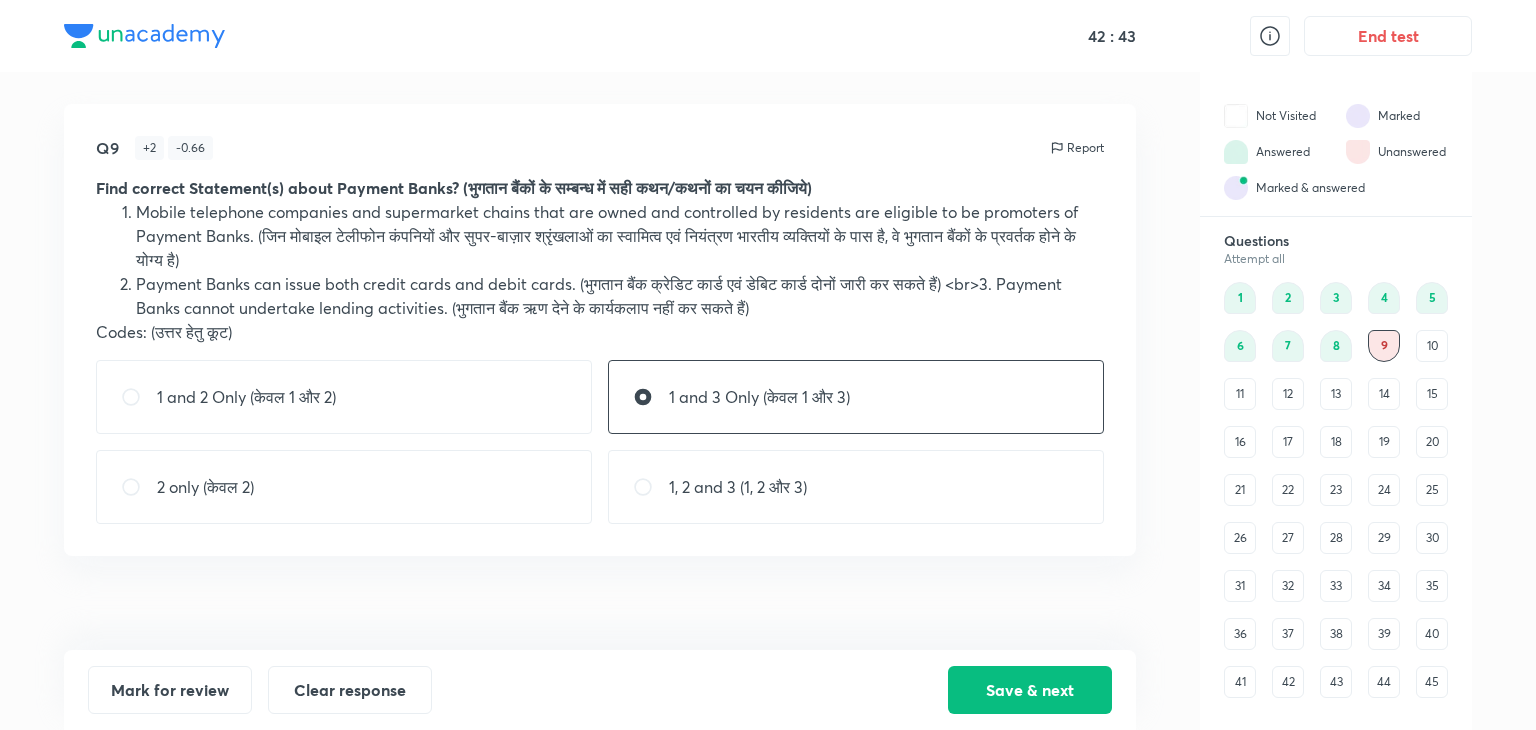 click on "Payment Banks can issue both credit cards and debit cards. (भुगतान बैंक क्रेडिट कार्ड एवं डेबिट कार्ड दोनों जारी कर सकते हैं) <br>3. Payment Banks cannot undertake lending activities. (भुगतान बैंक ऋण देने के कार्यकलाप नहीं कर सकते हैं)" at bounding box center (620, 296) 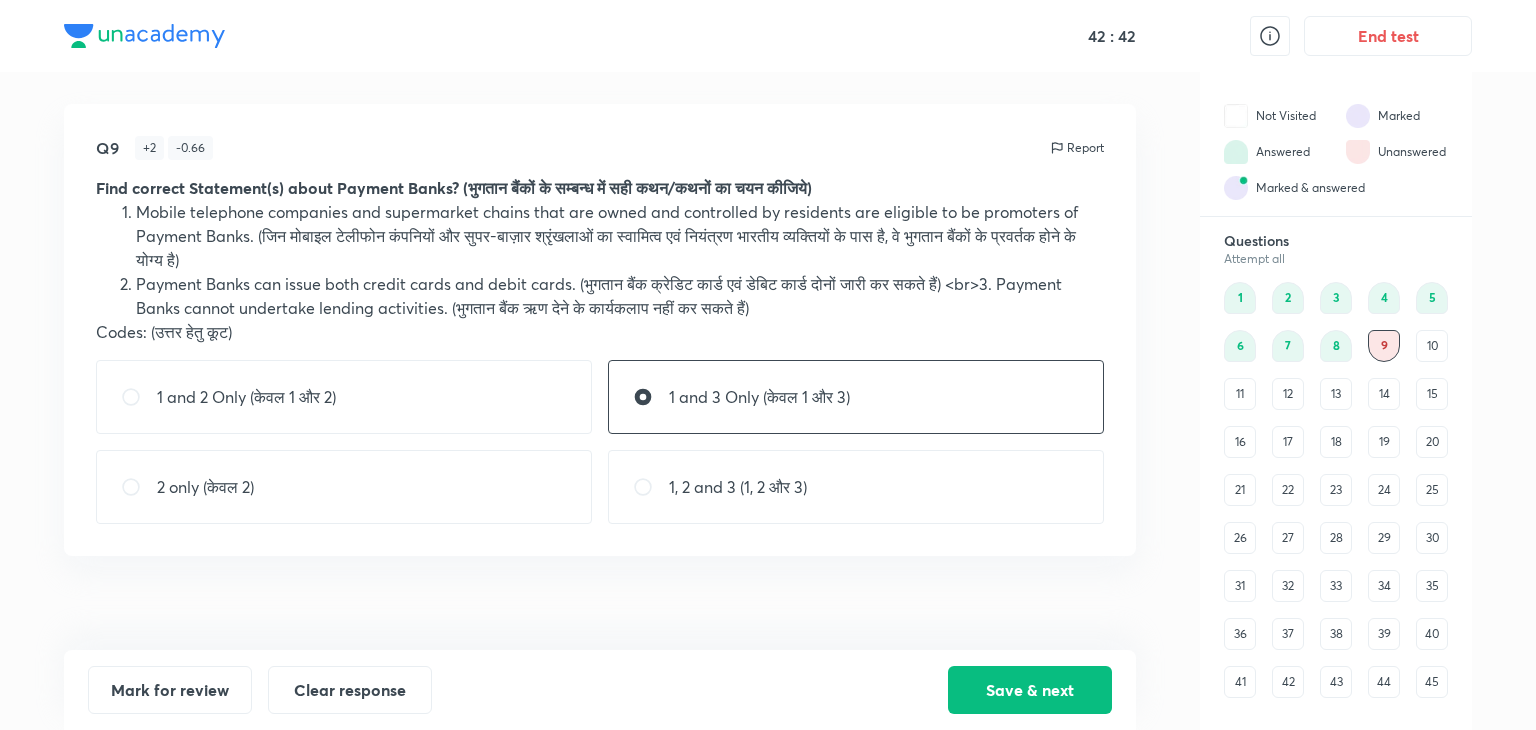 drag, startPoint x: 396, startPoint y: 282, endPoint x: 417, endPoint y: 552, distance: 270.81543 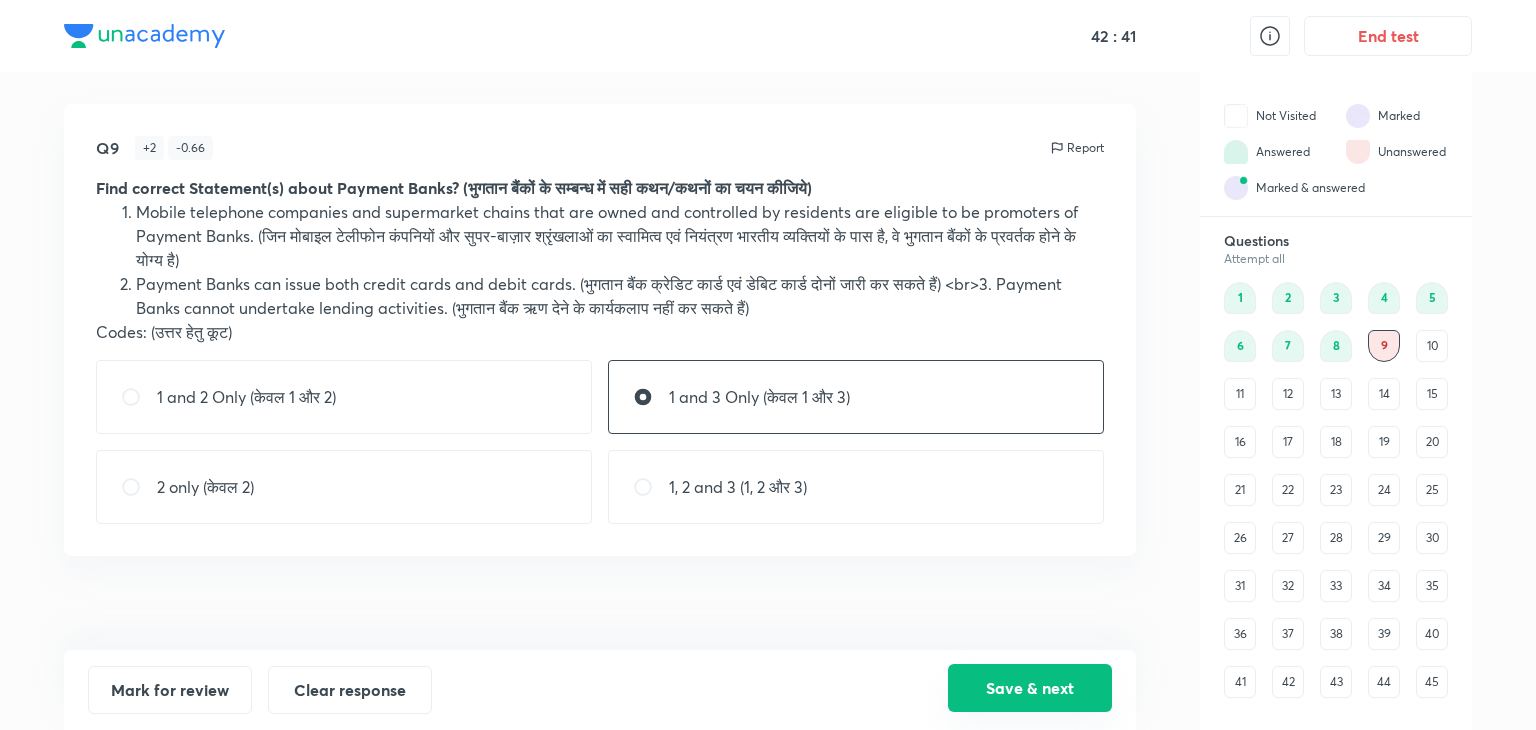 click on "Save & next" at bounding box center [1030, 688] 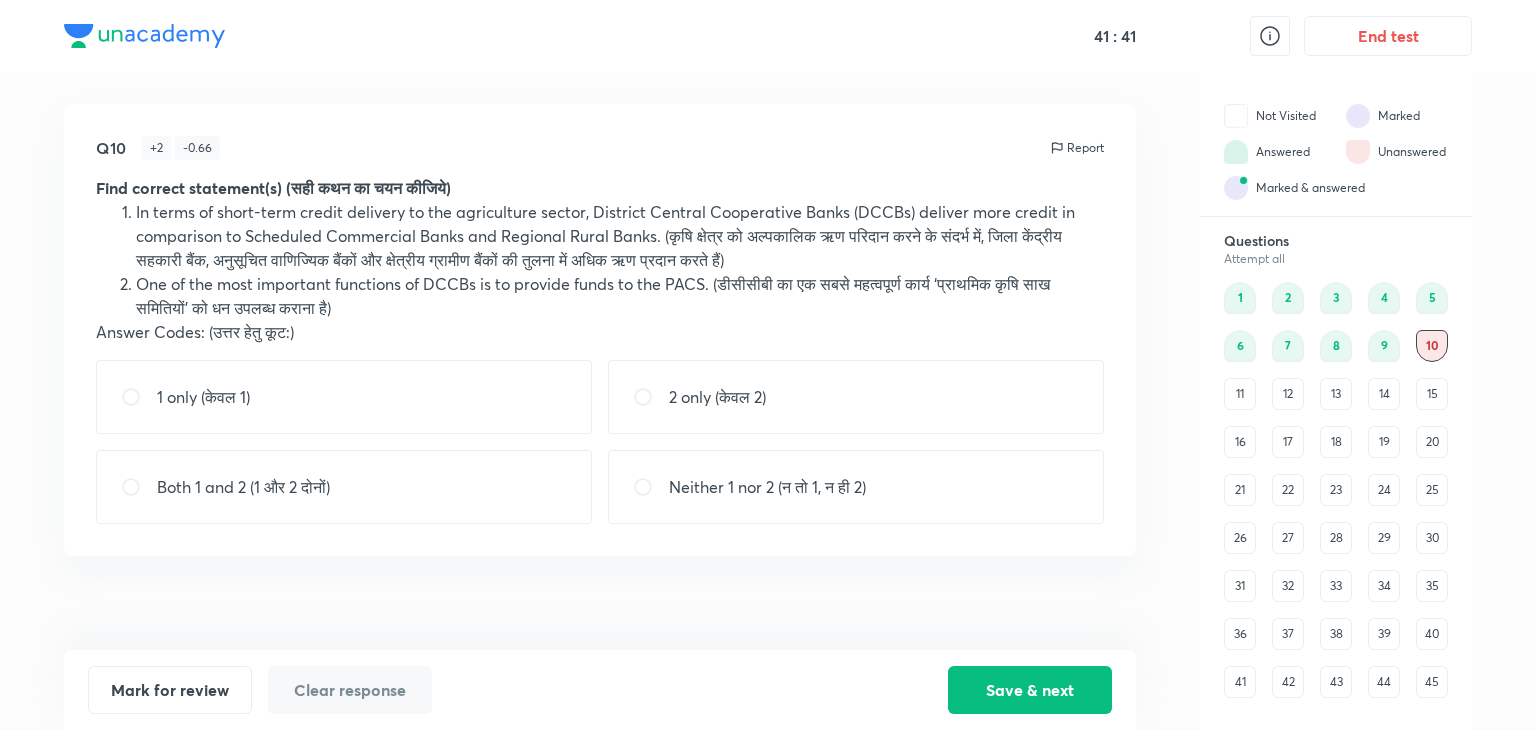 click on "Neither 1 nor 2 (न तो 1, न ही 2)" at bounding box center (856, 487) 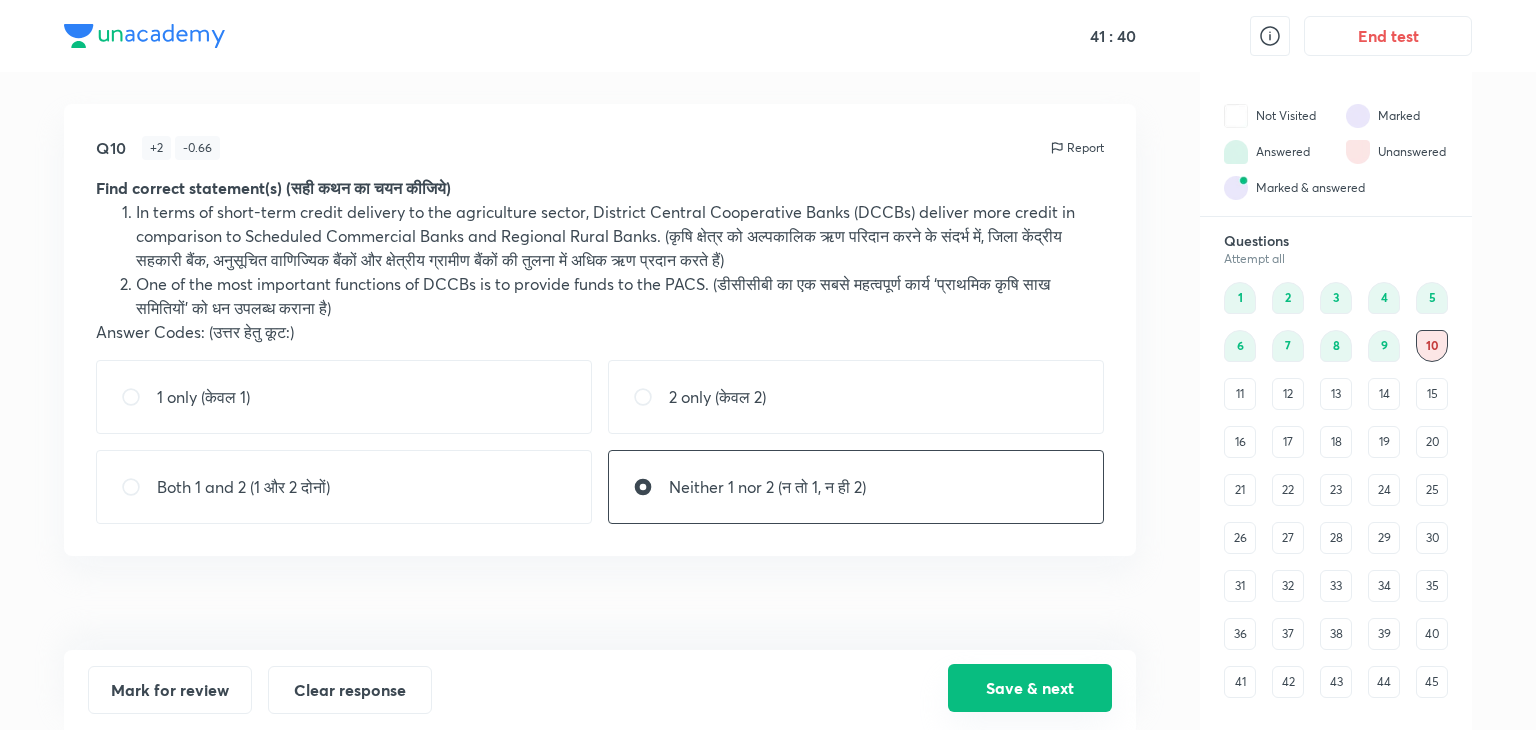 click on "Save & next" at bounding box center (1030, 688) 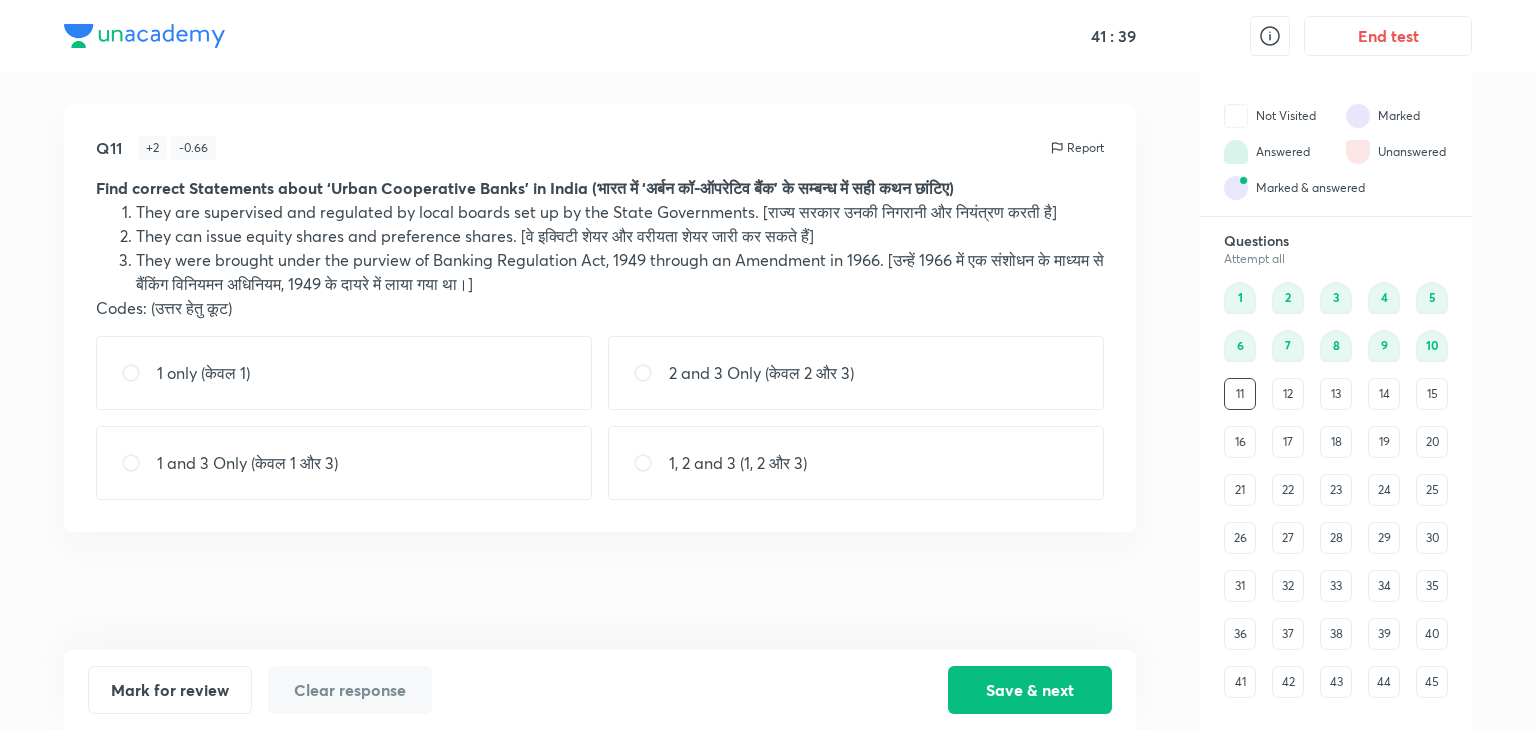 type 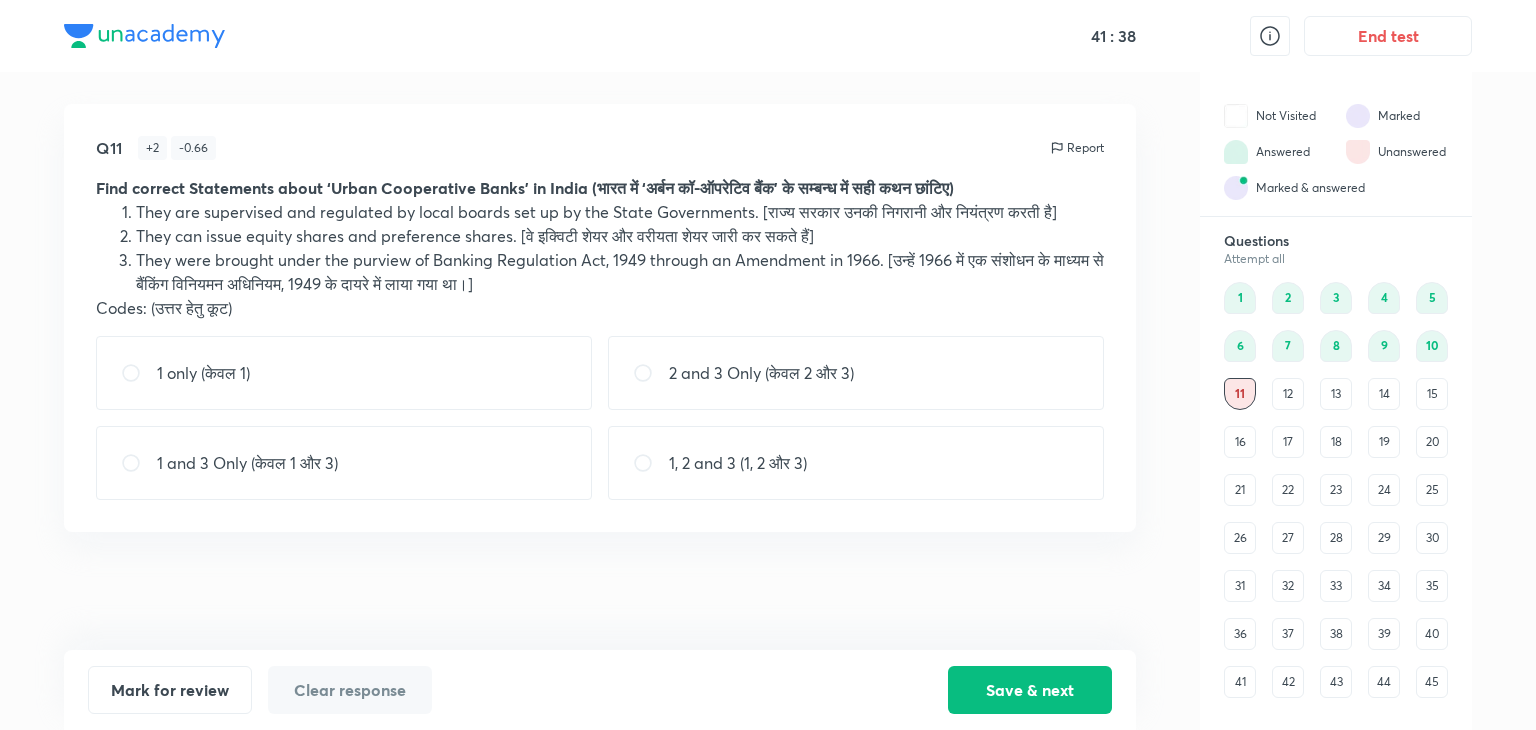 click on "Q11 + 2 - 0.66 Report  Find correct Statements about ‘Urban Cooperative Banks’ in India (भारत में ‘अर्बन कॉ-ऑपरेटिव बैंक’ के सम्बन्ध में सही कथन छांटिए) They are supervised and regulated by local boards set up by the State Governments. [राज्य सरकार उनकी निगरानी और नियंत्रण करती है] They can issue equity shares and preference shares. [वे इक्विटी शेयर और वरीयता शेयर जारी कर सकते हैं] They were brought under the purview of Banking Regulation Act, 1949 through an Amendment in 1966. [उन्हें 1966 में एक संशोधन के माध्यम से बैंकिंग विनियमन अधिनियम, 1949 के दायरे में लाया गया था।] Codes: (उत्तर हेतु कूट)" at bounding box center (600, 318) 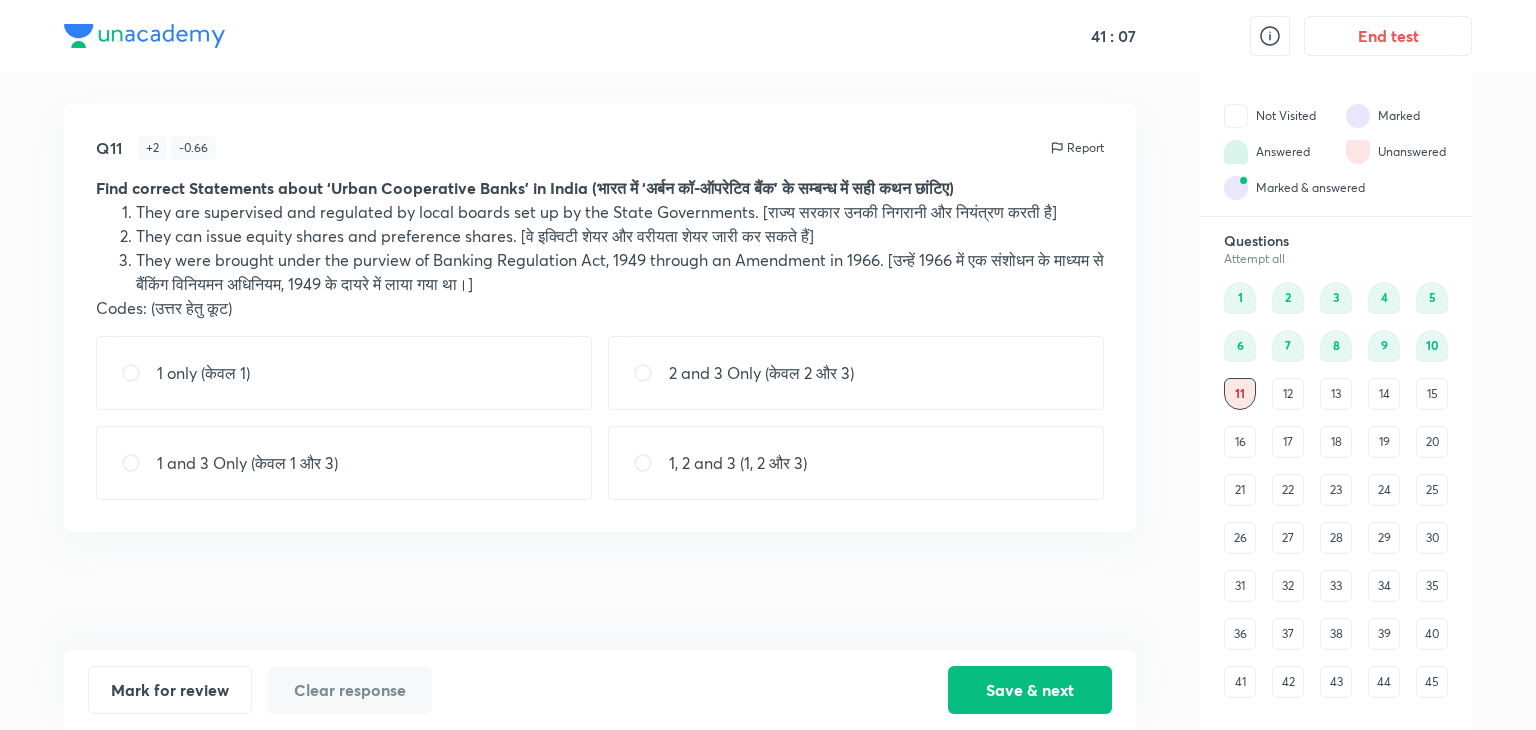 click on "2 and 3 Only (केवल 2 और 3)" at bounding box center (761, 373) 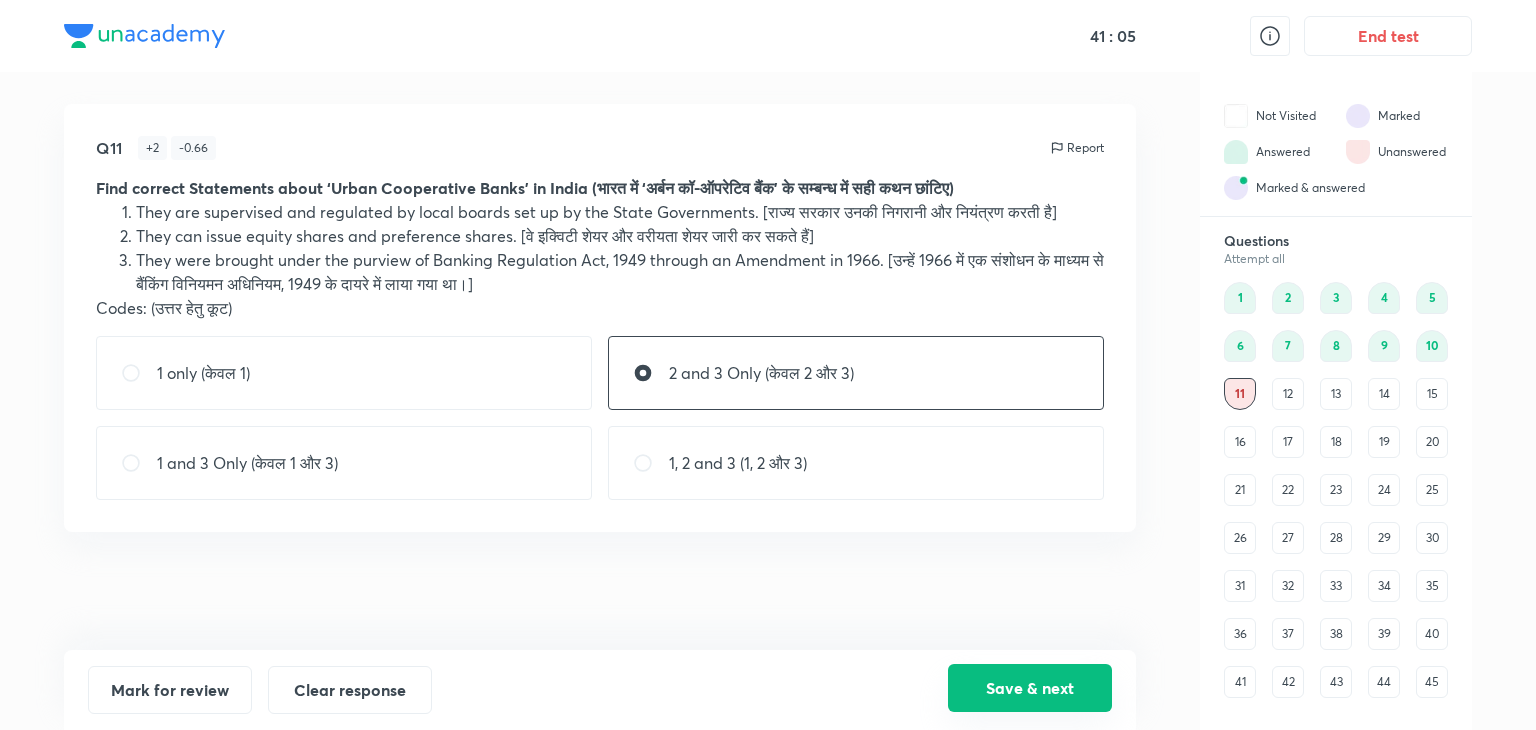 click on "Save & next" at bounding box center [1030, 688] 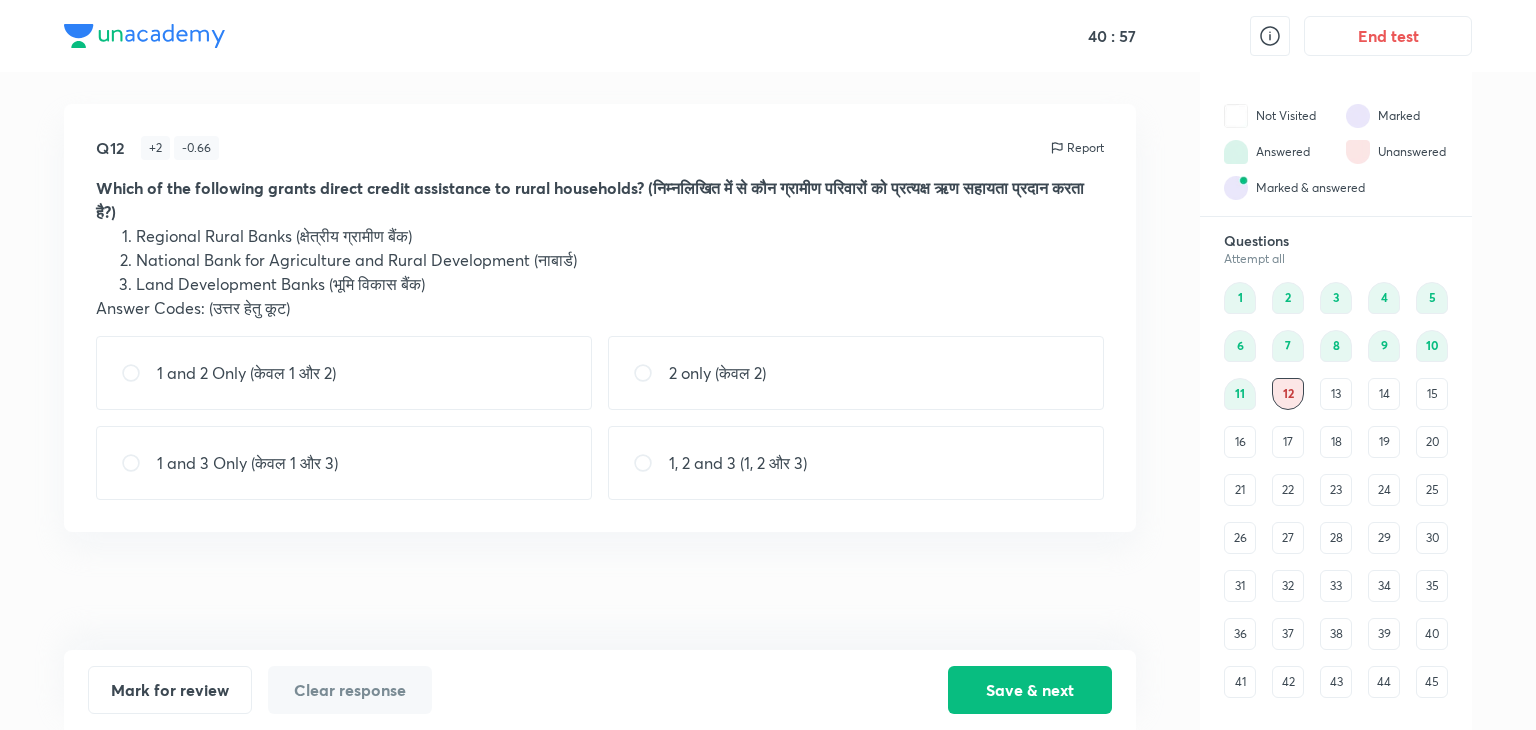 click on "1 and 3 Only (केवल 1 और 3)" at bounding box center (344, 463) 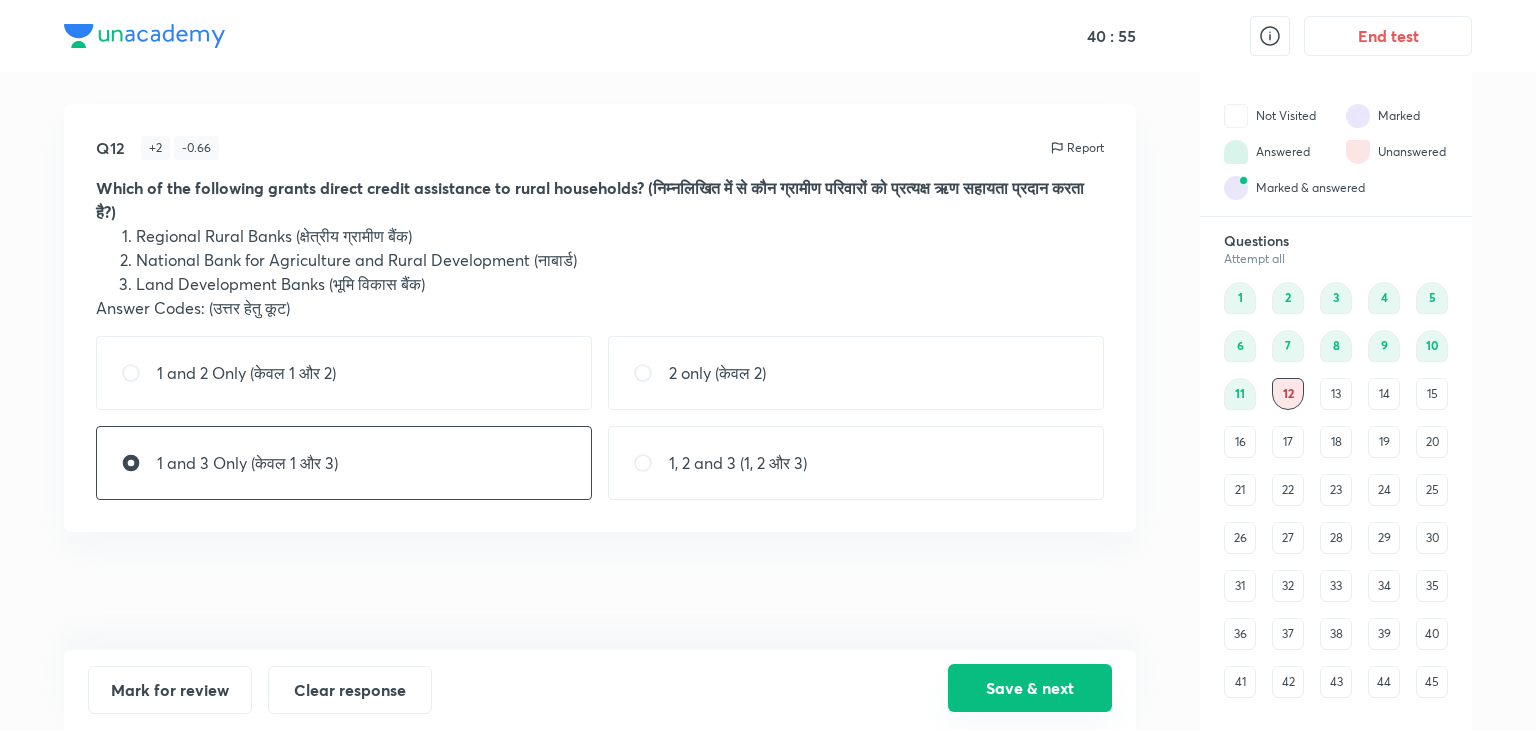 click on "Save & next" at bounding box center [1030, 688] 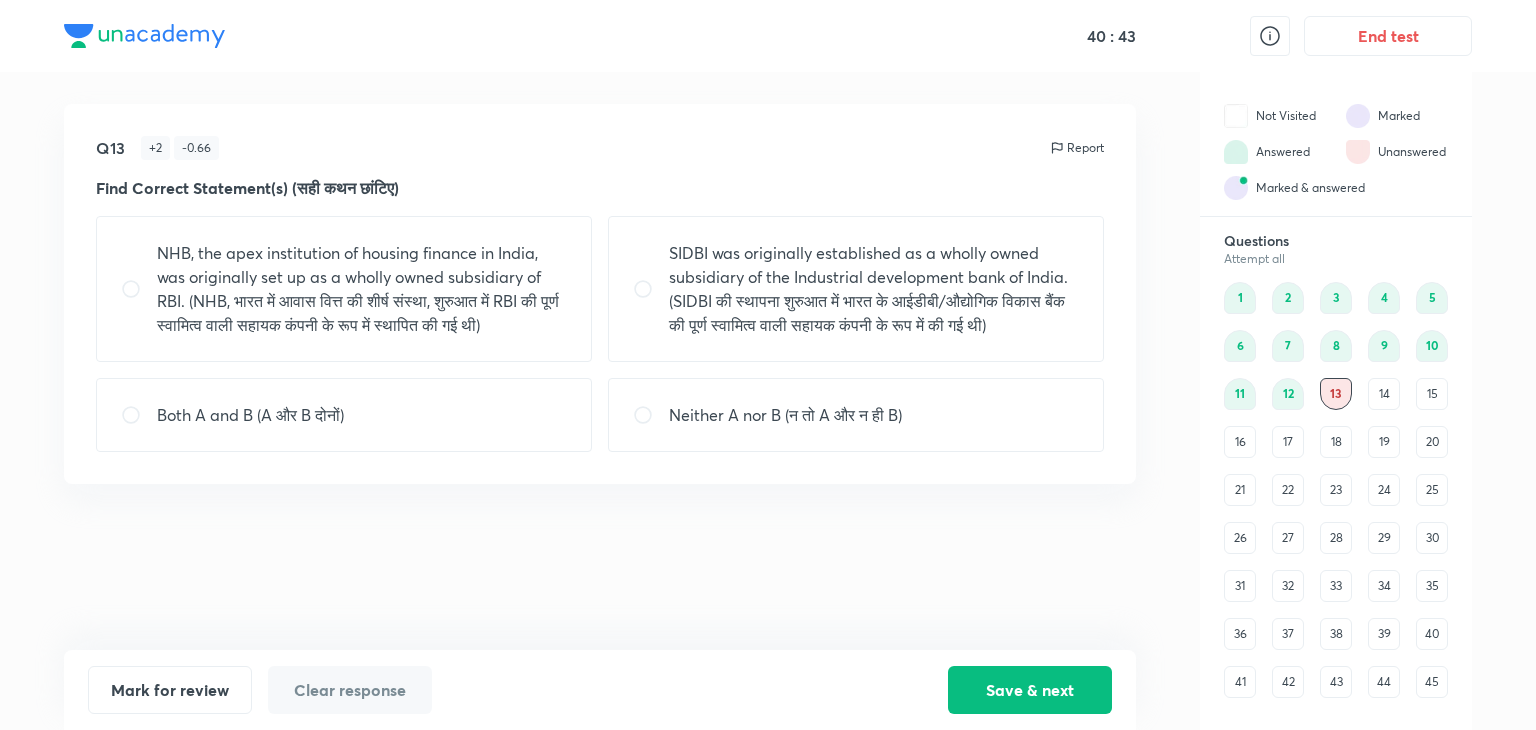 click on "Both A and B (A और B दोनों)" at bounding box center (344, 415) 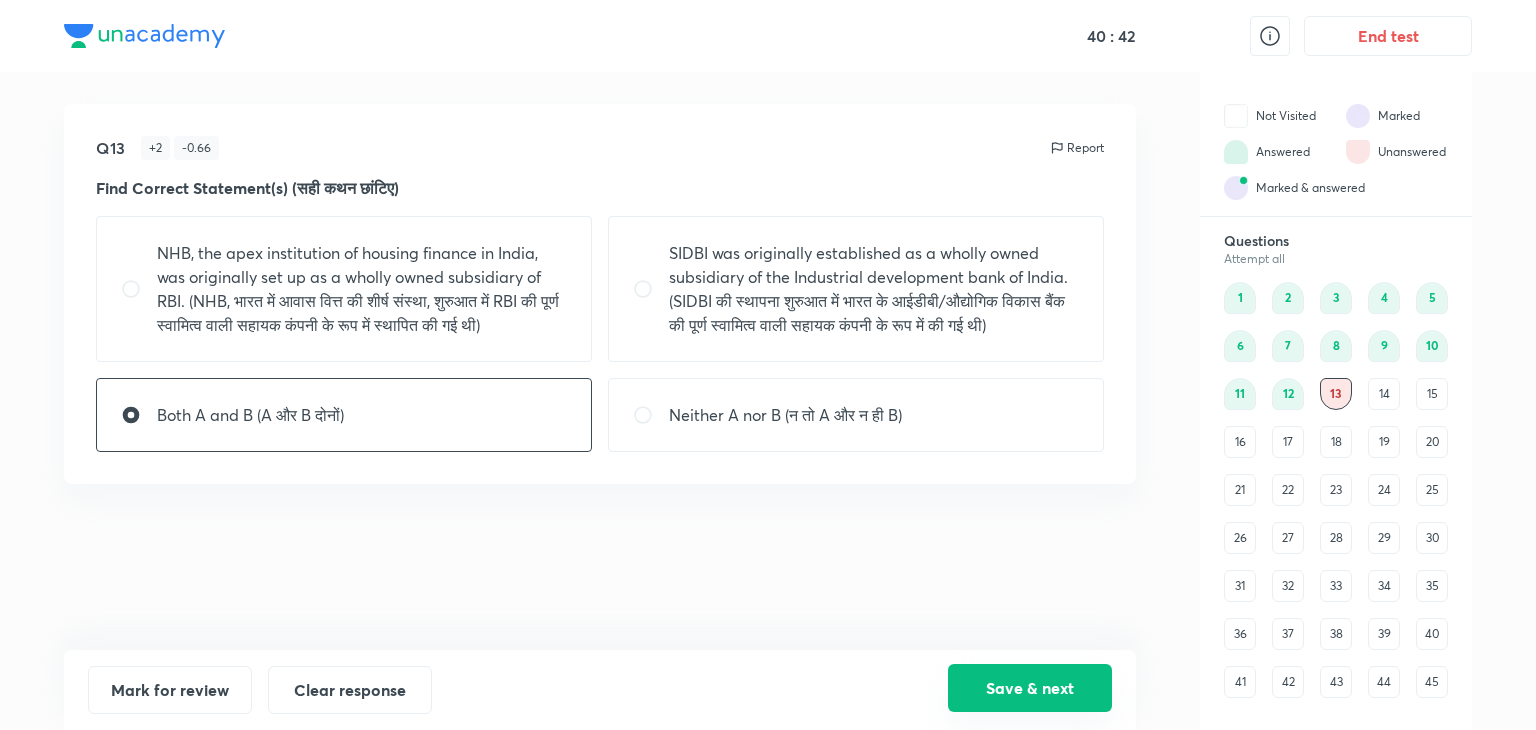 click on "Save & next" at bounding box center [1030, 688] 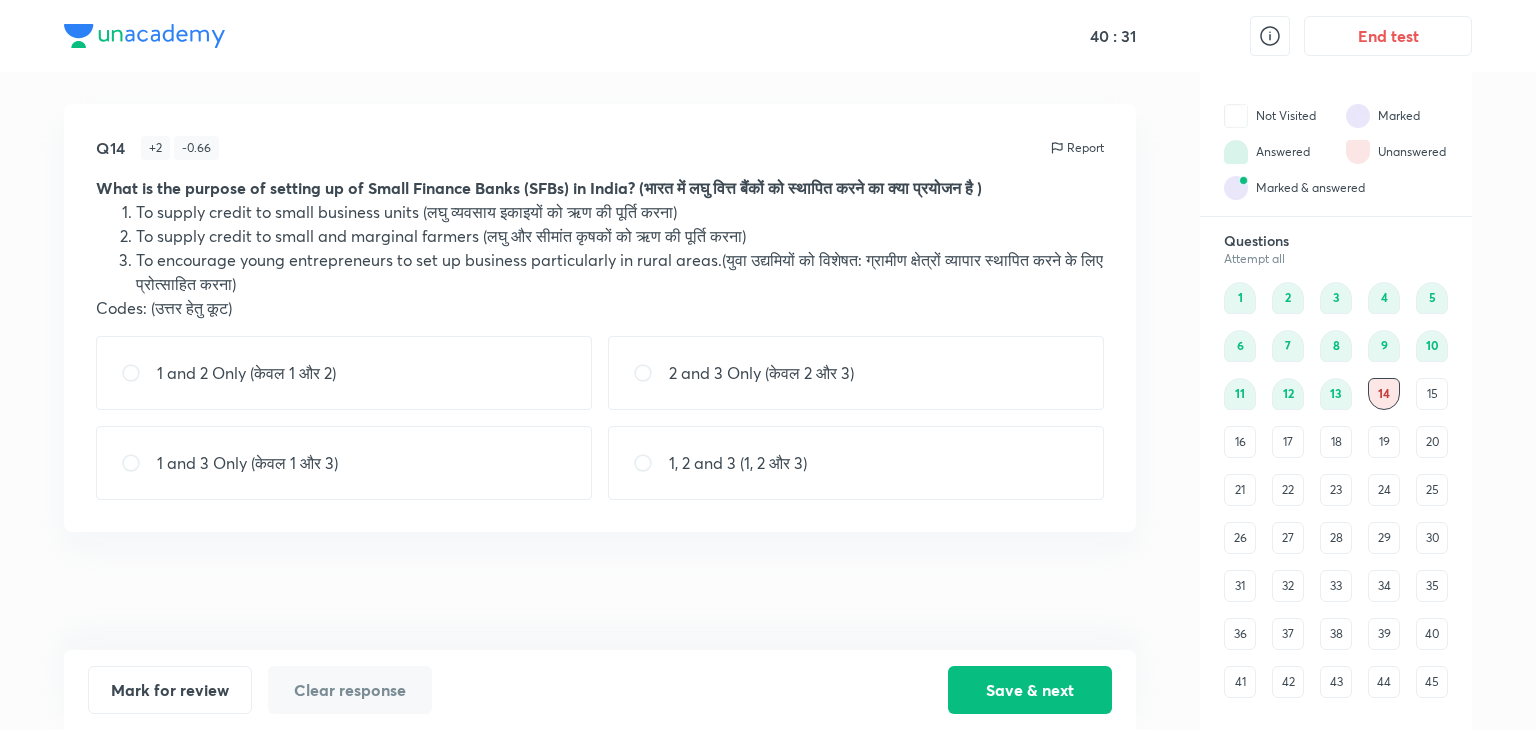 click on "1 and 2 Only (केवल 1 और 2)" at bounding box center [344, 373] 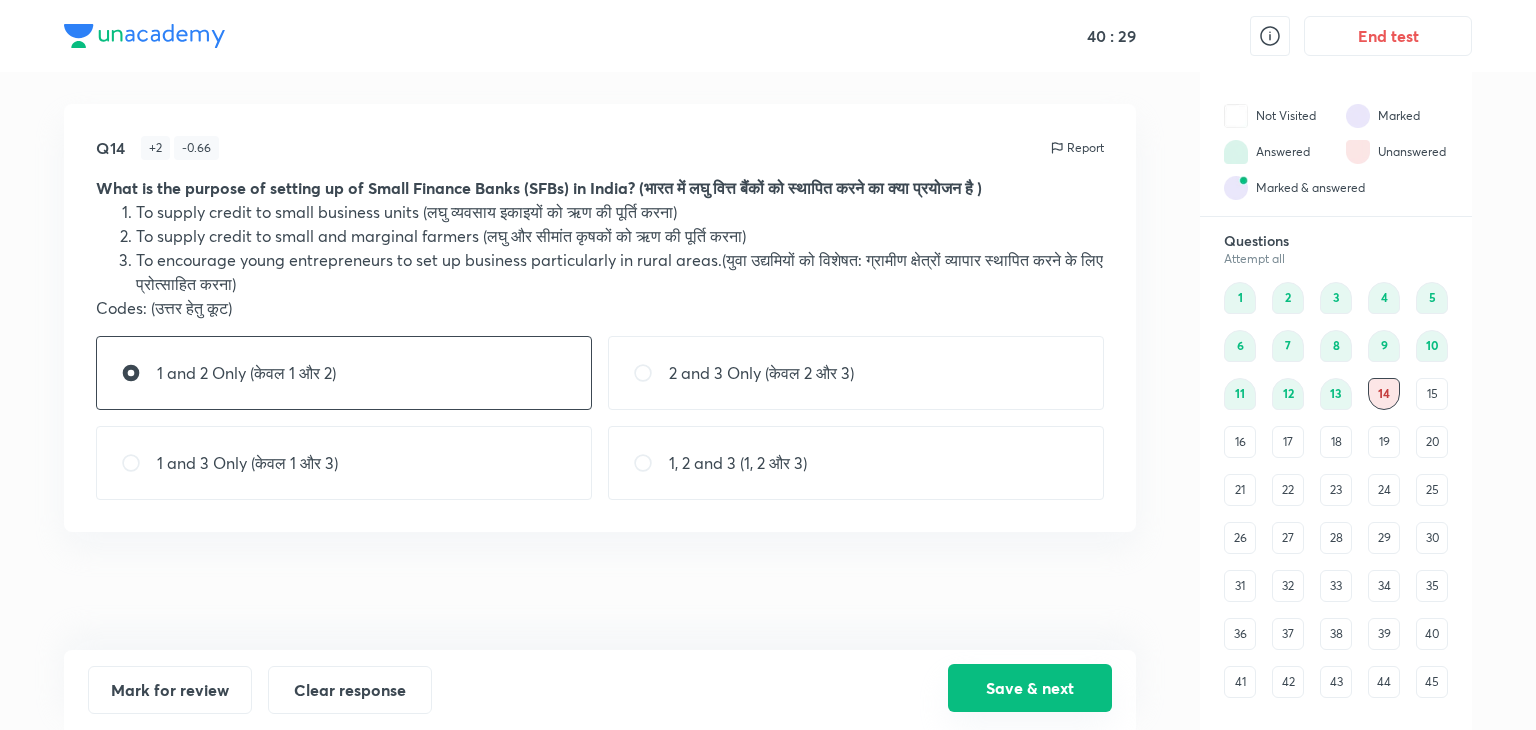 click on "Save & next" at bounding box center [1030, 688] 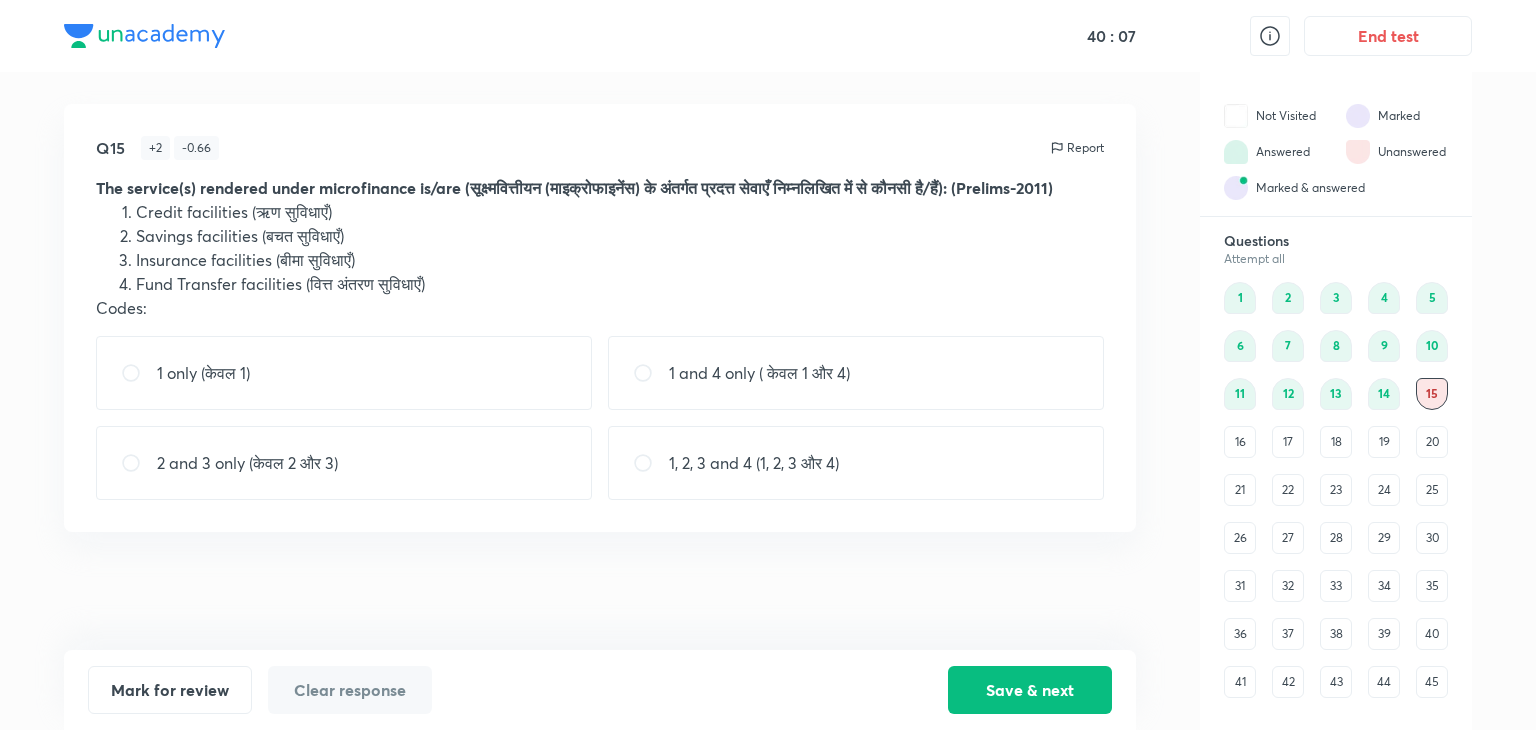 drag, startPoint x: 186, startPoint y: 283, endPoint x: 189, endPoint y: 231, distance: 52.086468 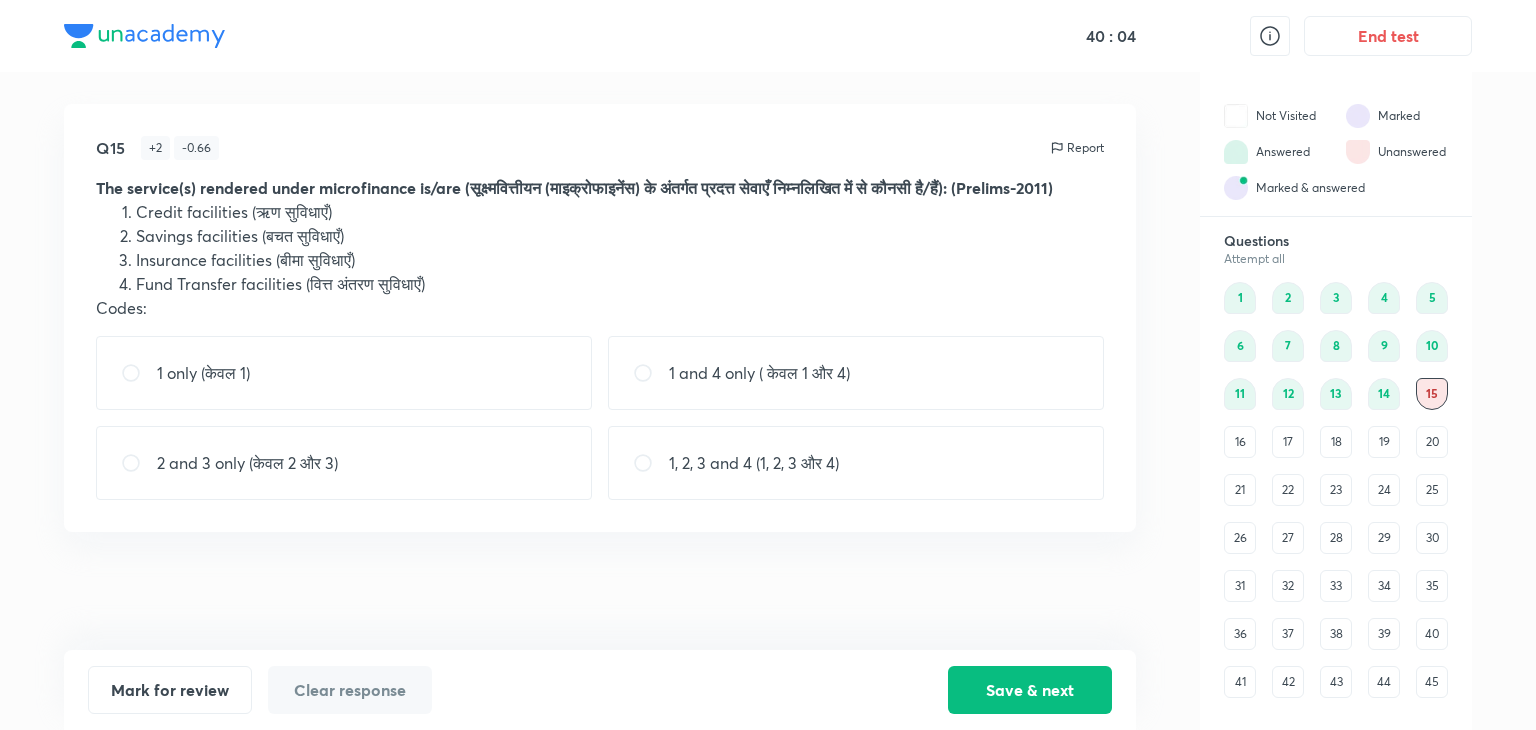 drag, startPoint x: 189, startPoint y: 231, endPoint x: 224, endPoint y: 226, distance: 35.35534 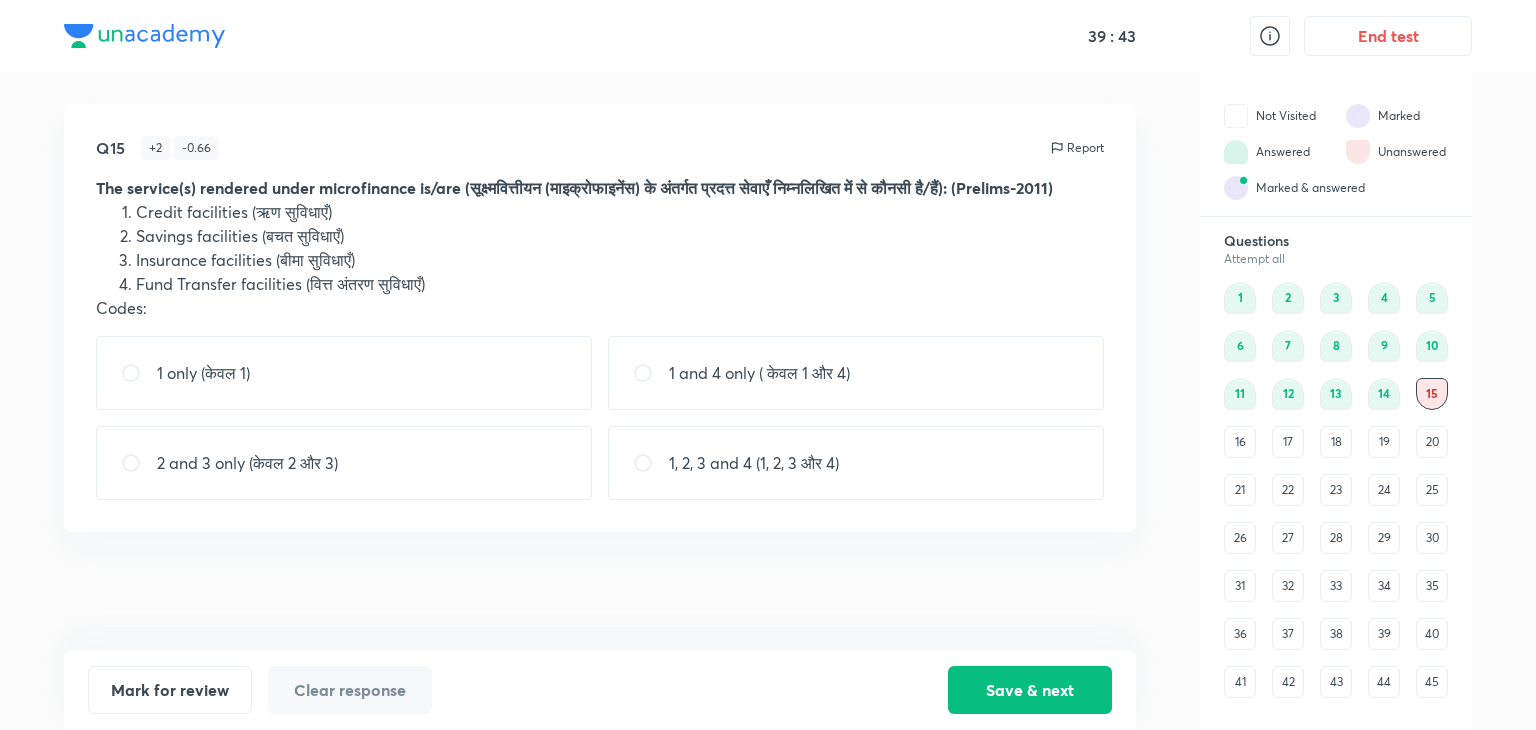 click on "1 only (केवल 1)" at bounding box center (344, 373) 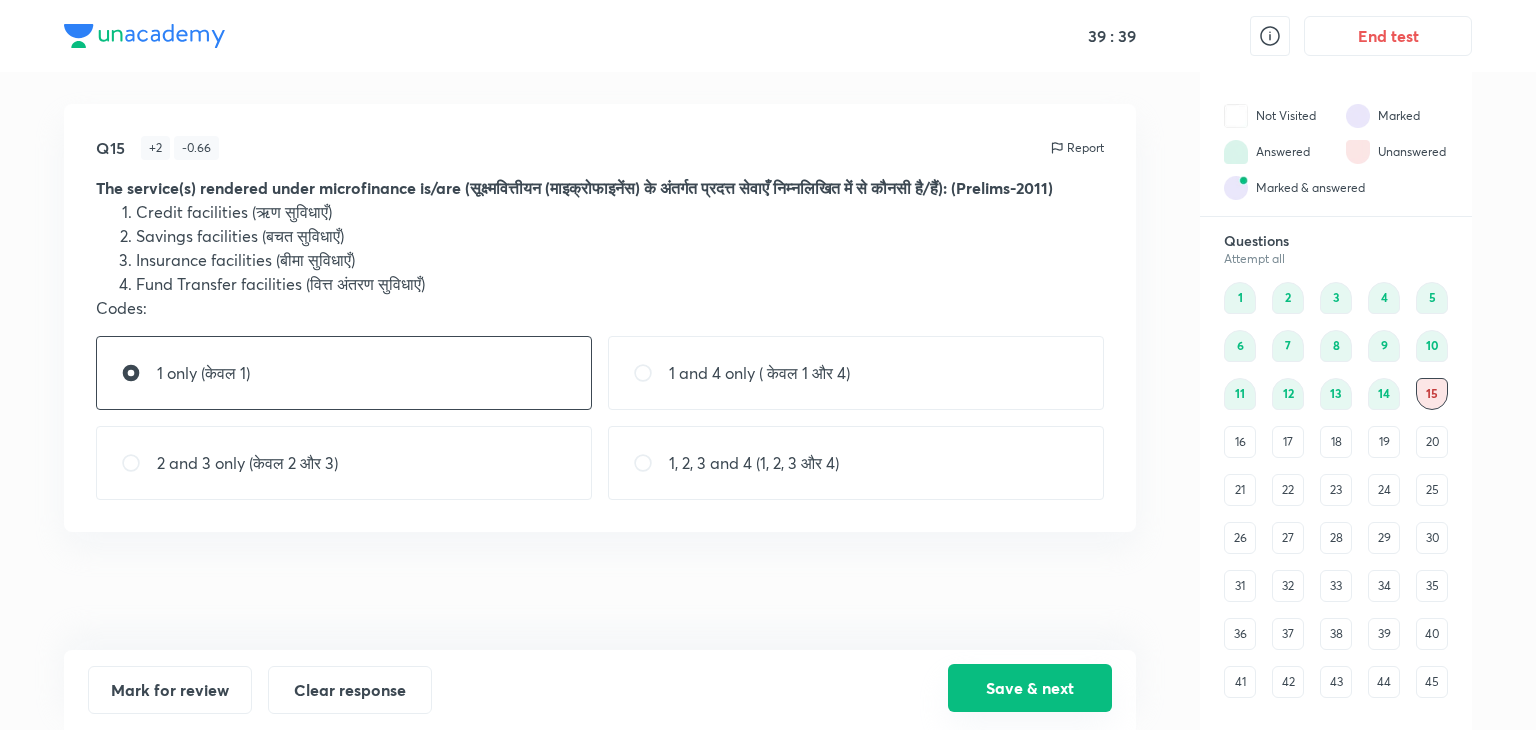 click on "Save & next" at bounding box center (1030, 688) 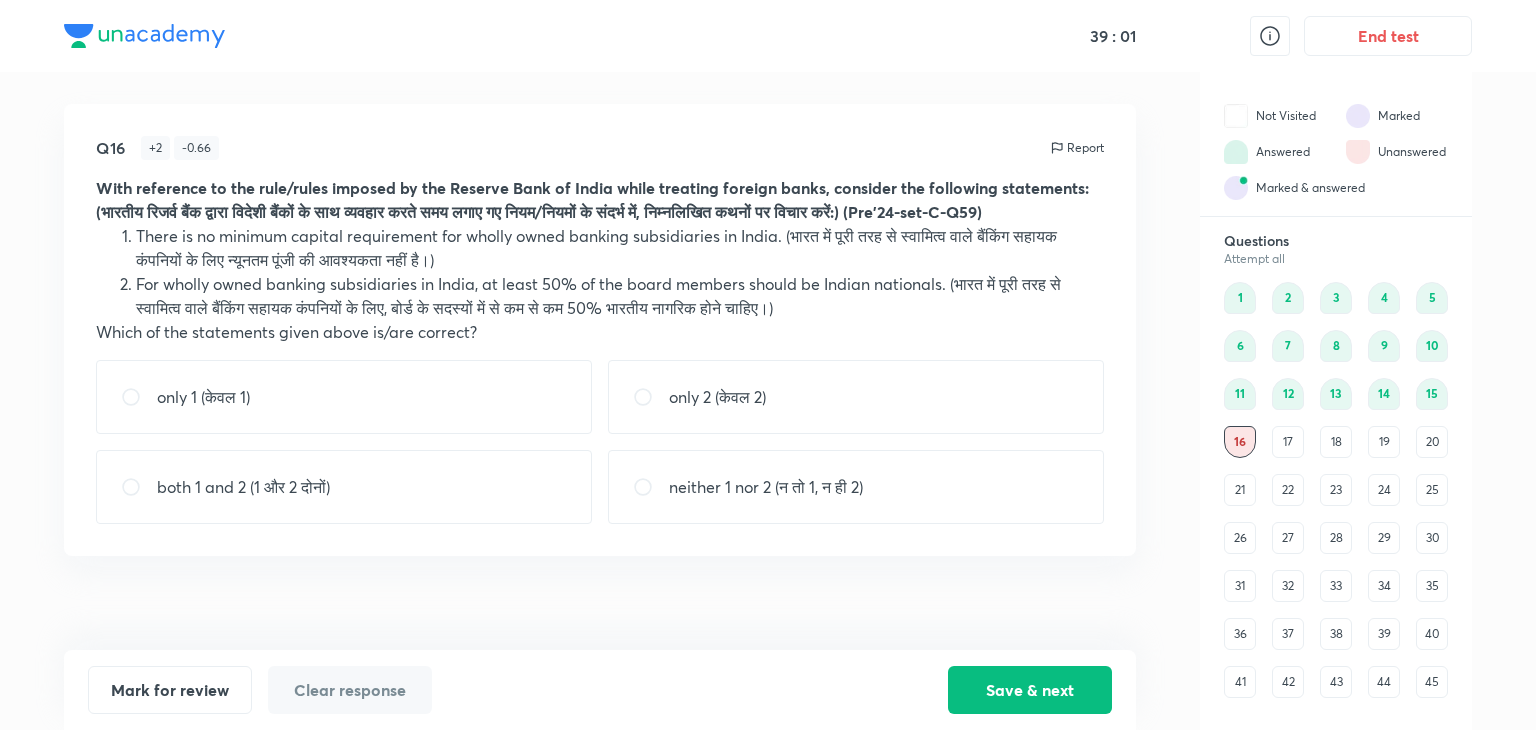 click on "only 2 (केवल 2)" at bounding box center [717, 397] 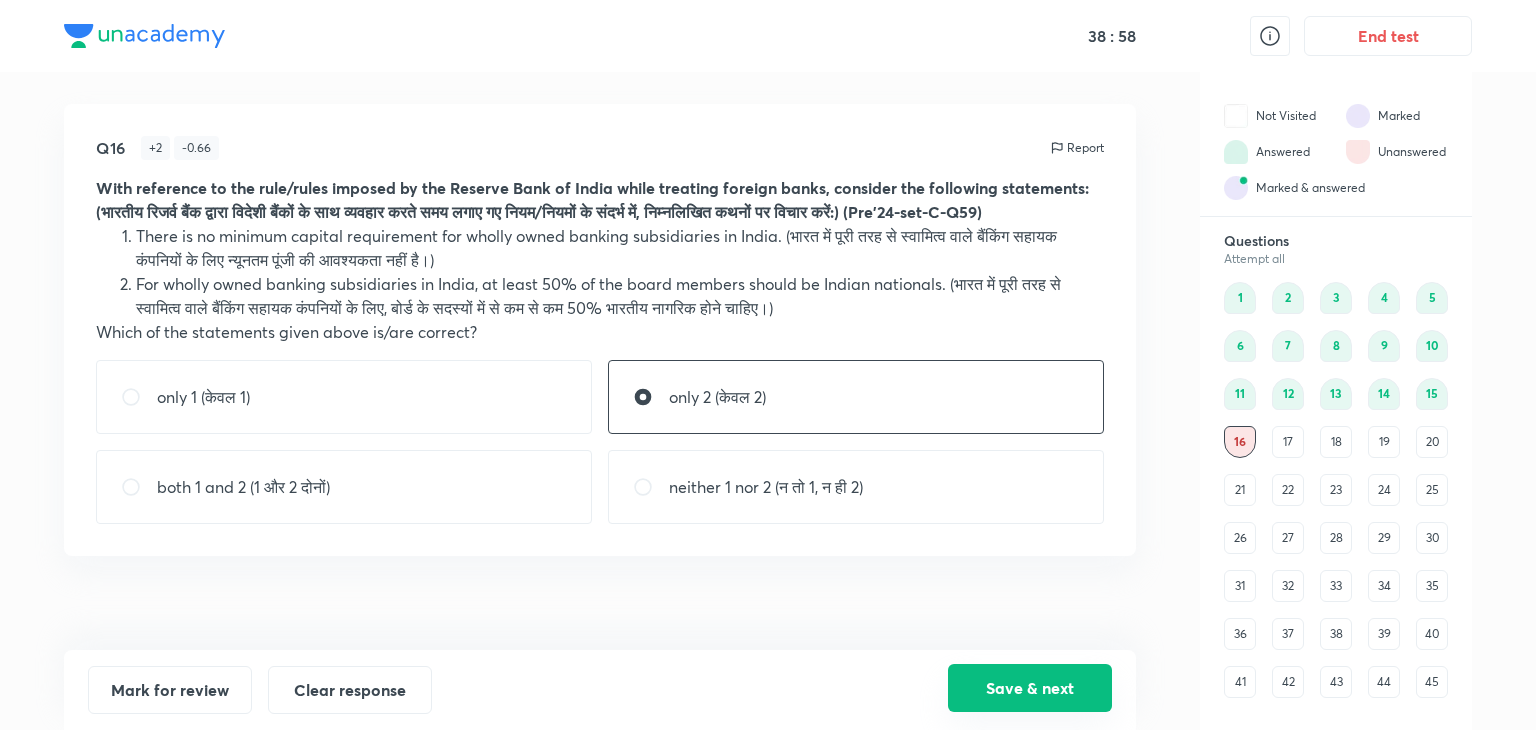 click on "Save & next" at bounding box center [1030, 688] 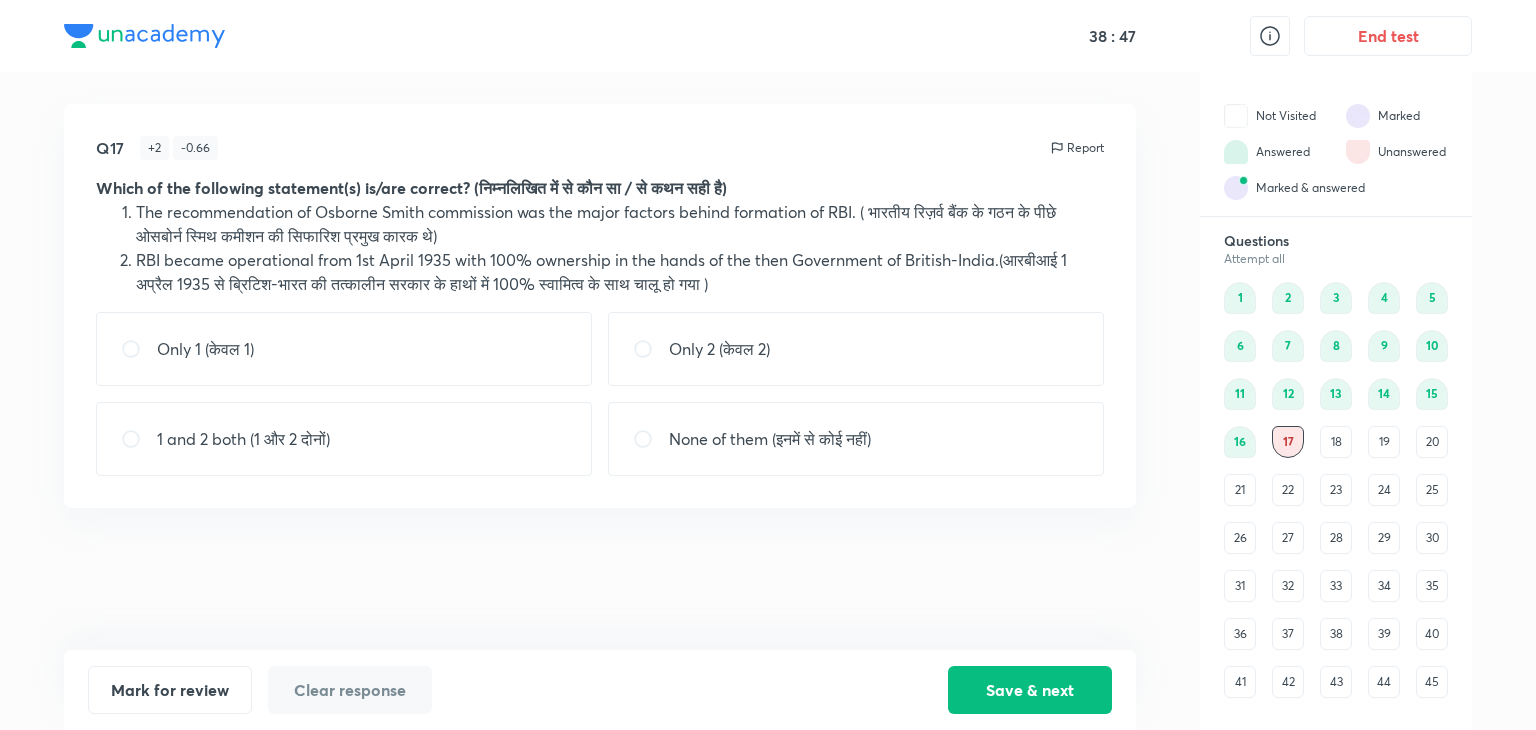 click on "None of them (इनमें से कोई नहीं)" at bounding box center [856, 439] 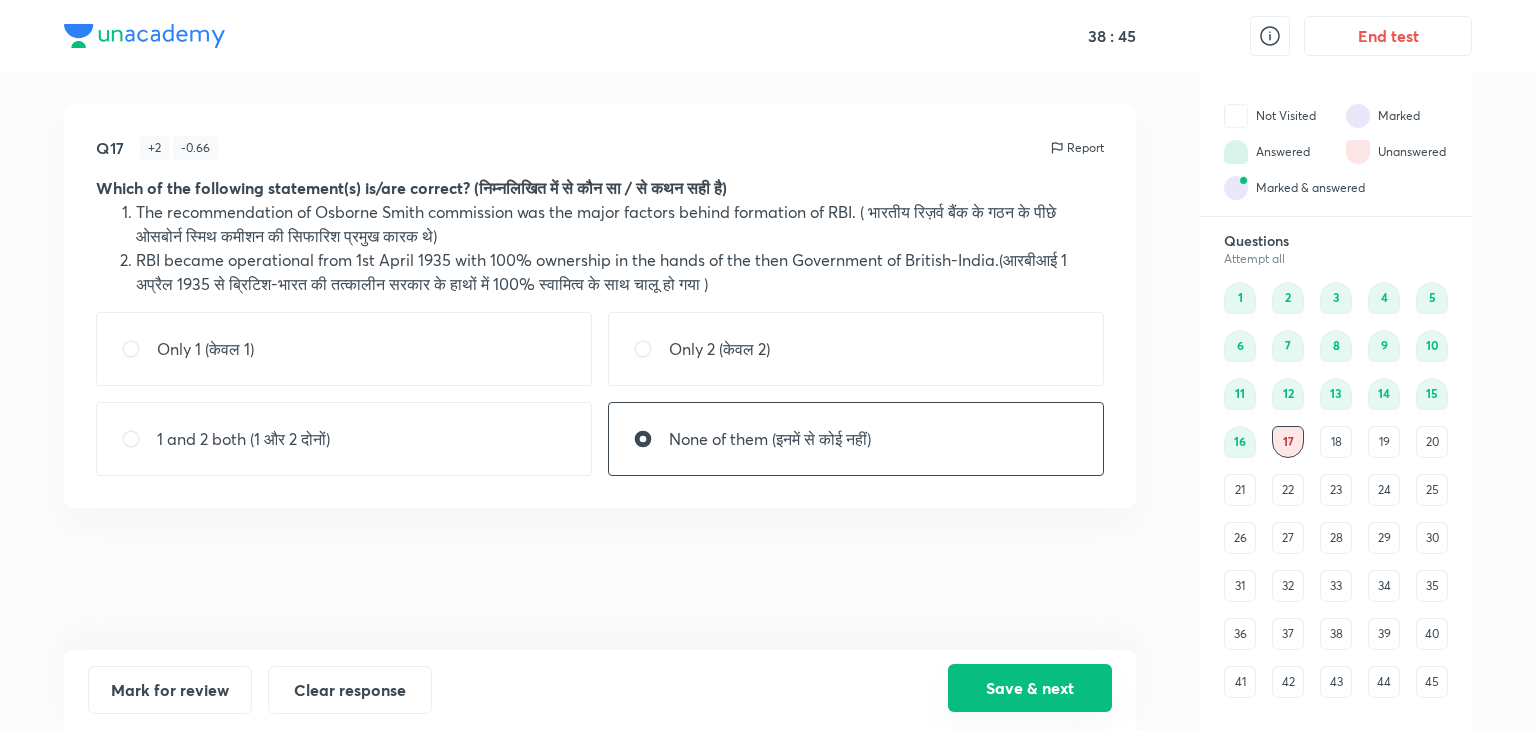click on "Save & next" at bounding box center (1030, 688) 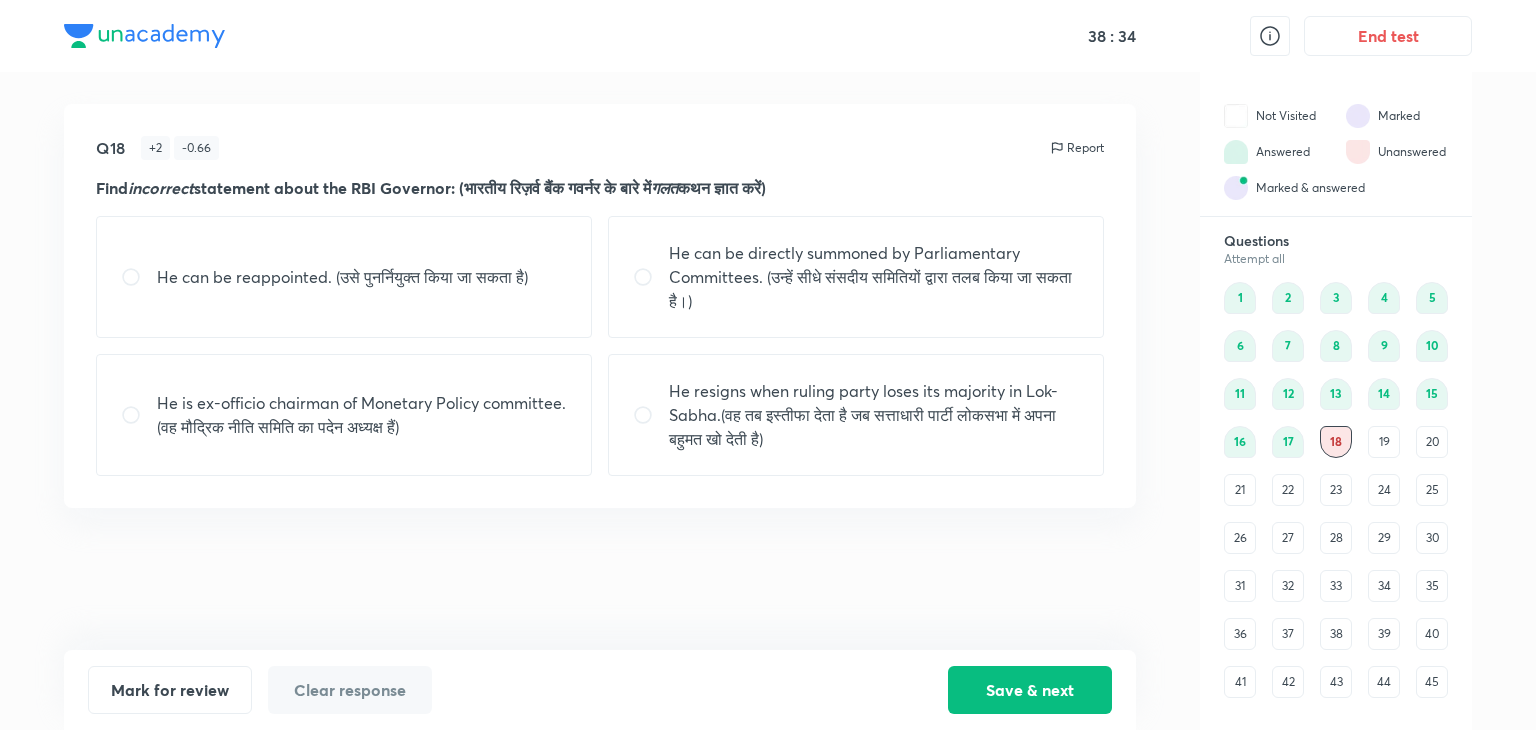 click on "He resigns when ruling party loses its majority in Lok-Sabha.(वह तब इस्तीफा देता है जब सत्ताधारी पार्टी लोकसभा में अपना बहुमत खो देती है)" at bounding box center (874, 415) 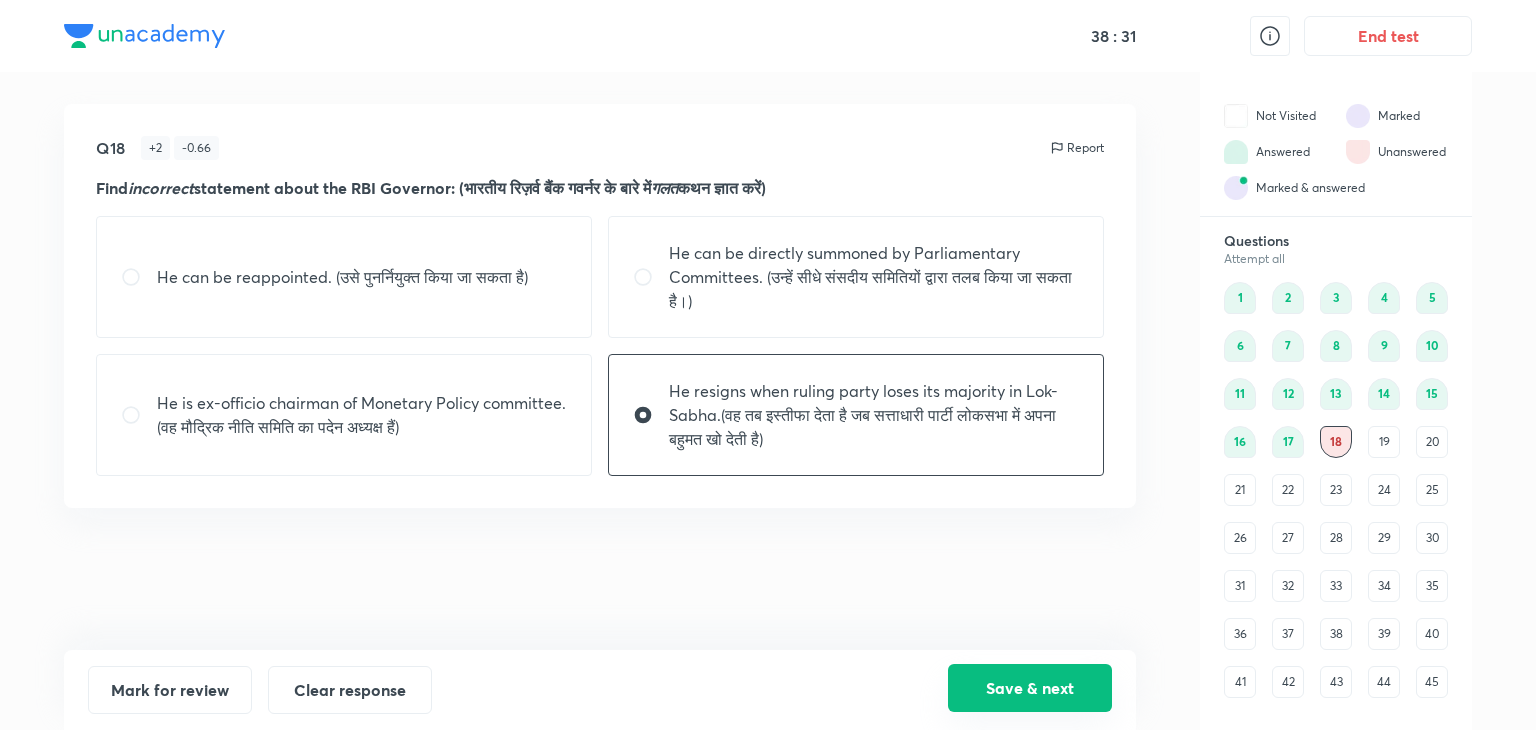 click on "Save & next" at bounding box center [1030, 688] 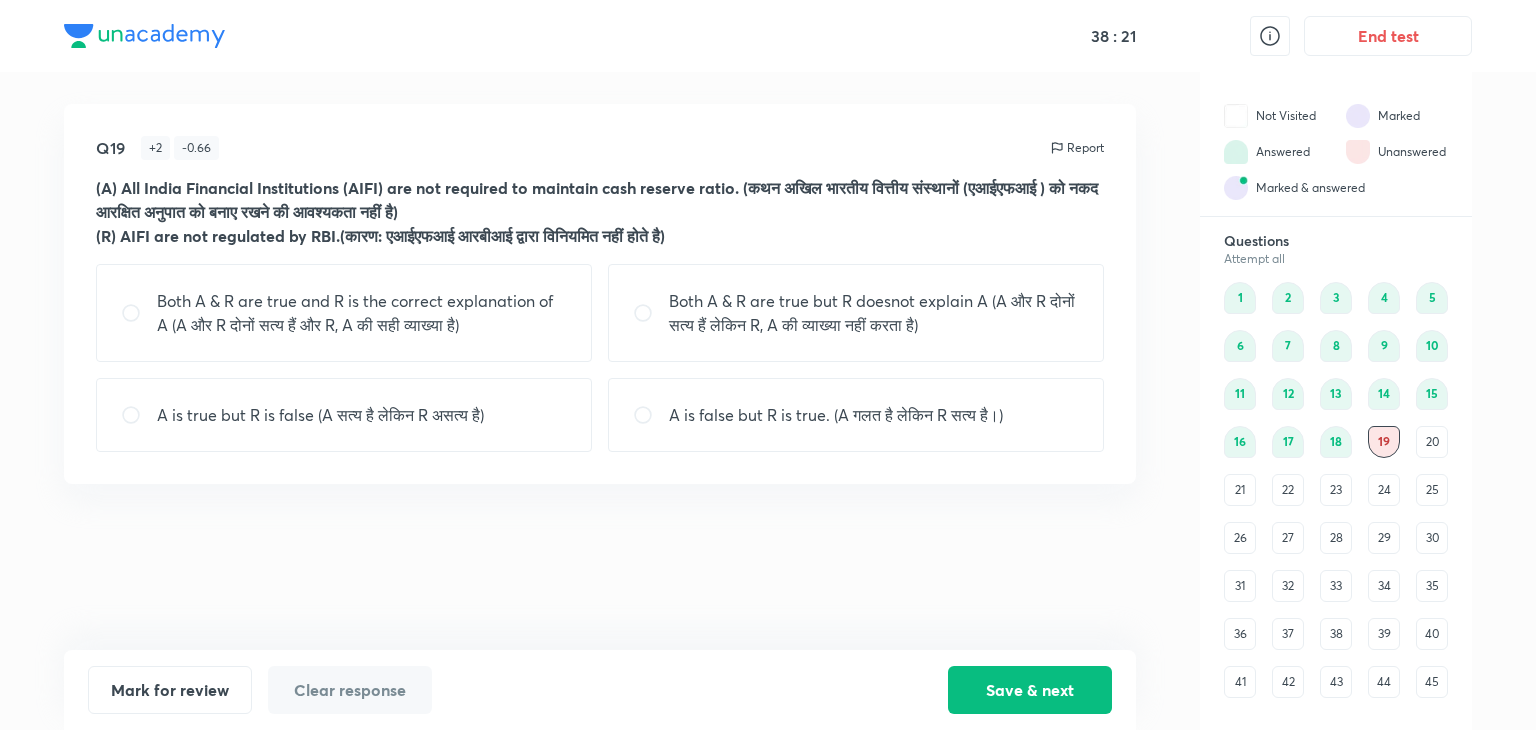 click on "Both A & R are true and R is the correct explanation of A (A और R दोनों सत्य हैं और R, A की सही व्याख्या है)" at bounding box center (362, 313) 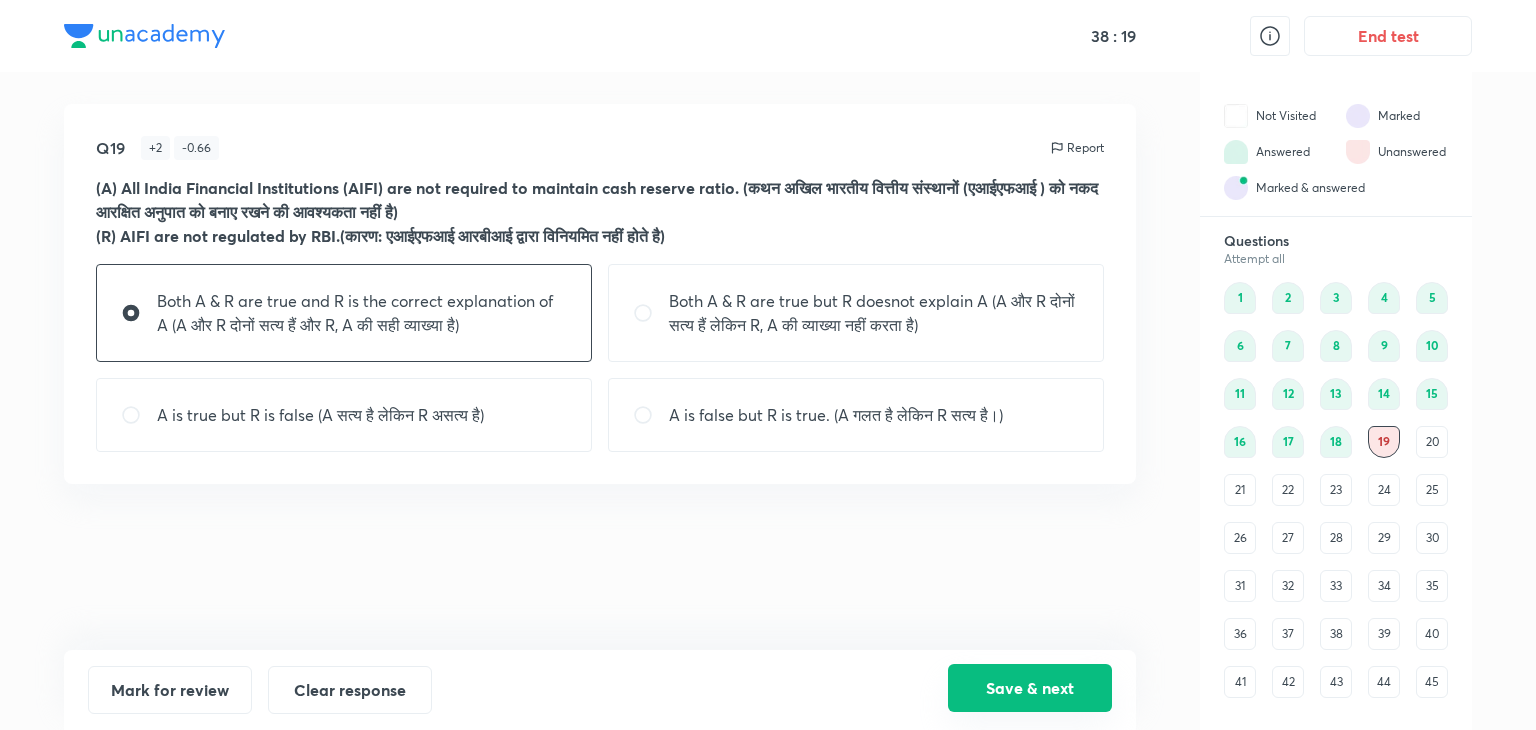 click on "Save & next" at bounding box center (1030, 688) 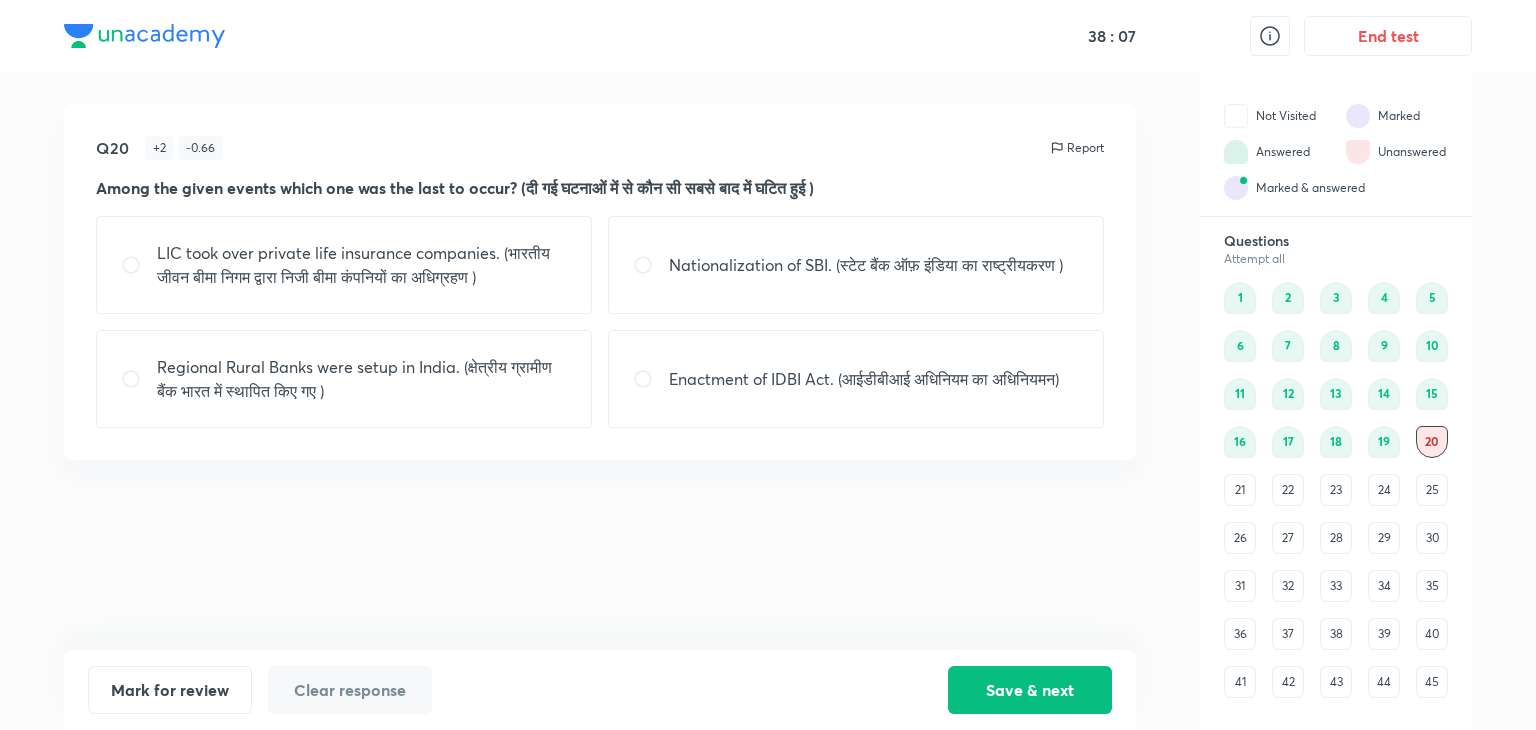 click on "Nationalization of SBI. (स्टेट बैंक ऑफ़ इंडिया का राष्ट्रीयकरण )" at bounding box center [866, 265] 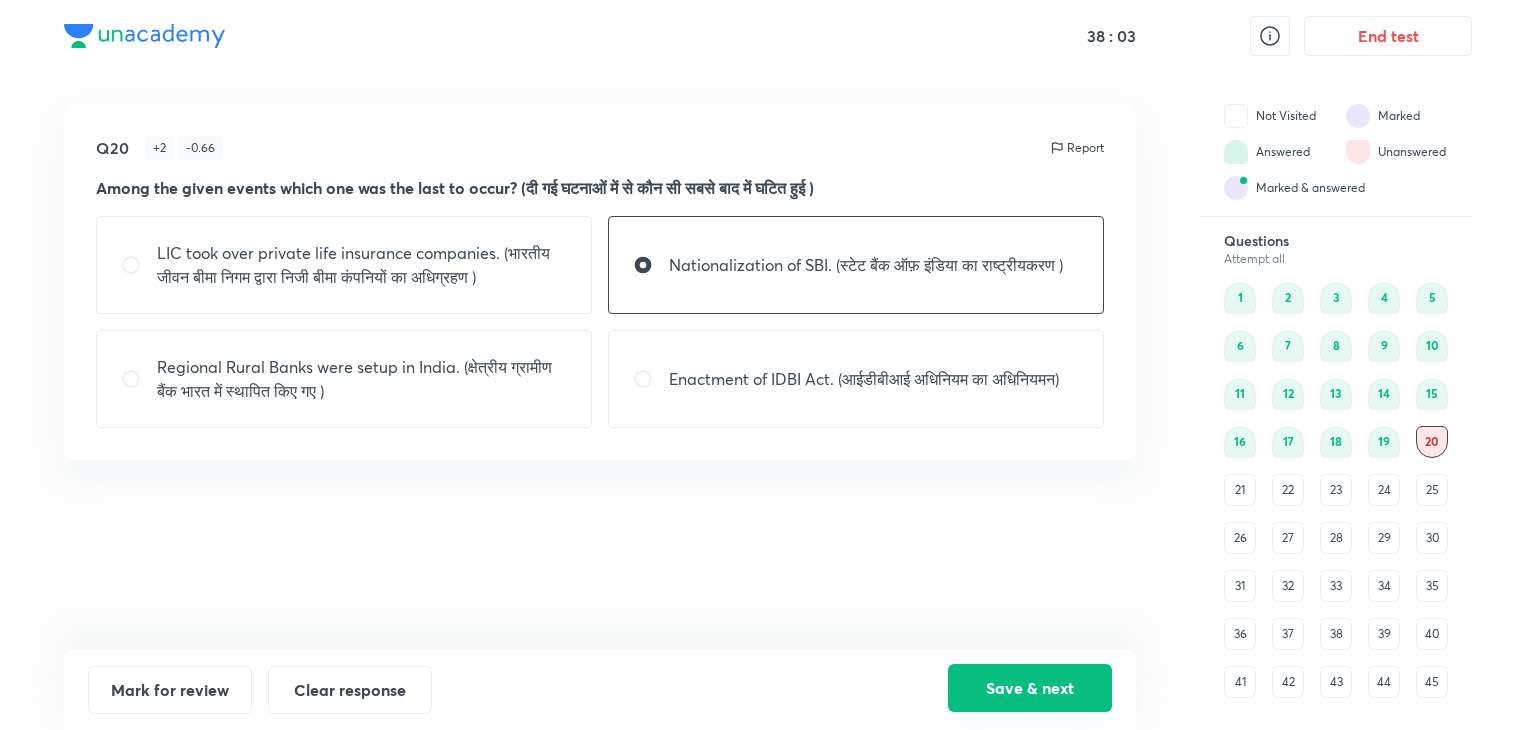click on "Save & next" at bounding box center [1030, 688] 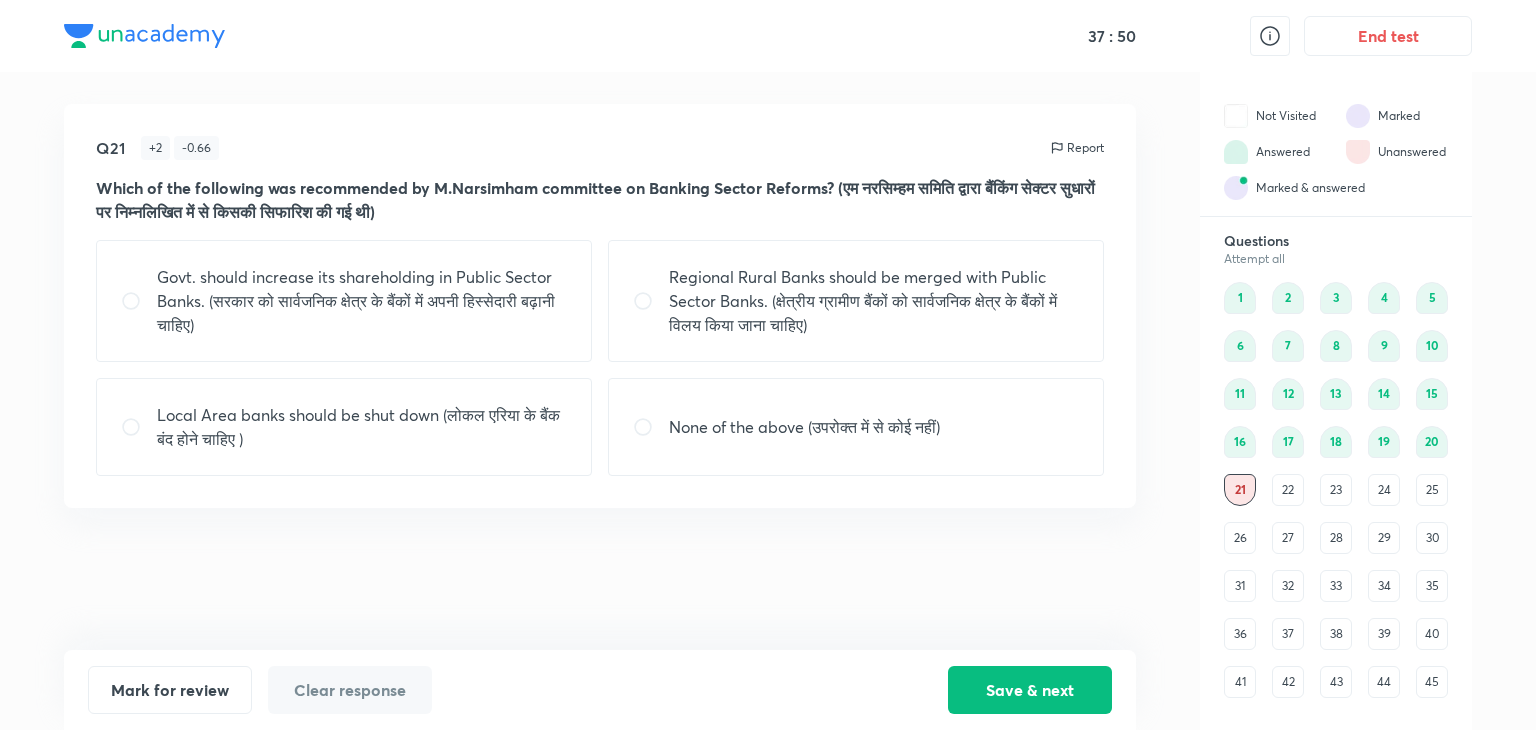 click on "None of the above (उपरोक्त में से कोई नहीं)" at bounding box center (804, 427) 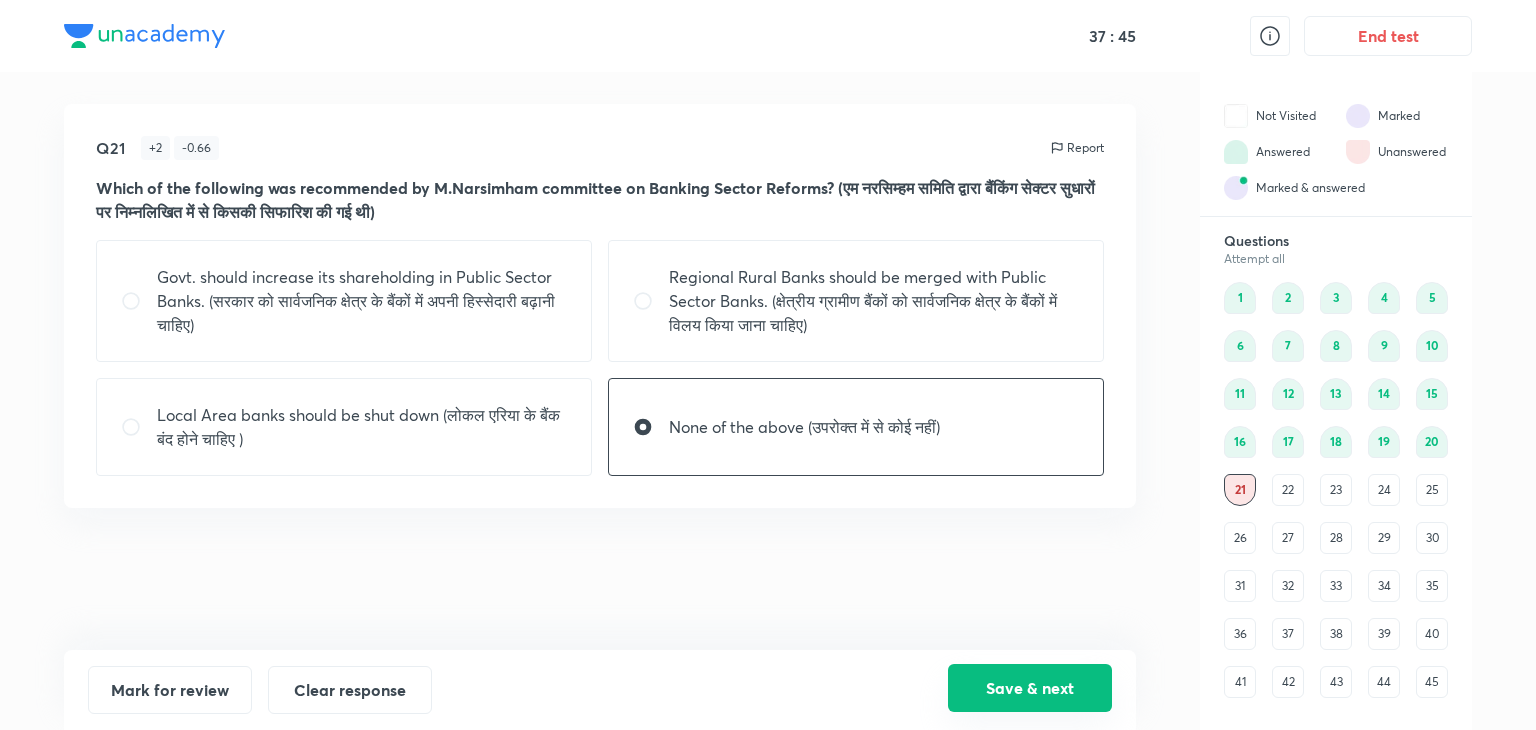 click on "Save & next" at bounding box center (1030, 688) 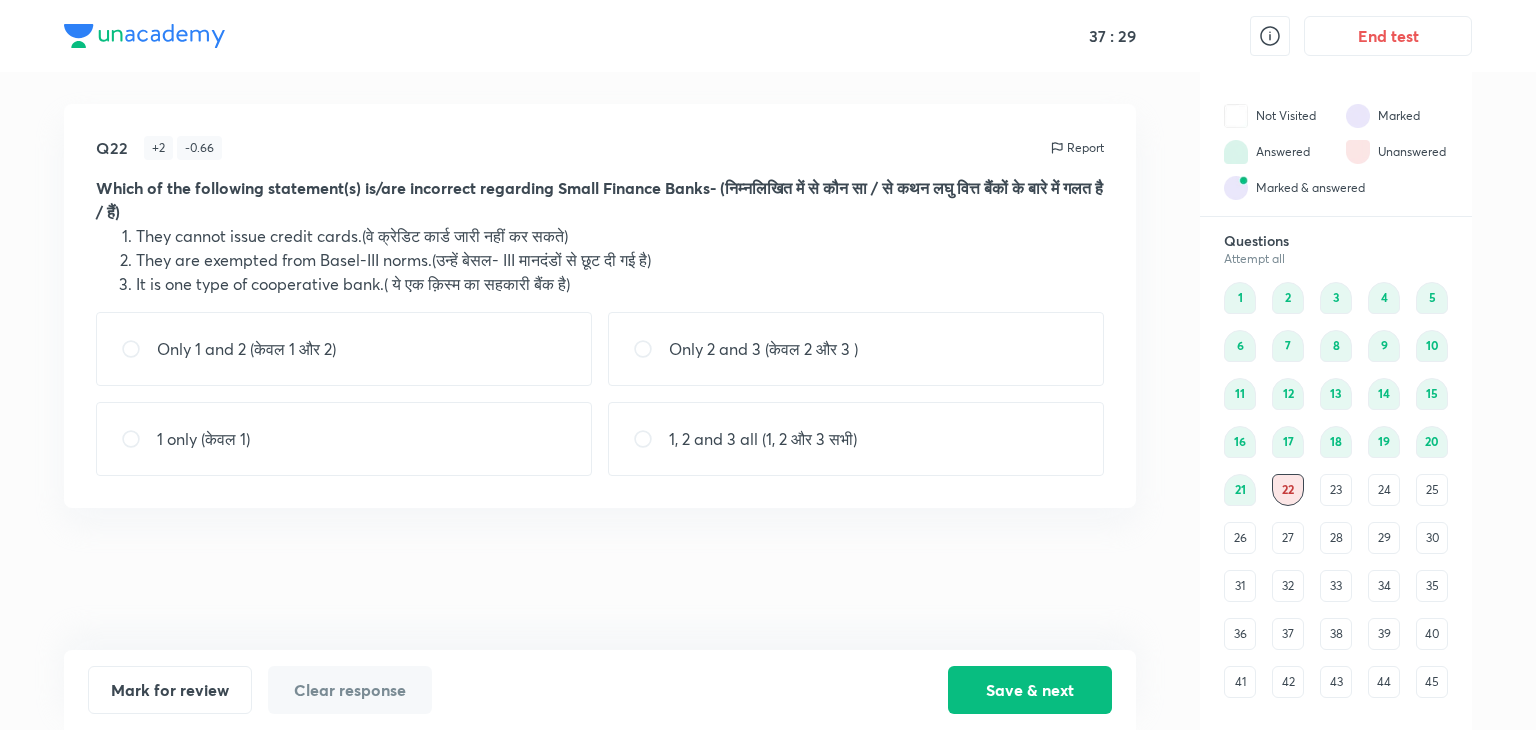 click on "1, 2 and 3 all (1, 2 और 3 सभी)" at bounding box center [856, 439] 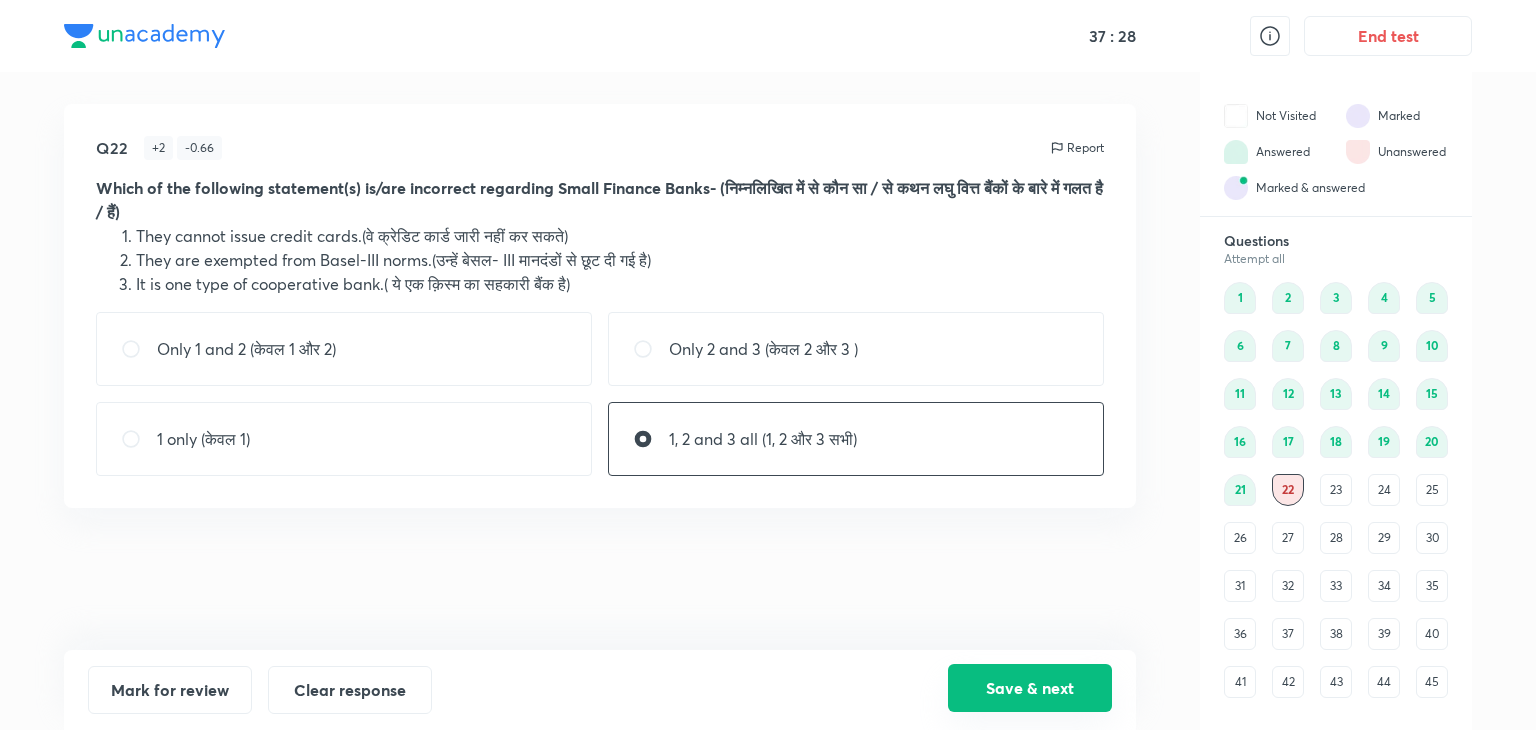 click on "Save & next" at bounding box center (1030, 688) 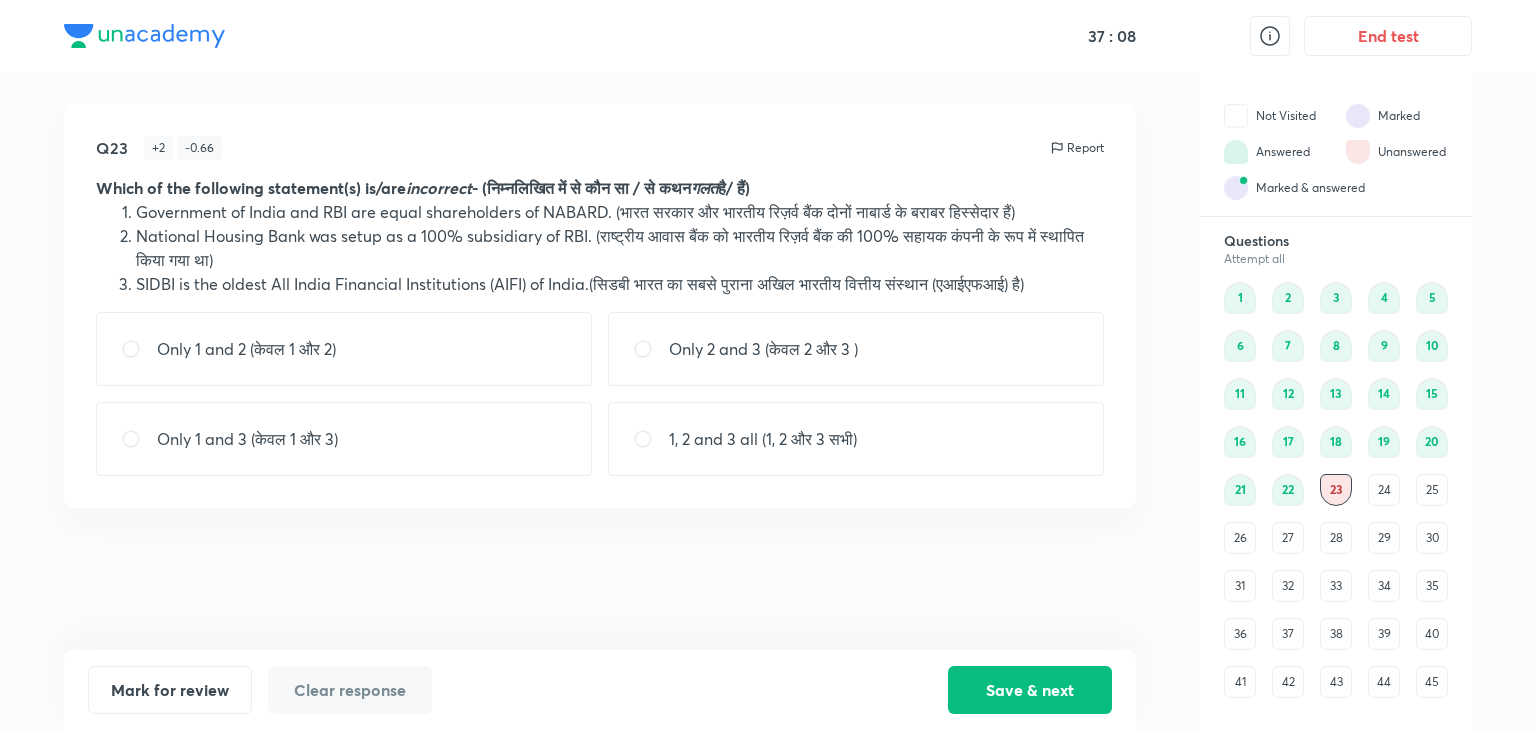 click on "Only 1 and 3 (केवल 1 और 3)" at bounding box center [247, 439] 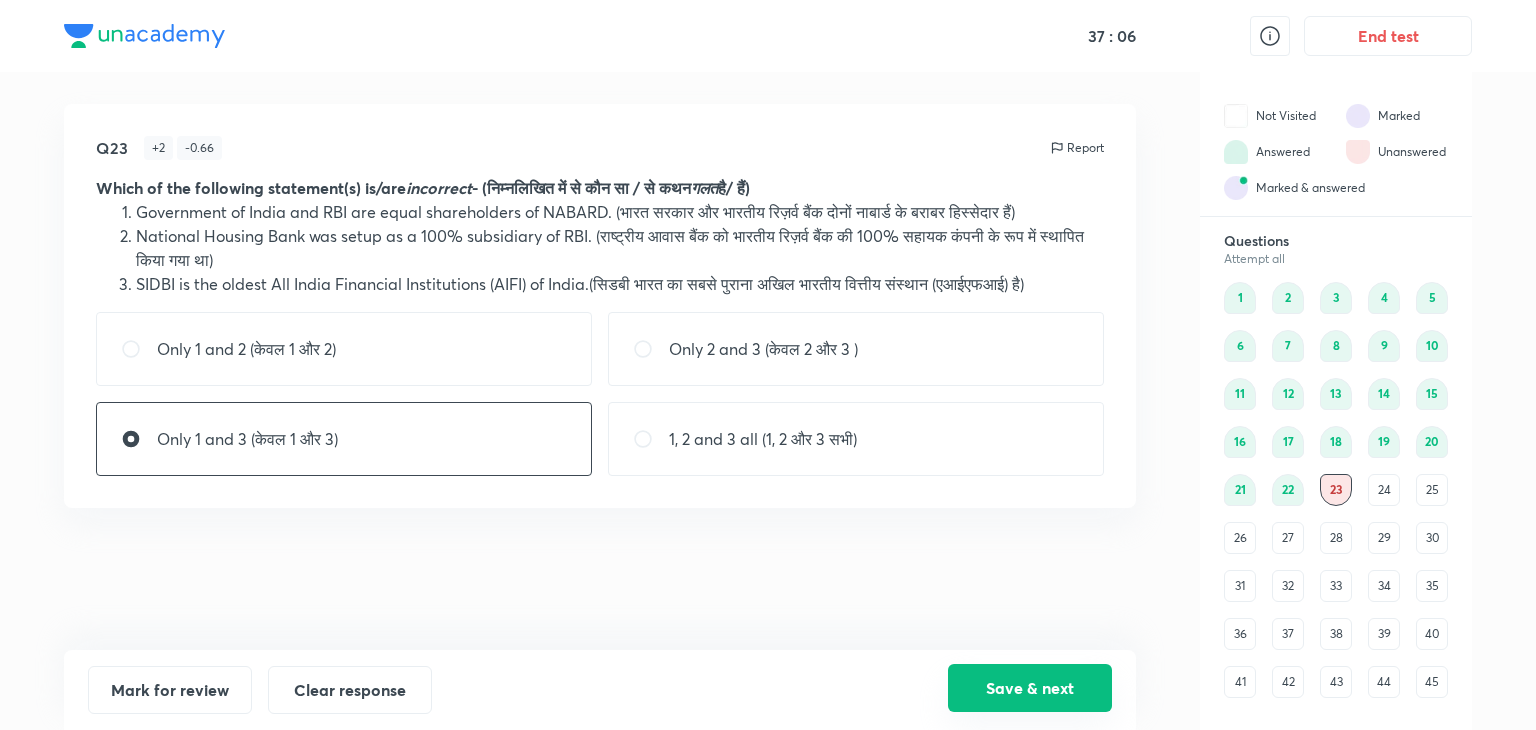 click on "Save & next" at bounding box center [1030, 688] 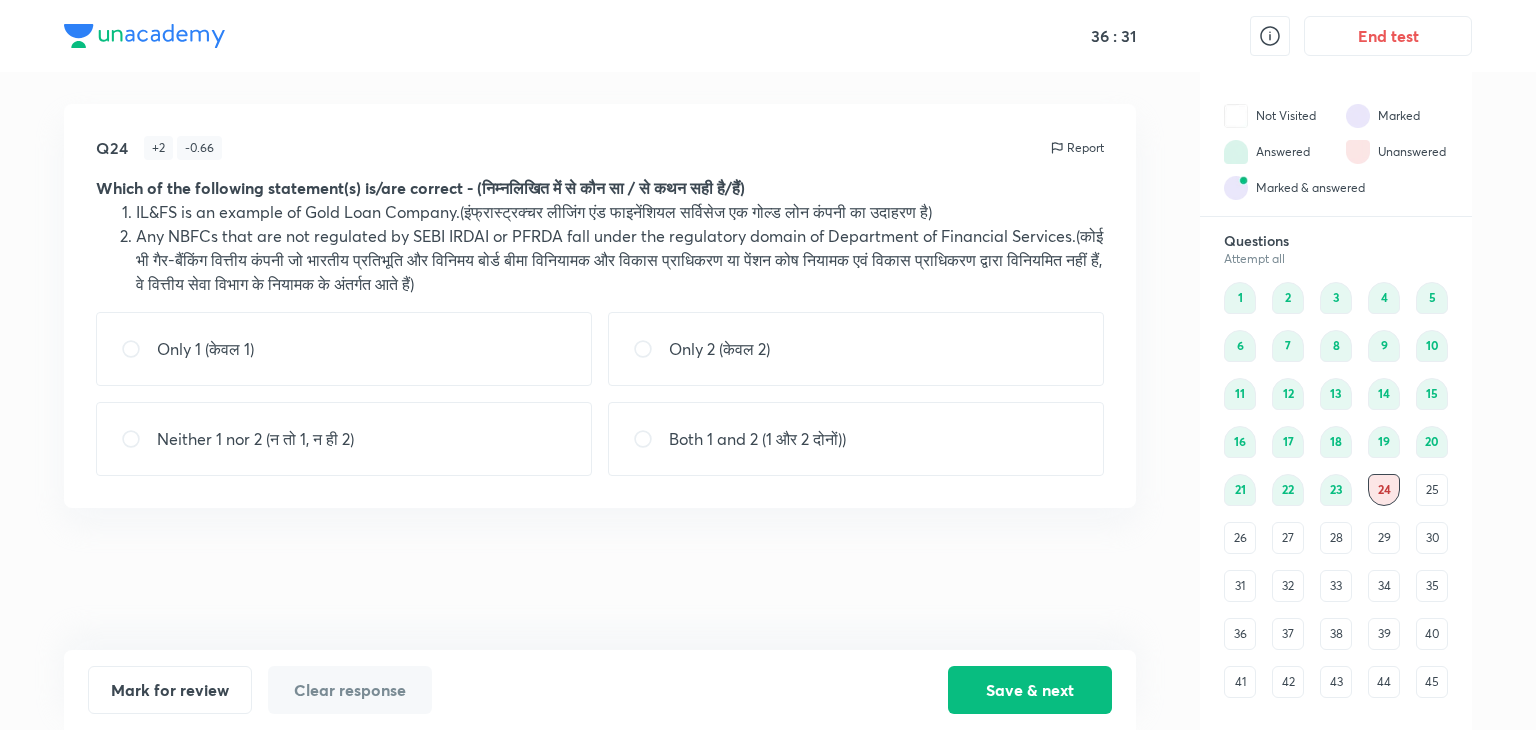 click on "Neither 1 nor 2 (न तो 1, न ही 2)" at bounding box center (344, 439) 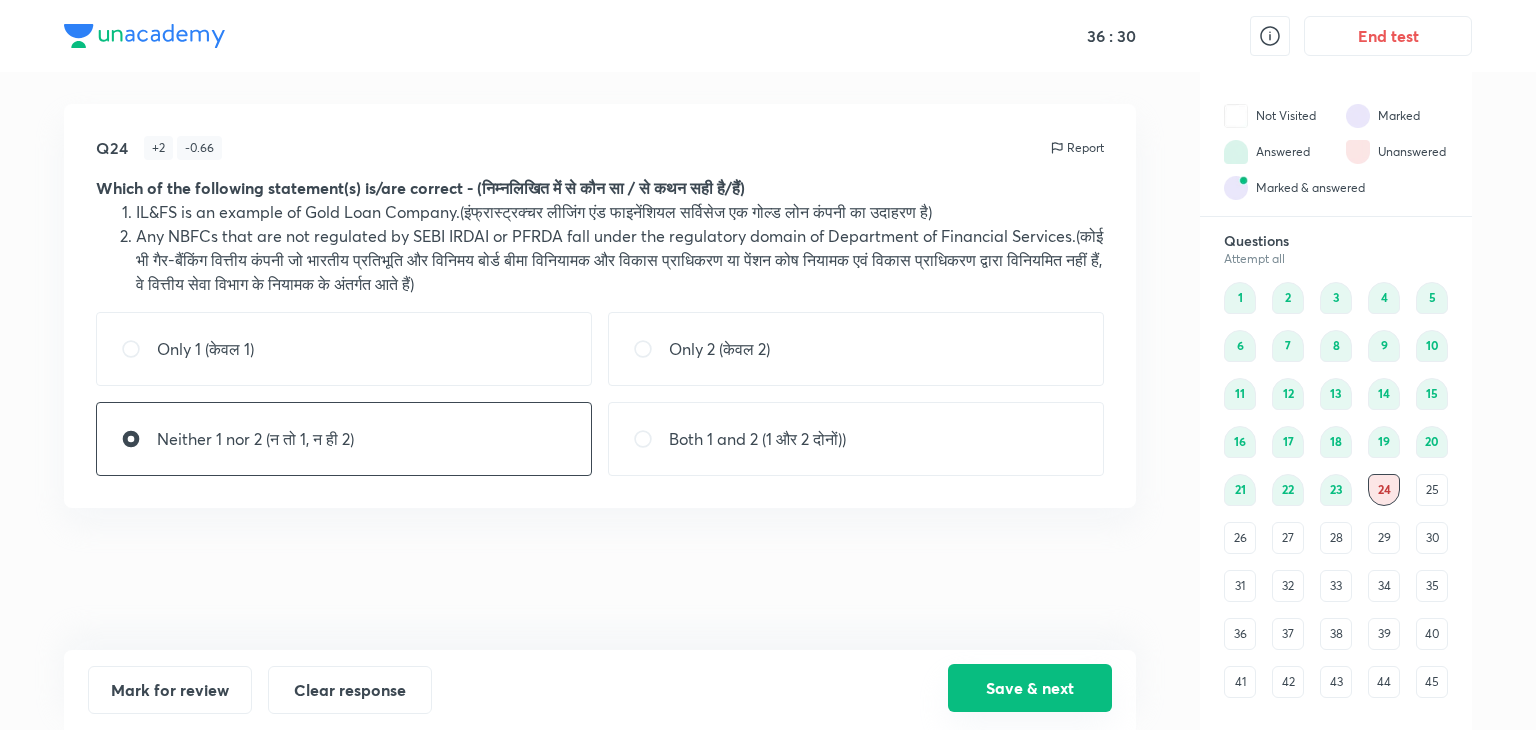 click on "Save & next" at bounding box center [1030, 688] 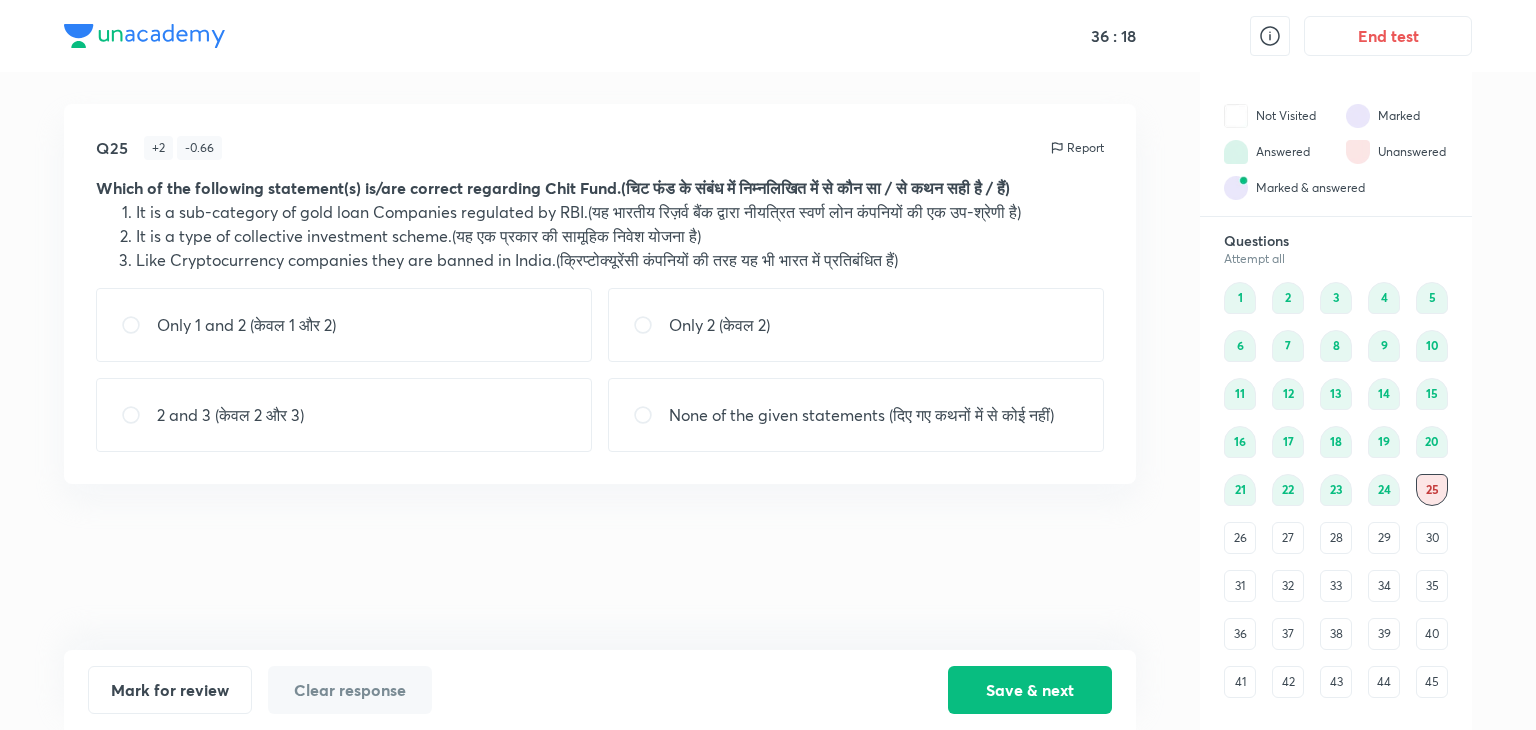 click on "Only 2 (केवल 2)" at bounding box center [856, 325] 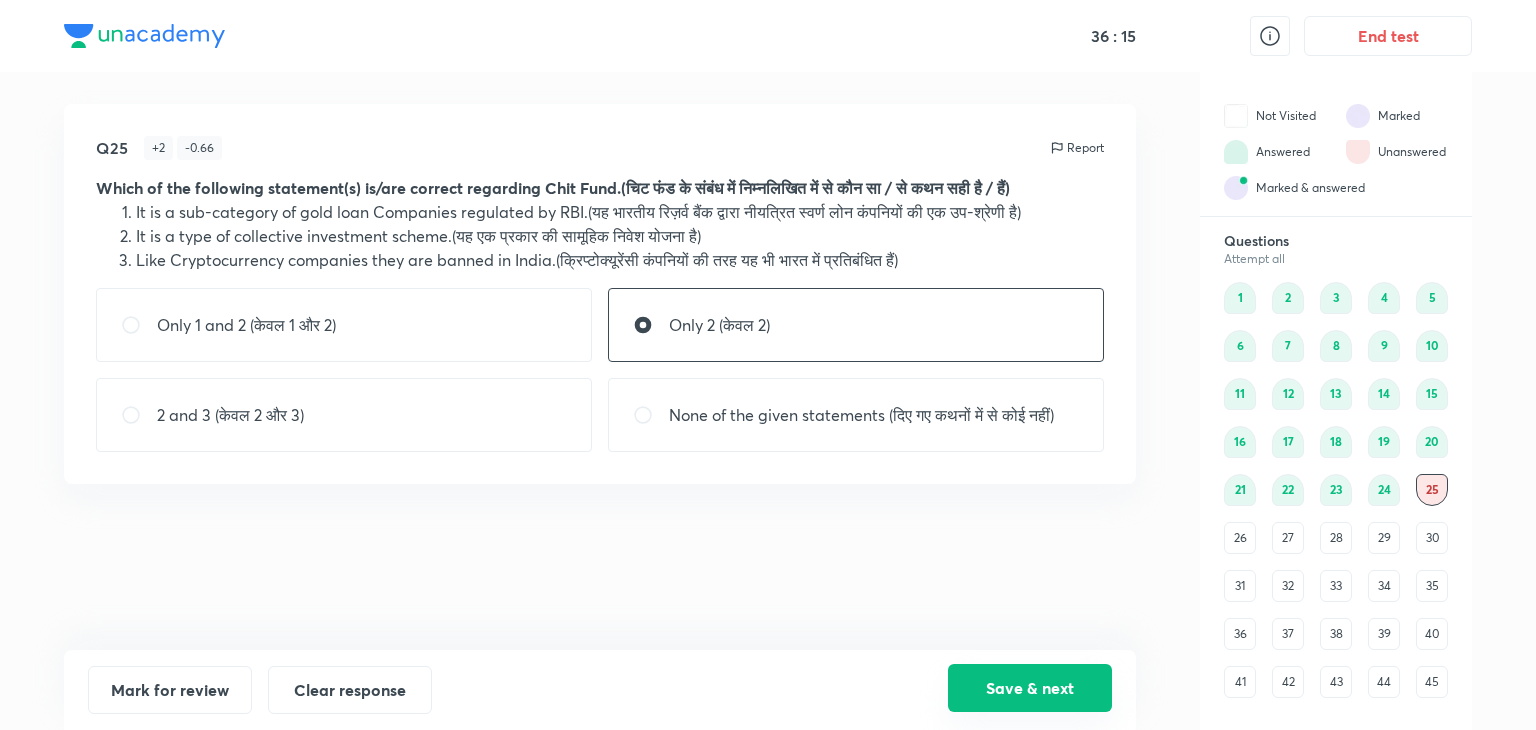 click on "Save & next" at bounding box center [1030, 688] 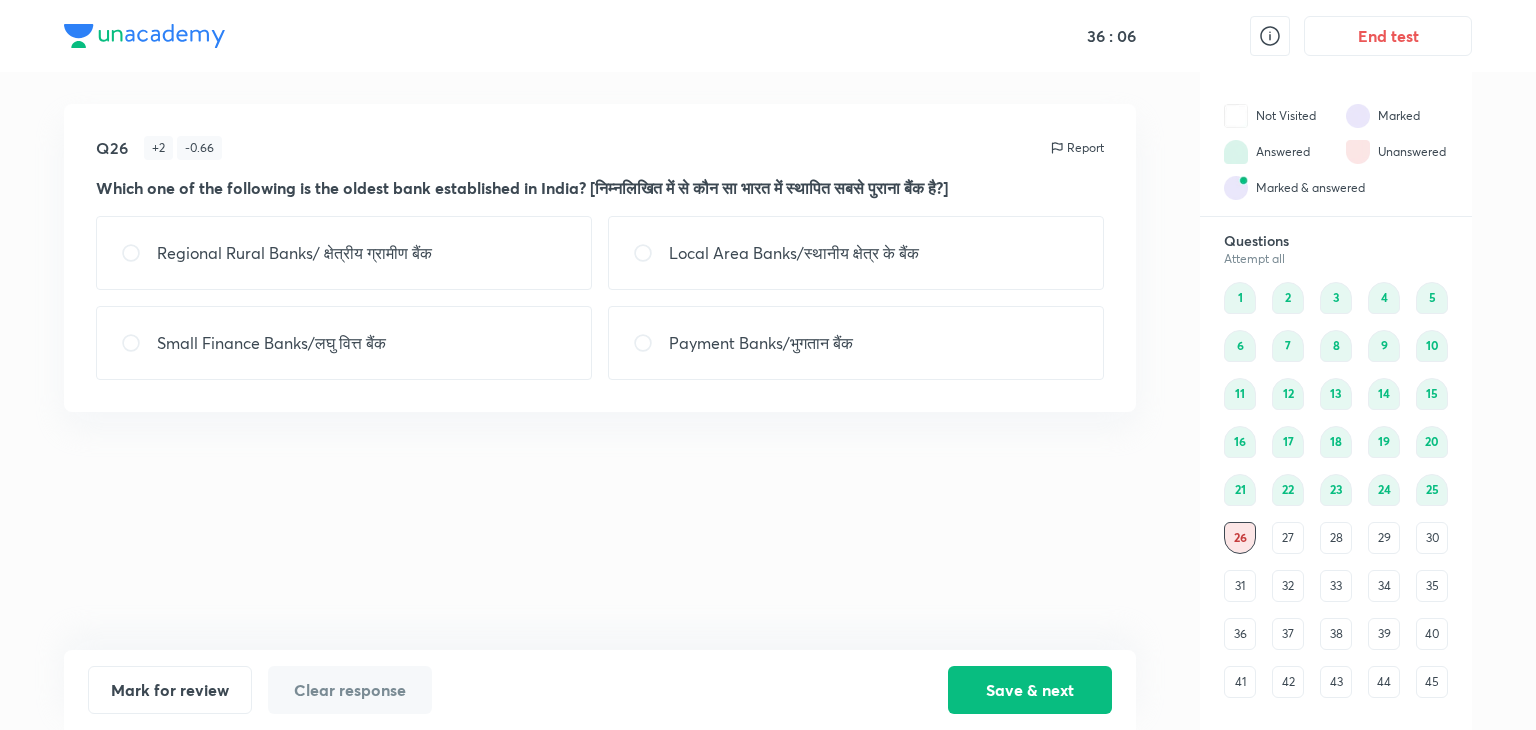 click on "Regional Rural Banks/ क्षेत्रीय ग्रामीण बैंक" at bounding box center (294, 253) 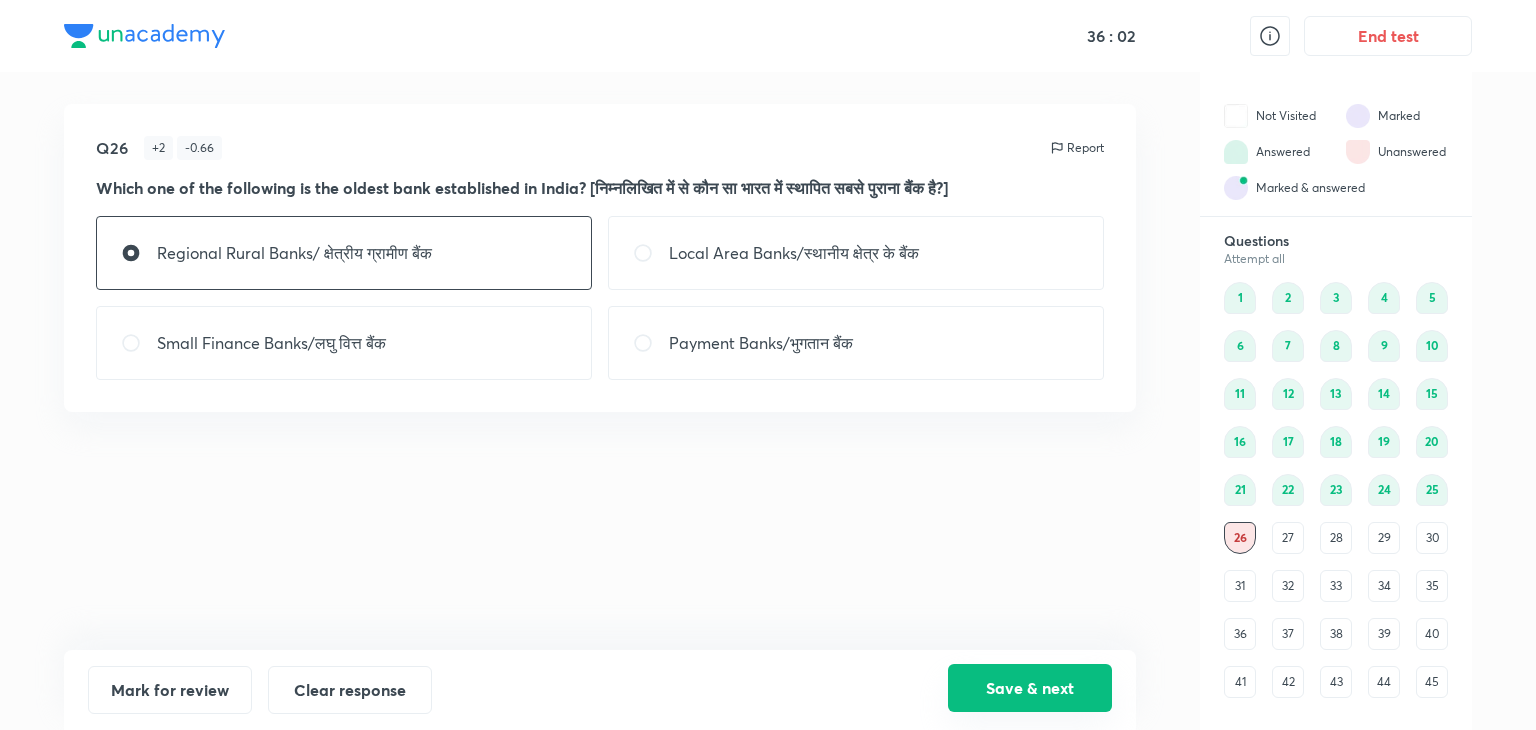 click on "Save & next" at bounding box center [1030, 688] 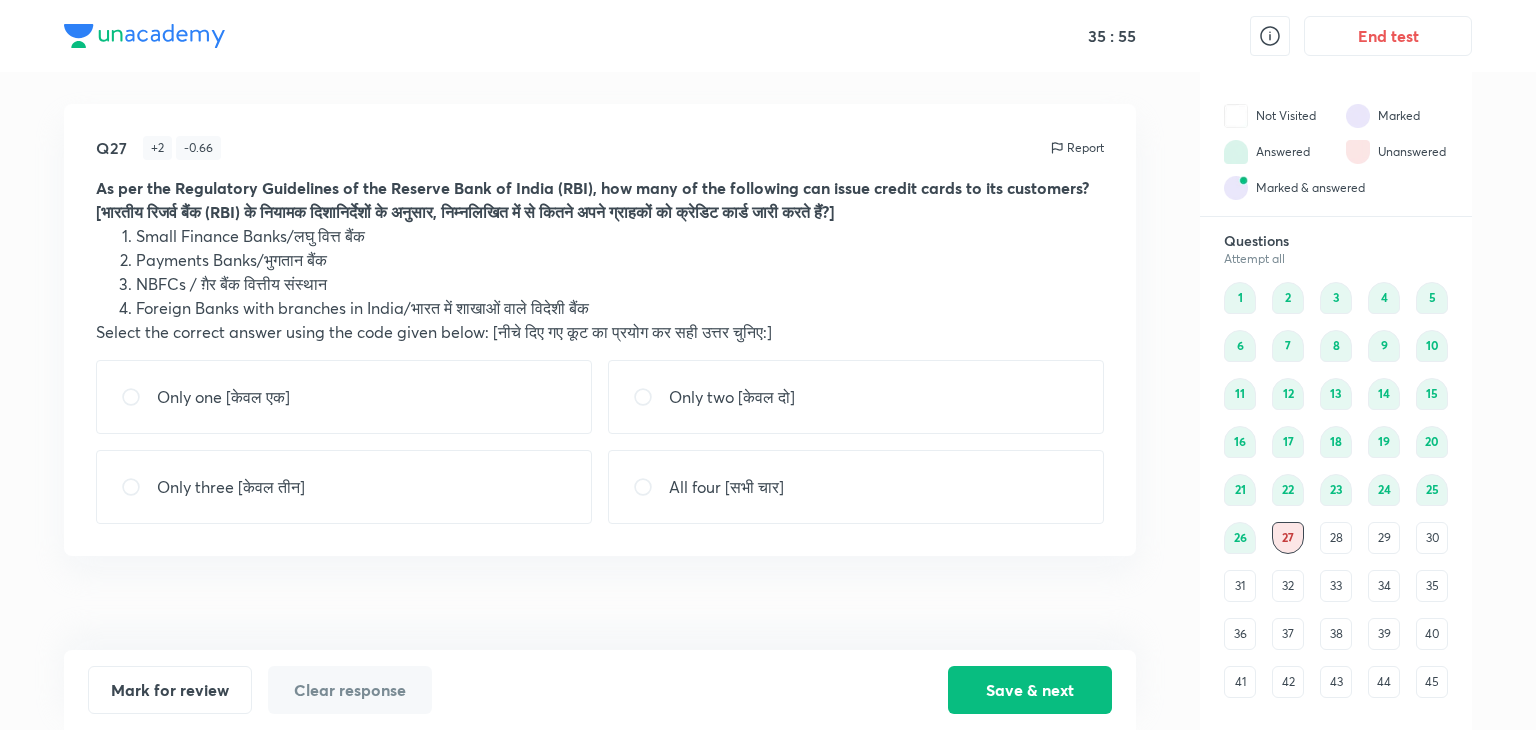 drag, startPoint x: 343, startPoint y: 233, endPoint x: 402, endPoint y: 234, distance: 59.008472 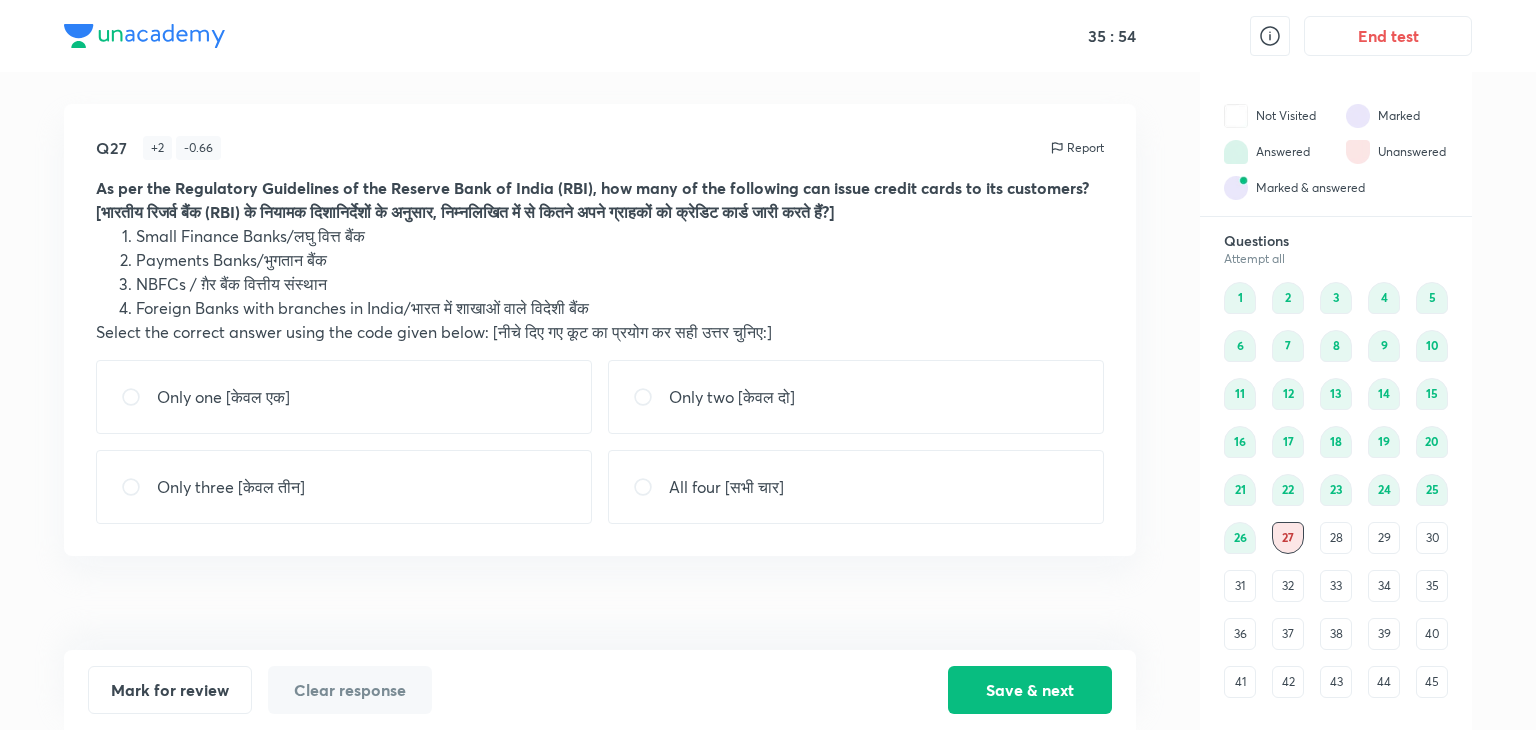 drag, startPoint x: 319, startPoint y: 289, endPoint x: 343, endPoint y: 289, distance: 24 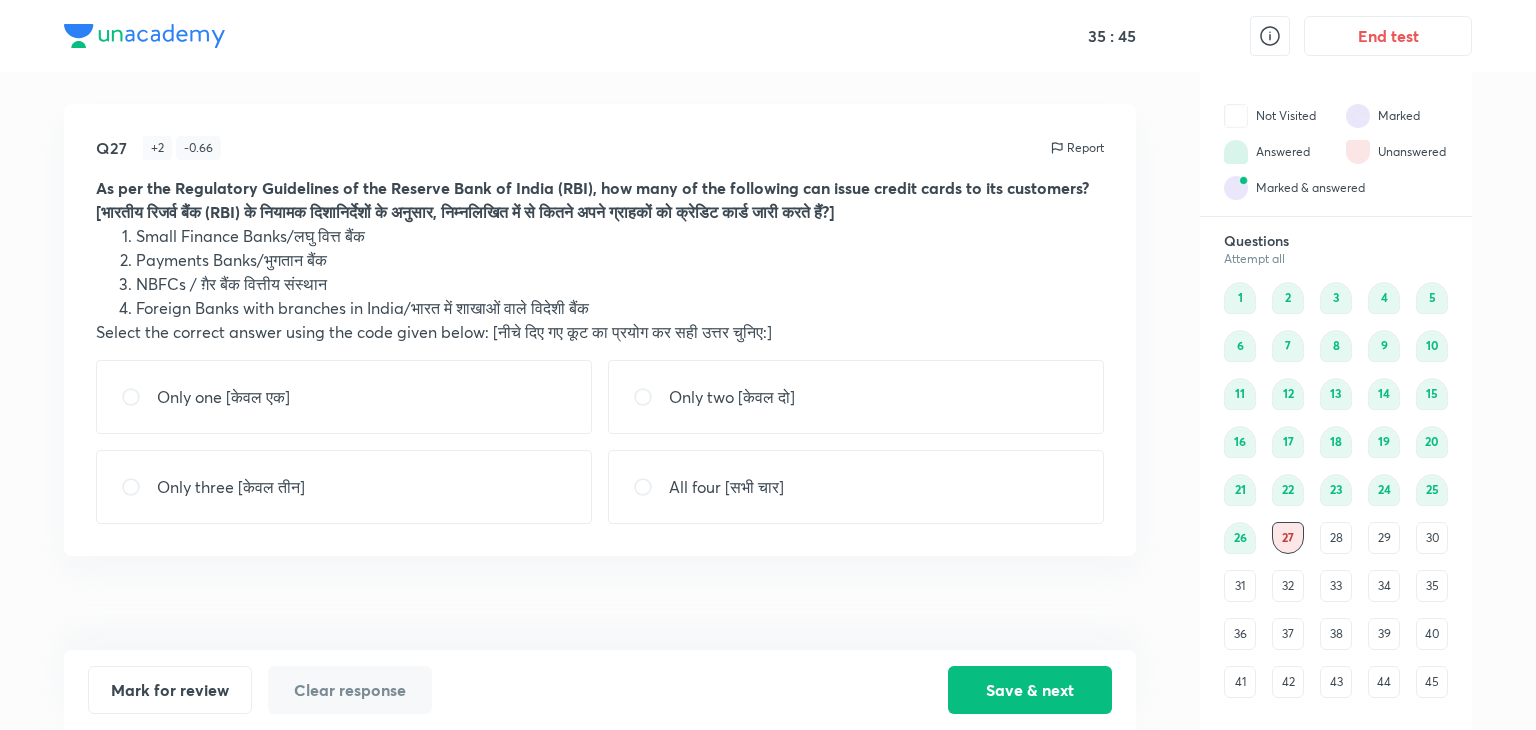 click on "Only three [केवल तीन]" at bounding box center [344, 487] 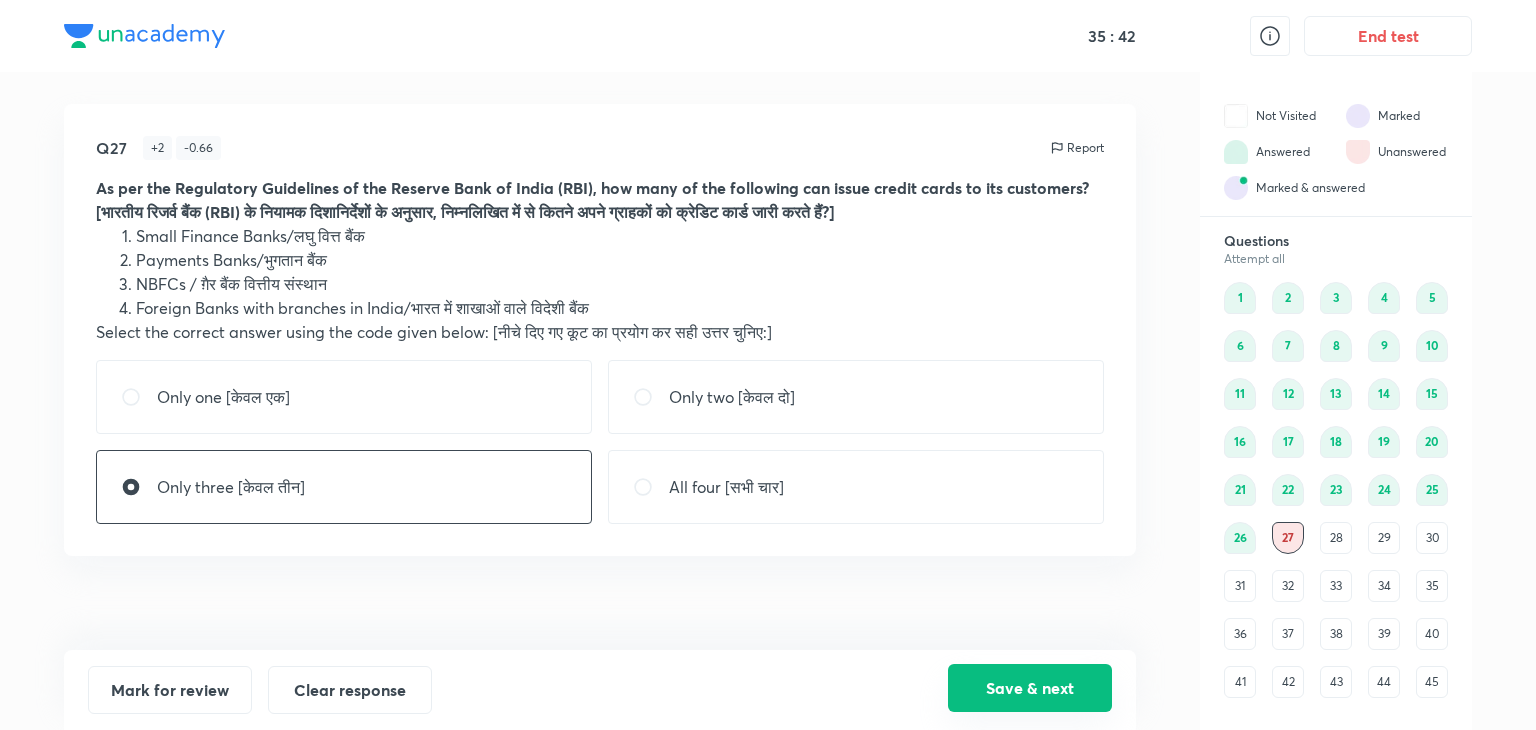 click on "Save & next" at bounding box center (1030, 688) 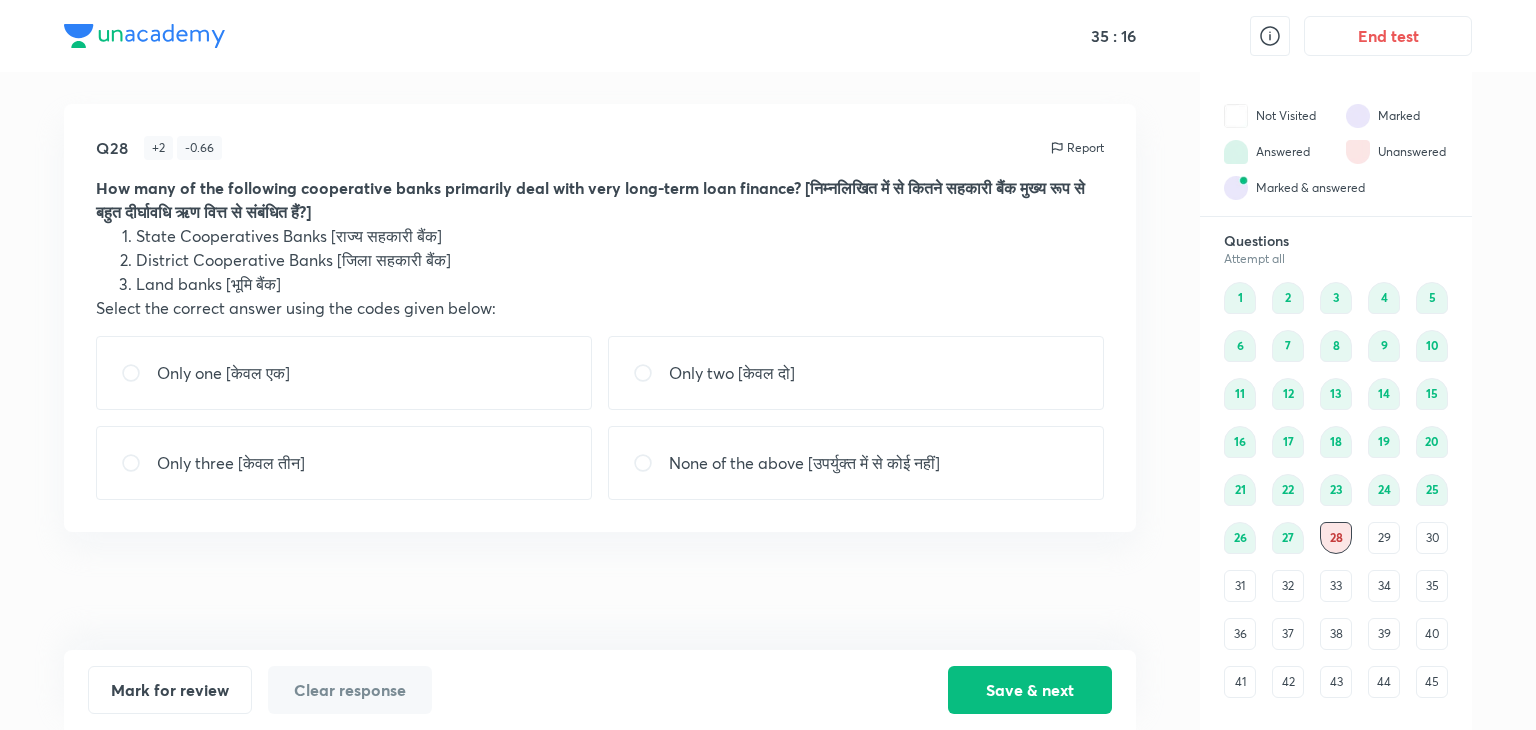 drag, startPoint x: 595, startPoint y: 217, endPoint x: 607, endPoint y: 209, distance: 14.422205 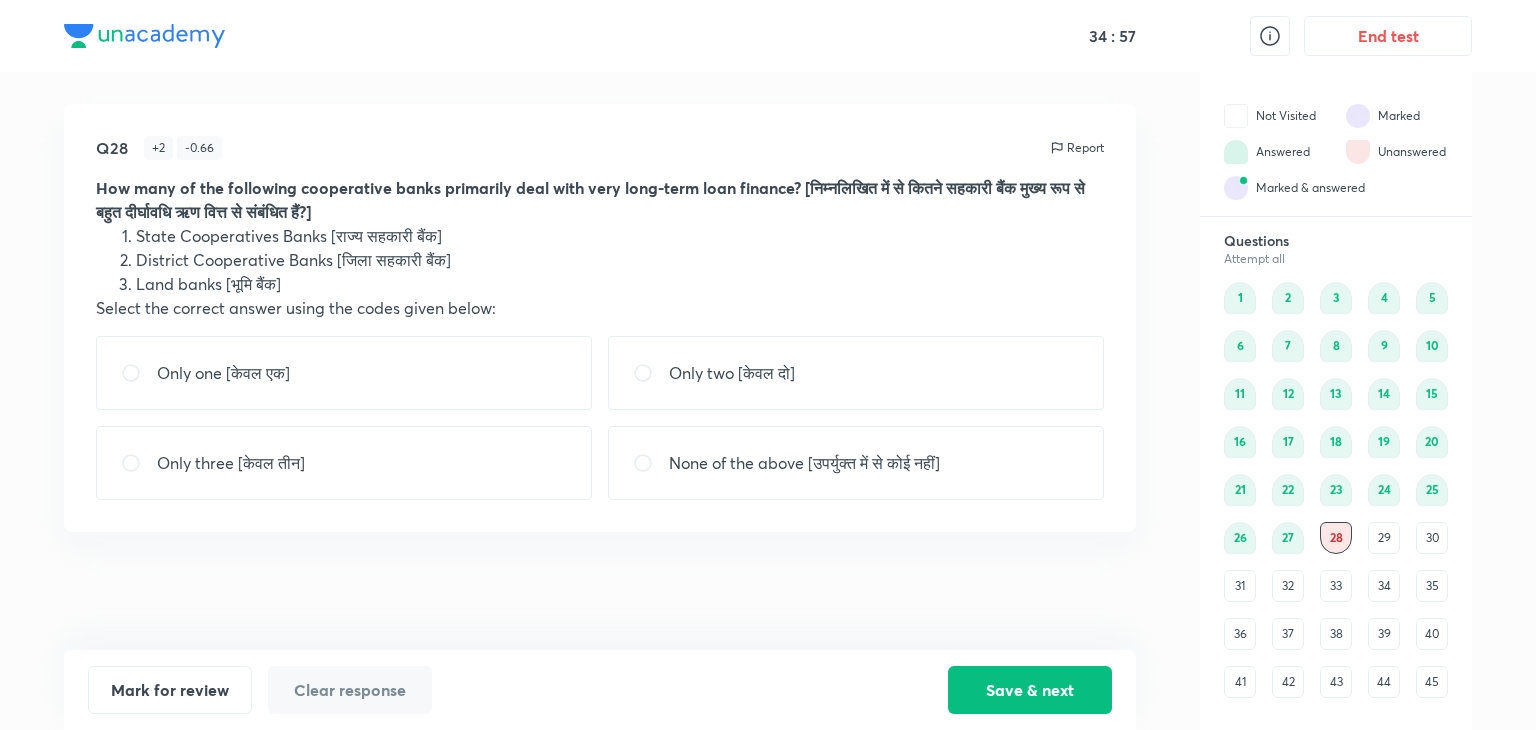 drag, startPoint x: 180, startPoint y: 244, endPoint x: 407, endPoint y: 216, distance: 228.72035 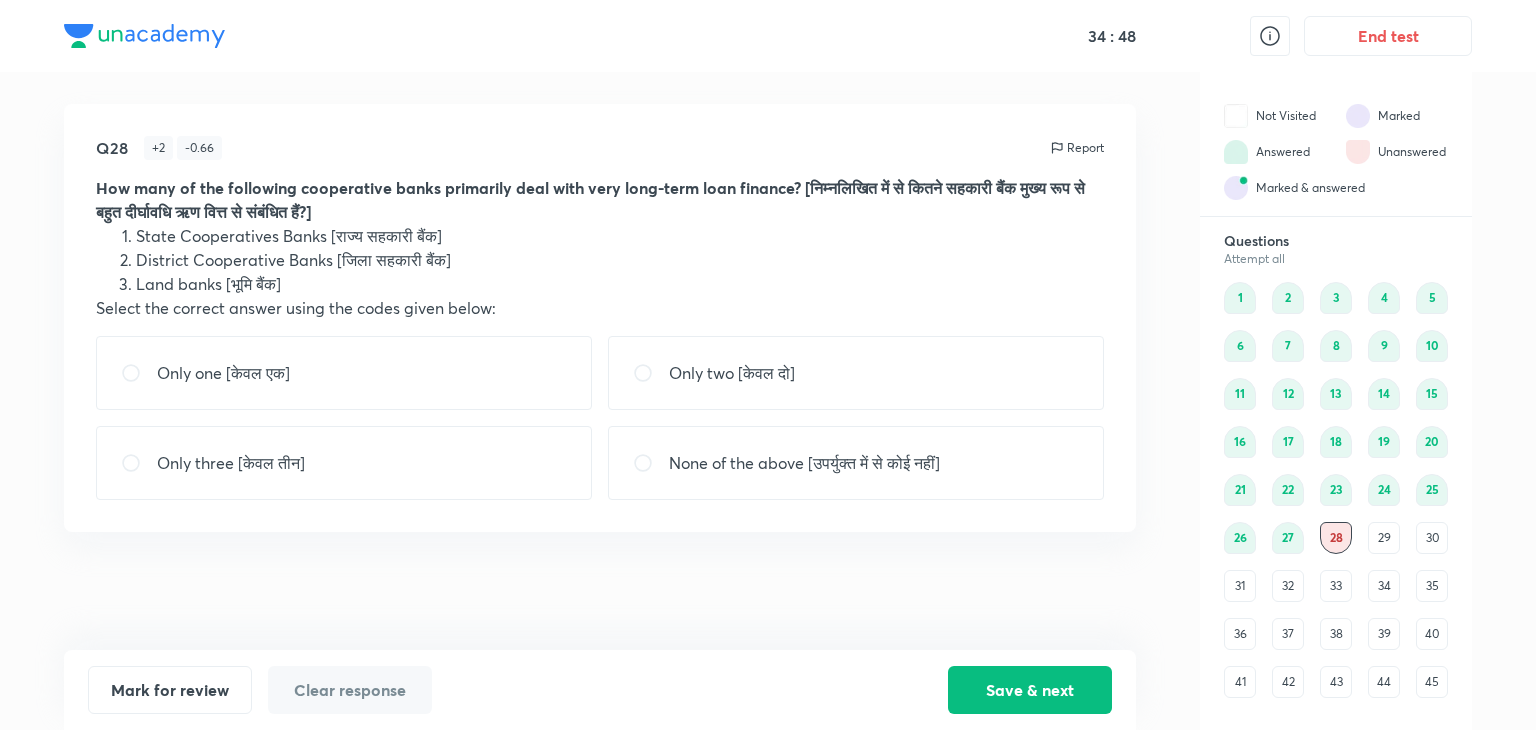 click on "State Cooperatives Banks [राज्य सहकारी बैंक]" at bounding box center [620, 236] 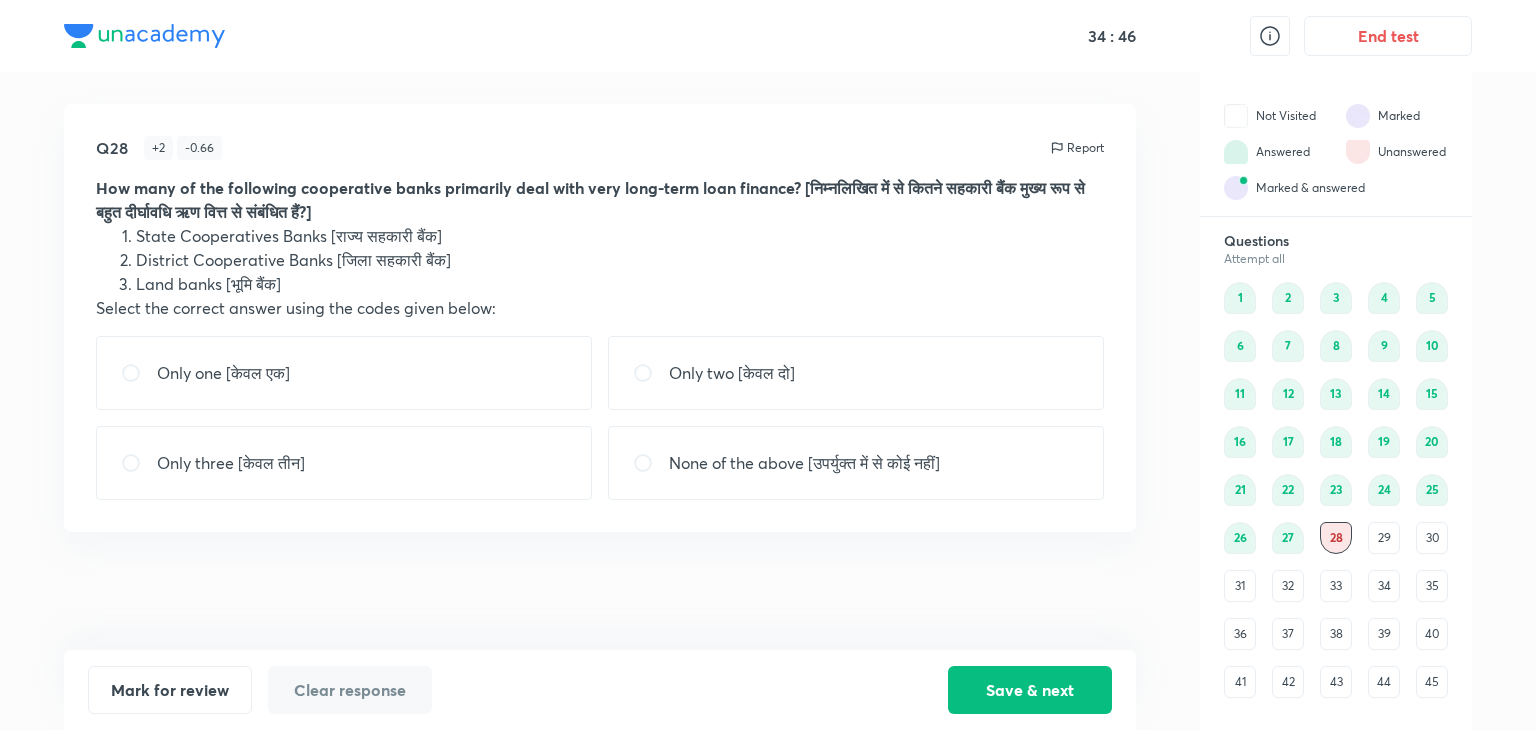 drag, startPoint x: 307, startPoint y: 226, endPoint x: 301, endPoint y: 377, distance: 151.11916 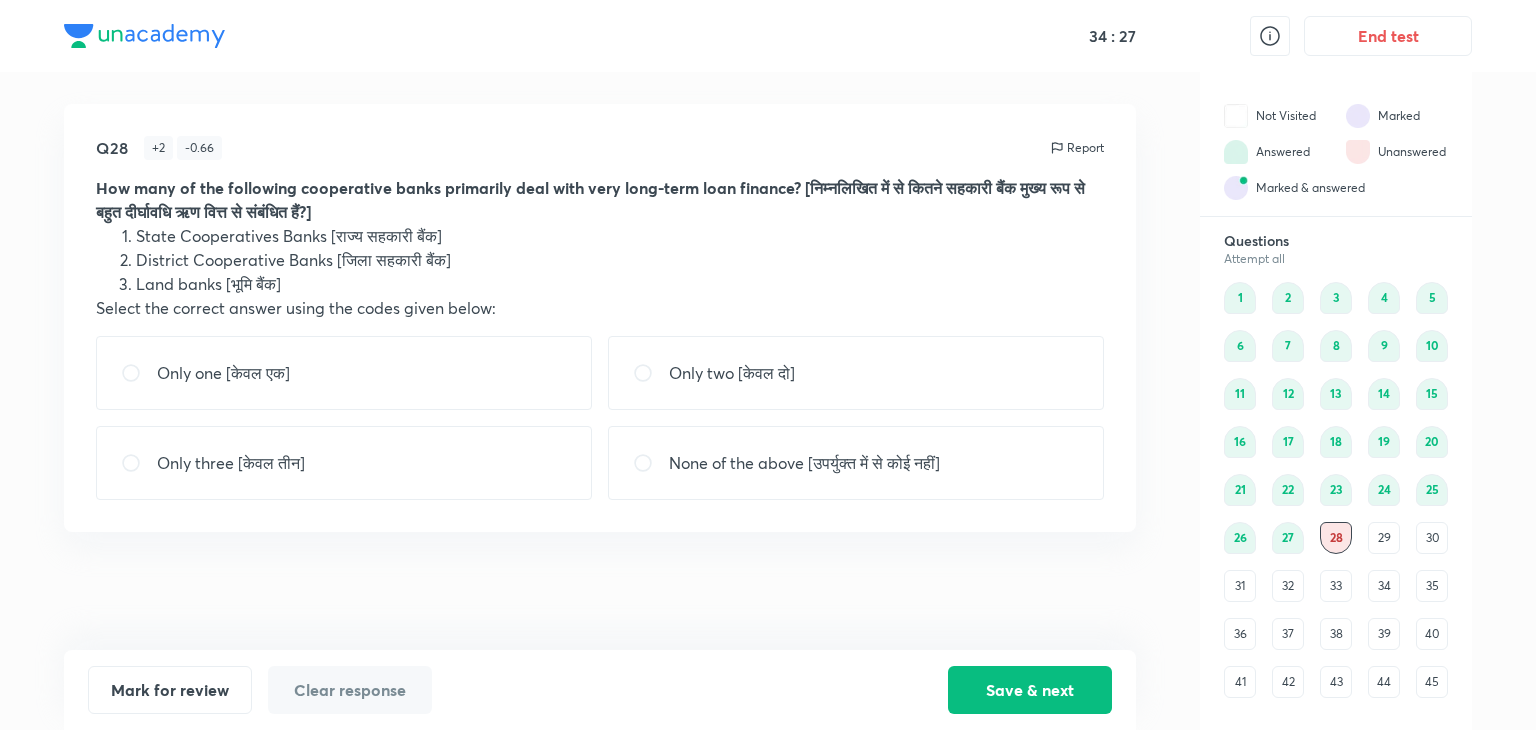 click on "Only three [केवल तीन]" at bounding box center (344, 463) 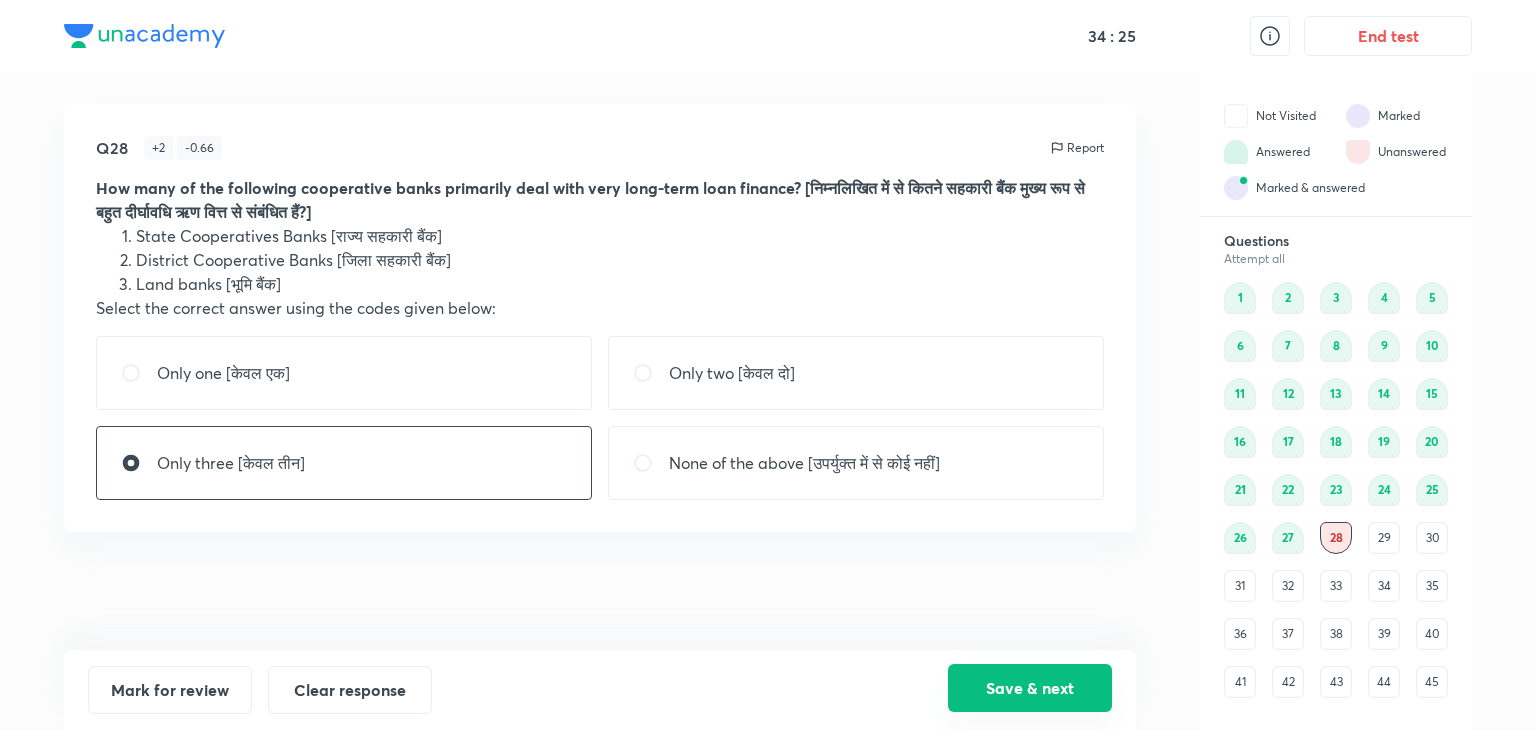 click on "Save & next" at bounding box center (1030, 688) 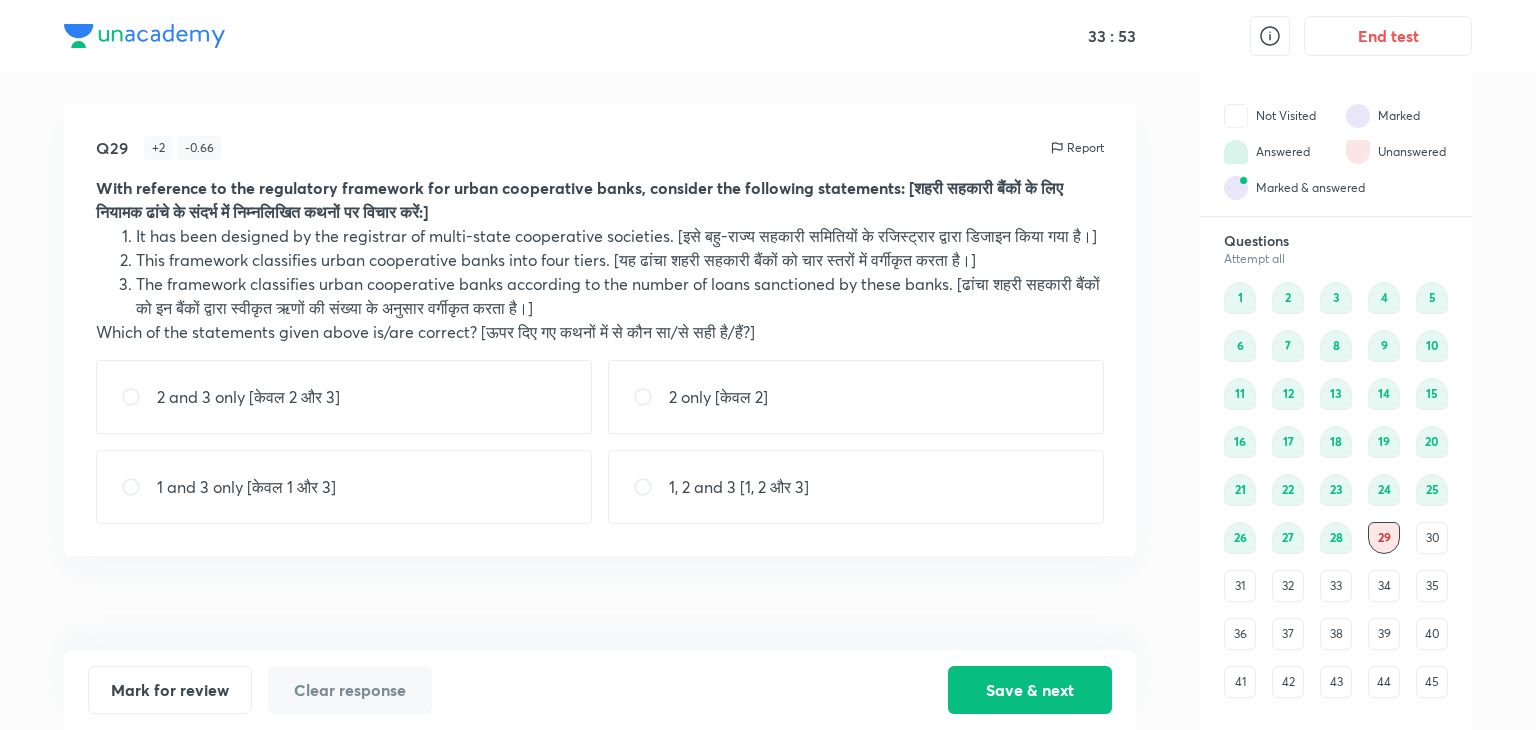 drag, startPoint x: 305, startPoint y: 316, endPoint x: 455, endPoint y: 309, distance: 150.16324 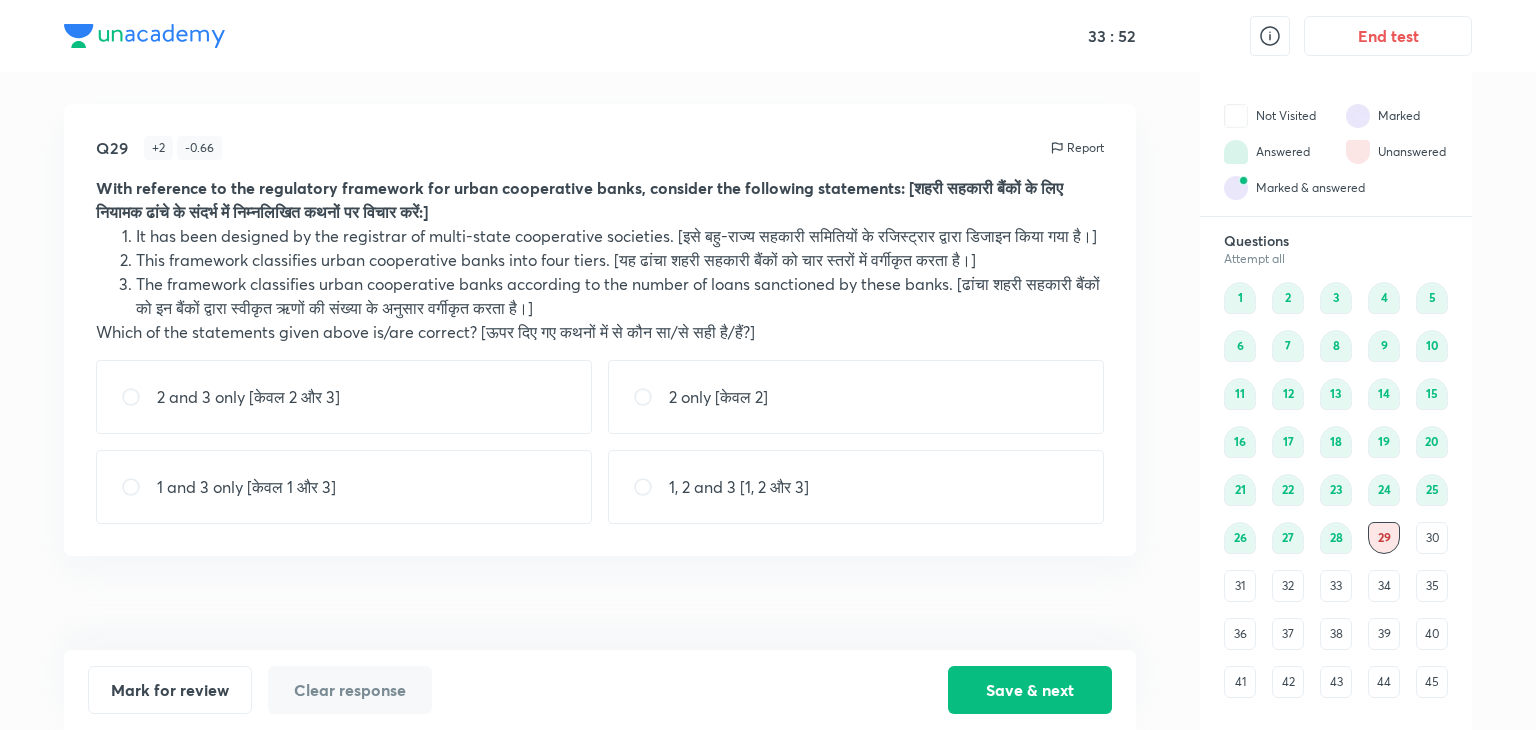 drag, startPoint x: 527, startPoint y: 289, endPoint x: 292, endPoint y: 348, distance: 242.29321 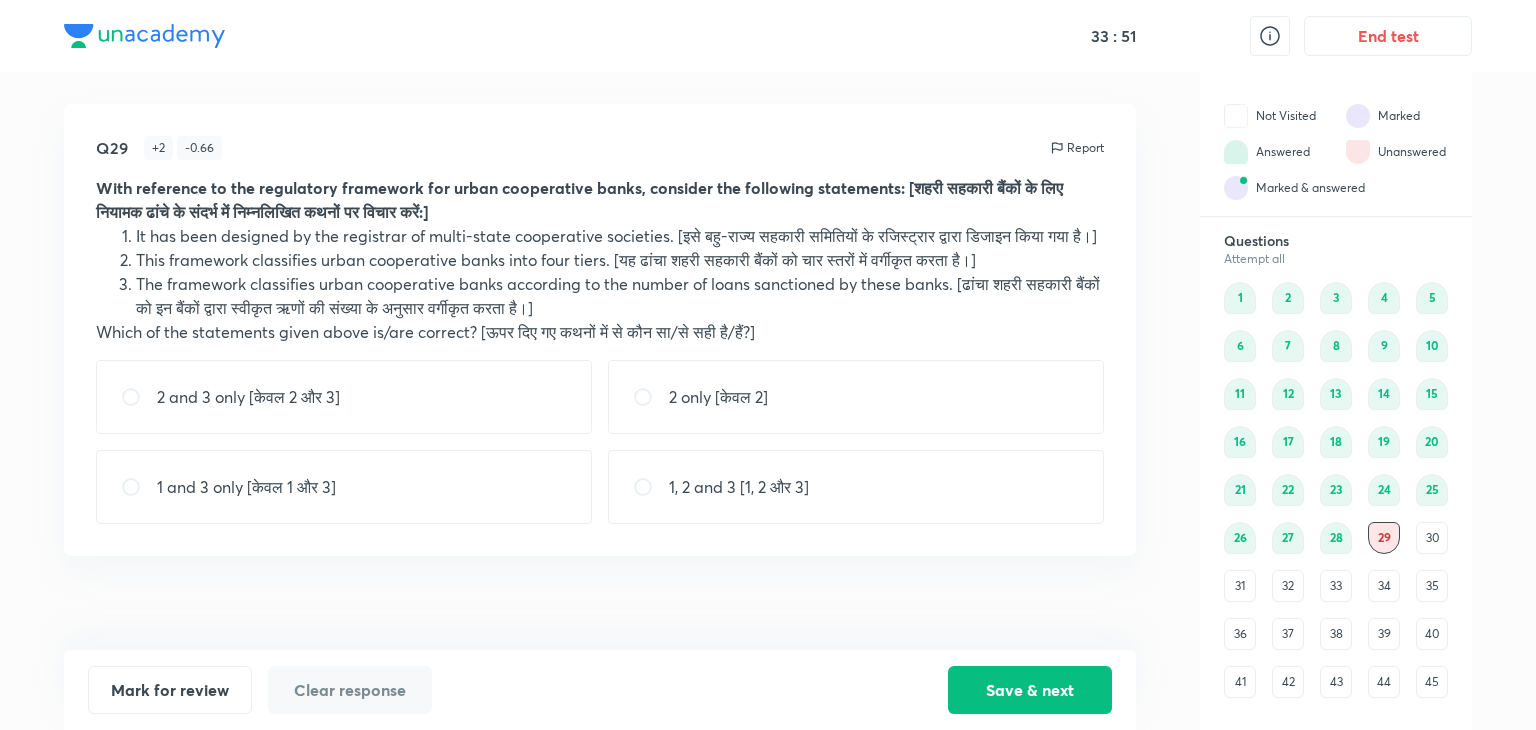 drag, startPoint x: 261, startPoint y: 306, endPoint x: 500, endPoint y: 284, distance: 240.01042 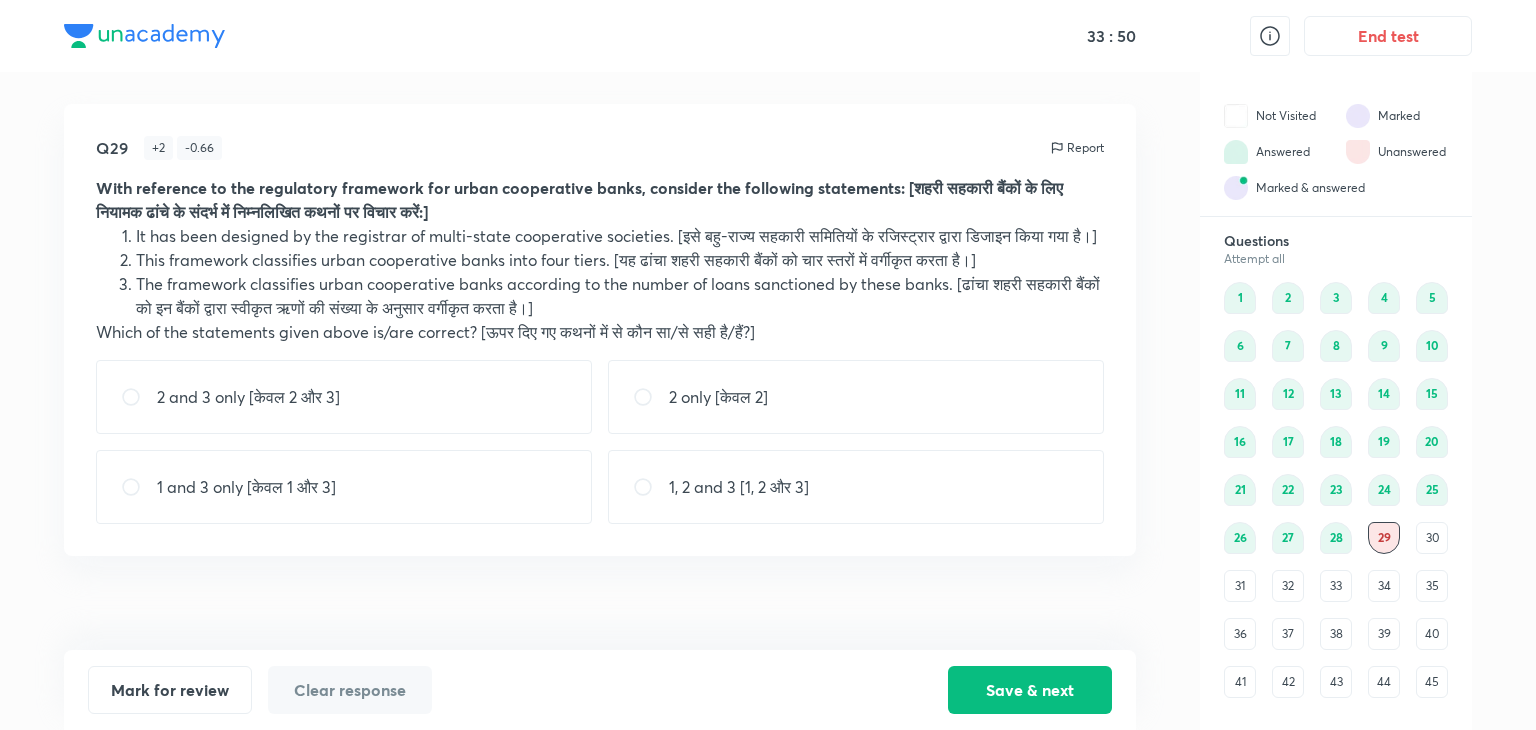 click on "The framework classifies urban cooperative banks according to the number of loans sanctioned by these banks. [ढांचा शहरी सहकारी बैंकों को इन बैंकों द्वारा स्वीकृत ऋणों की संख्या के अनुसार वर्गीकृत करता है।]" at bounding box center (620, 296) 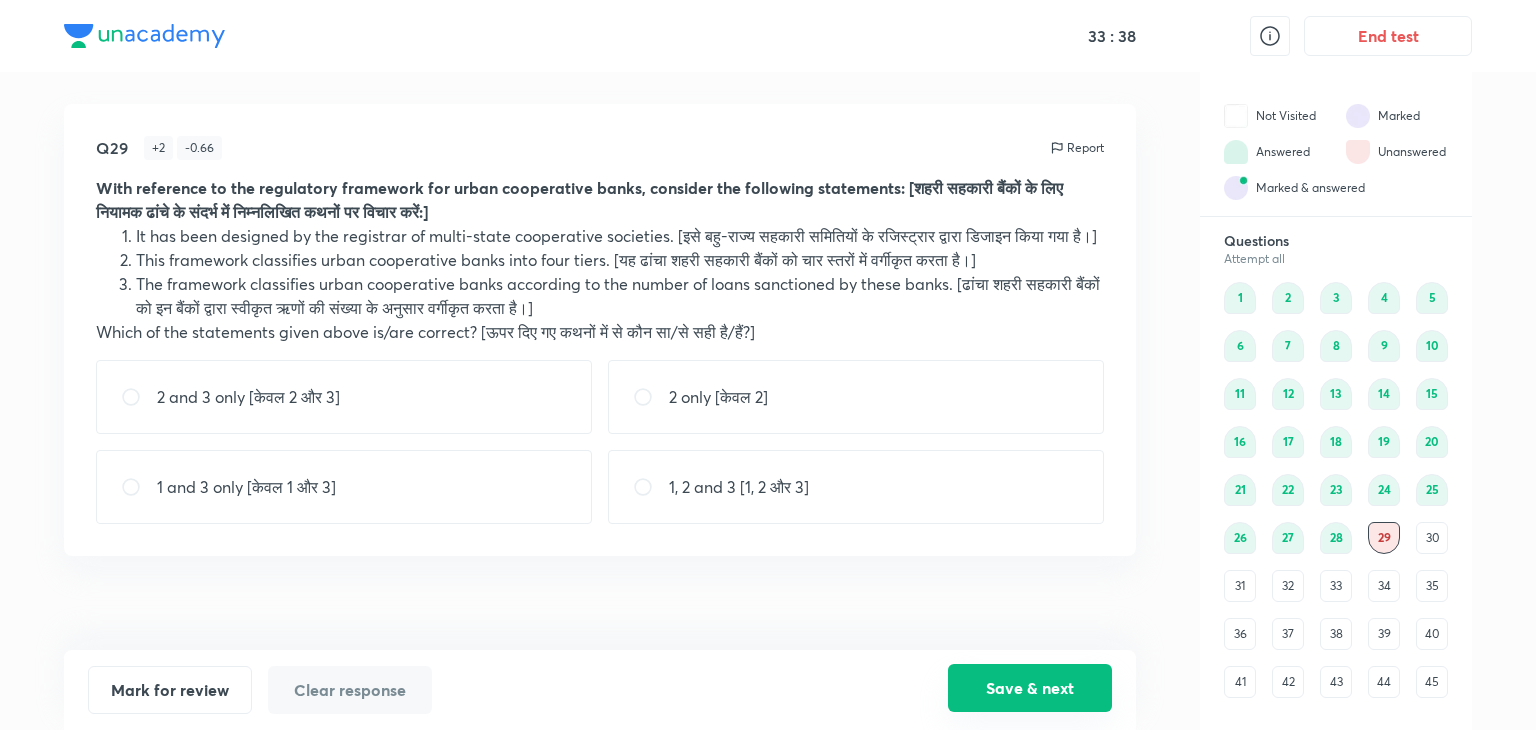 click on "Save & next" at bounding box center (1030, 688) 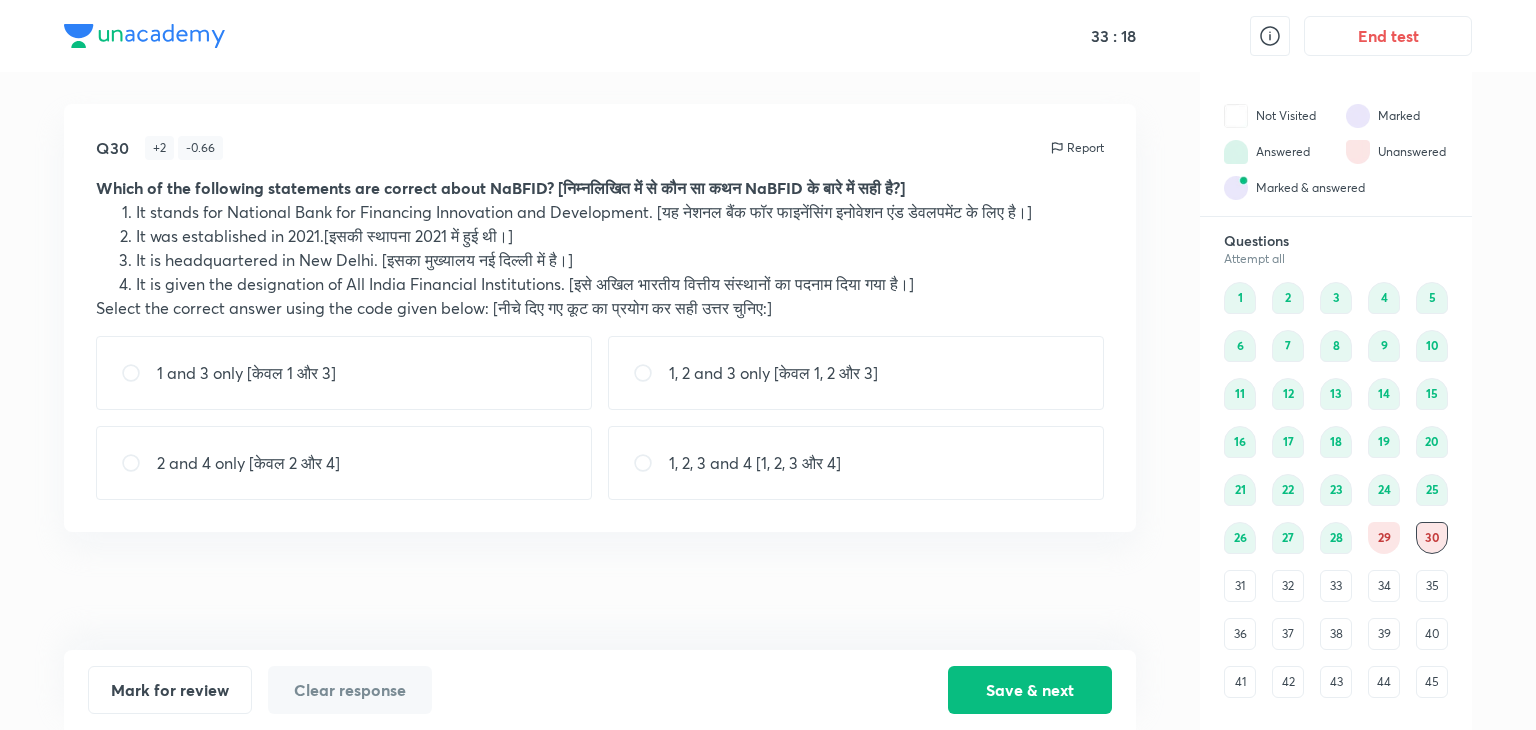 click on "2 and 4 only [केवल 2 और 4]" at bounding box center [344, 463] 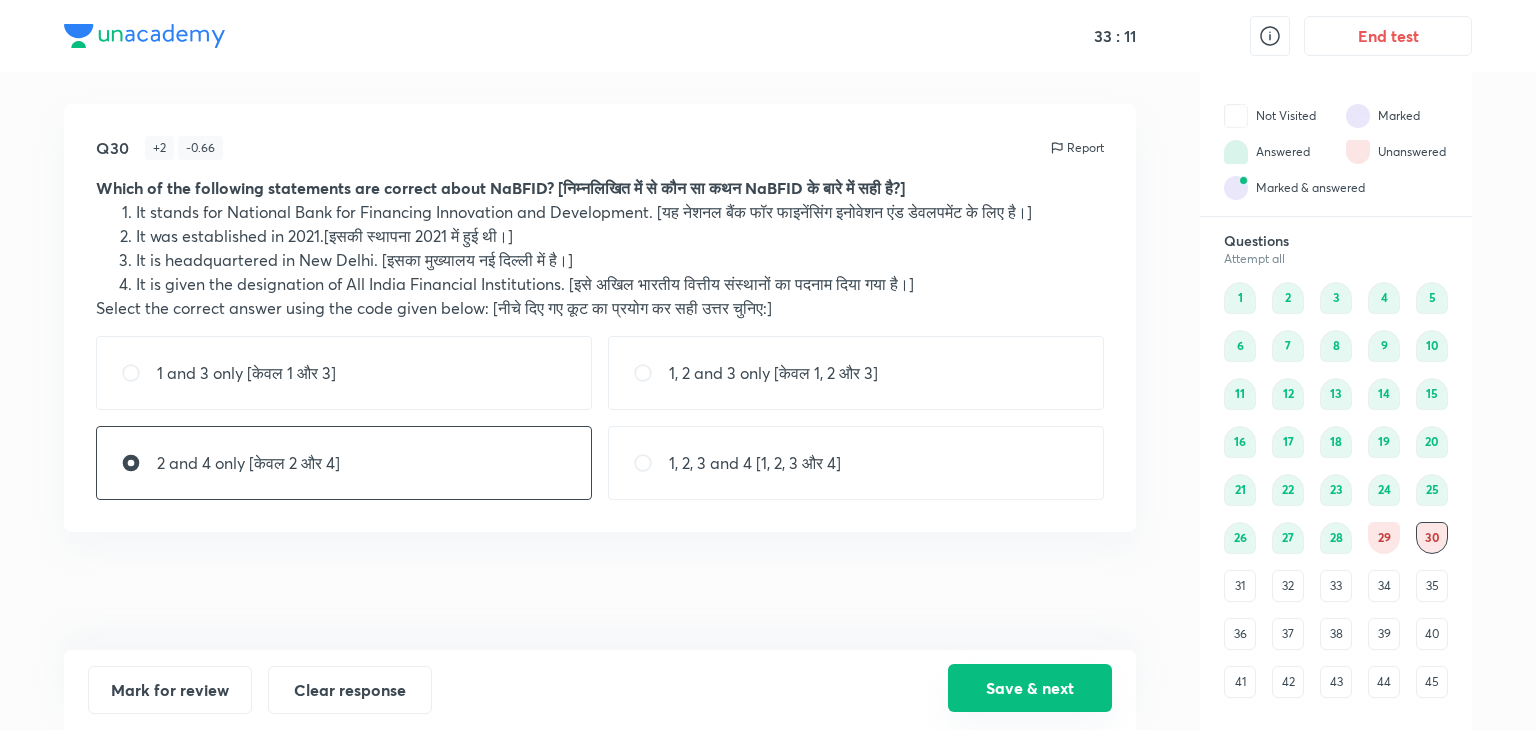 click on "Save & next" at bounding box center [1030, 688] 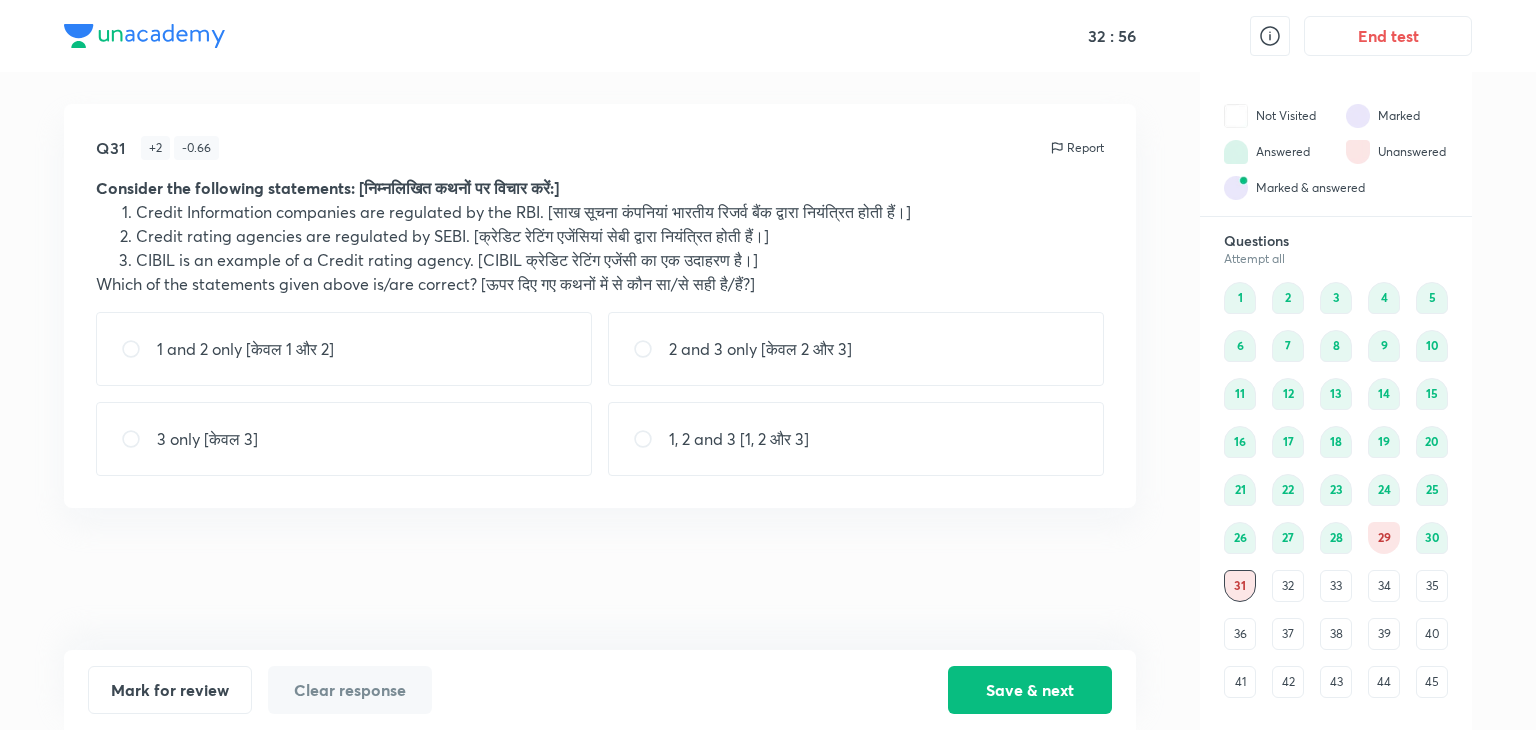 click on "1 and 2 only [केवल 1 और 2]" at bounding box center (344, 349) 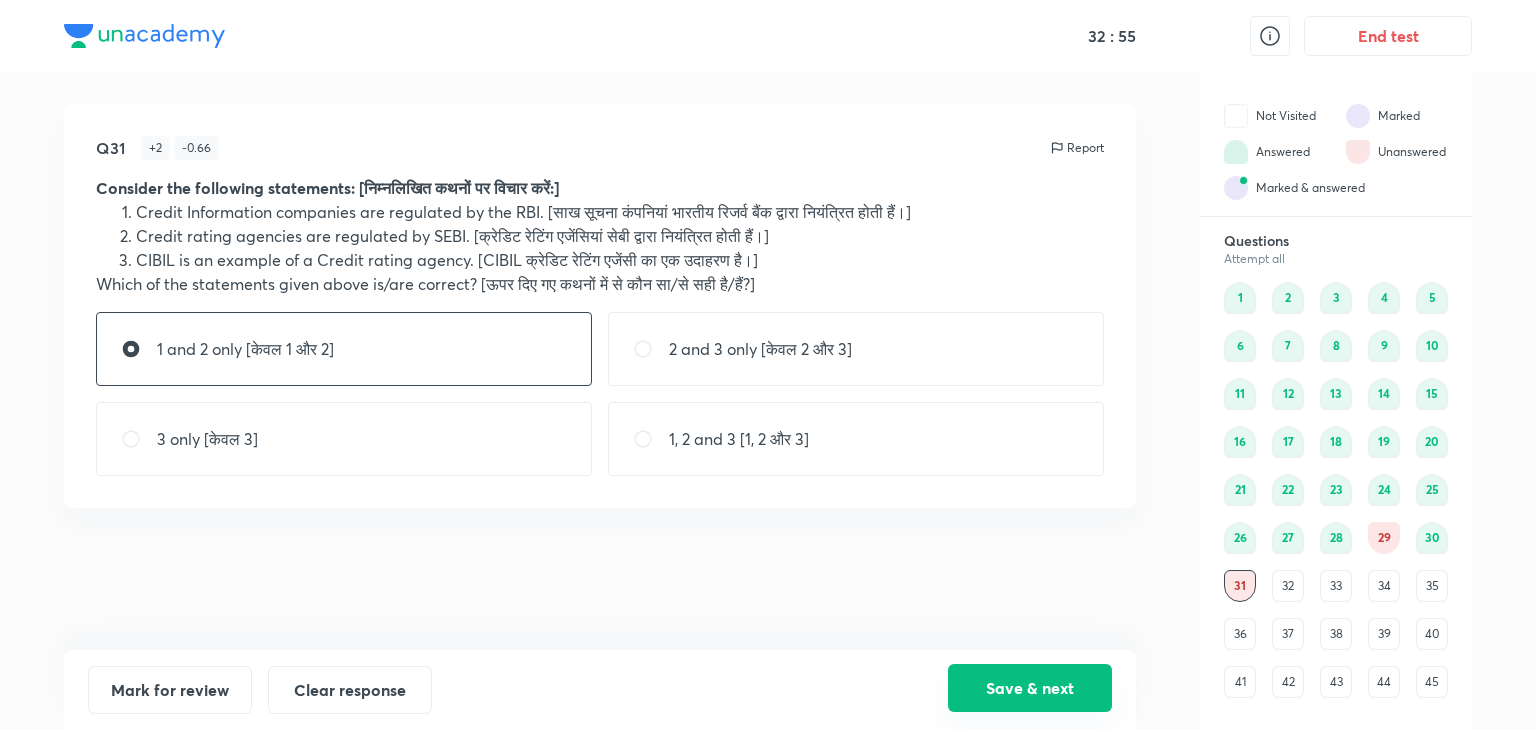 click on "Save & next" at bounding box center (1030, 688) 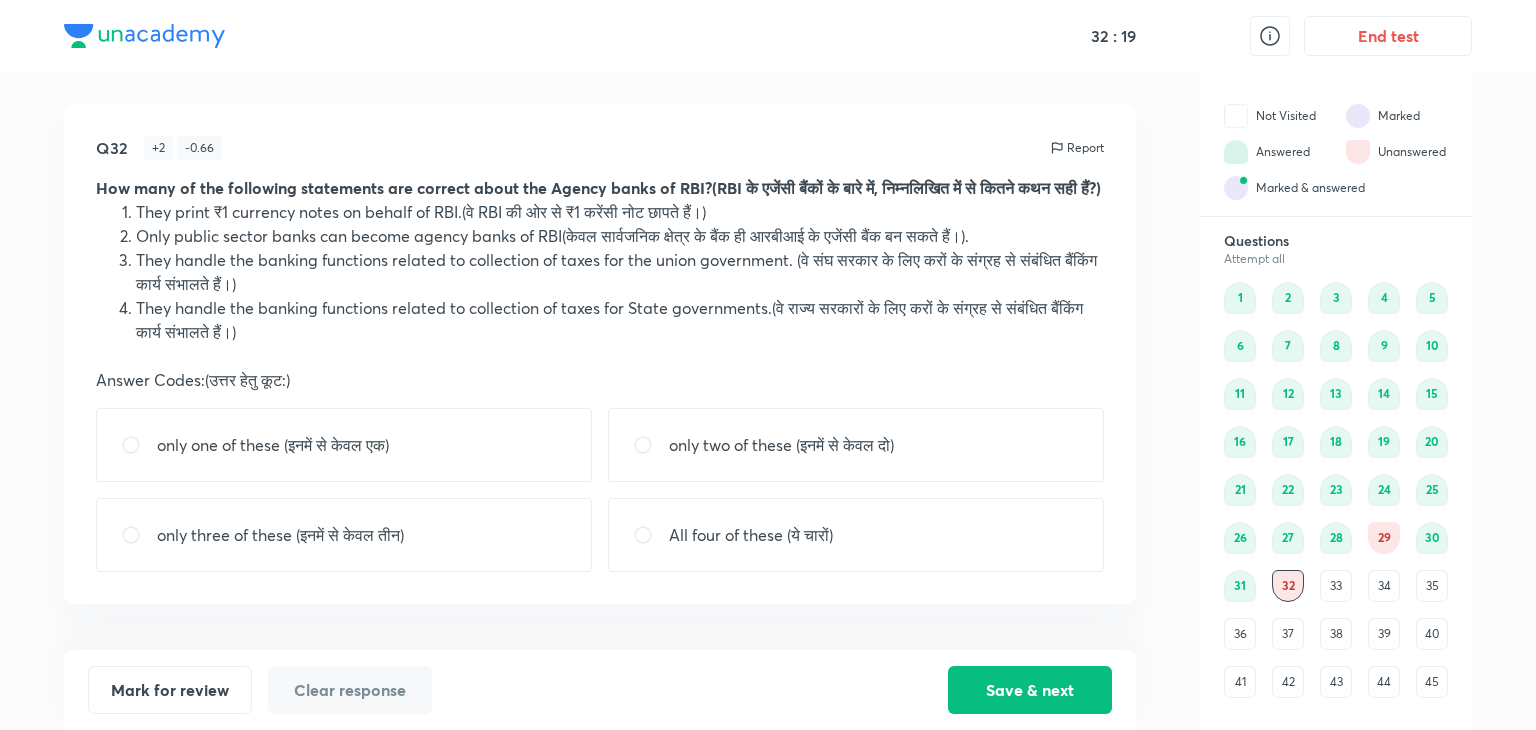click on "only two of these (इनमें से केवल दो)" at bounding box center [781, 445] 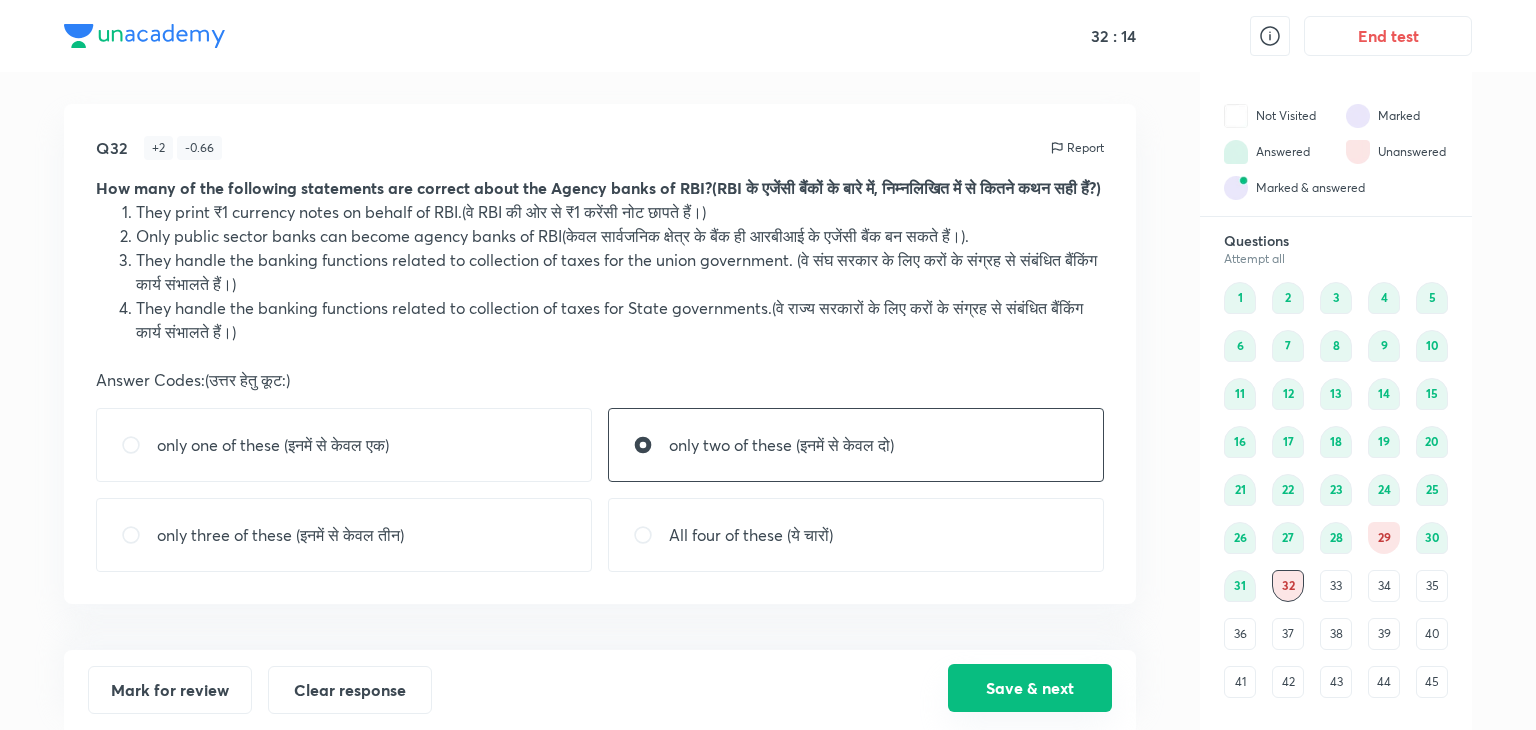 click on "Save & next" at bounding box center (1030, 688) 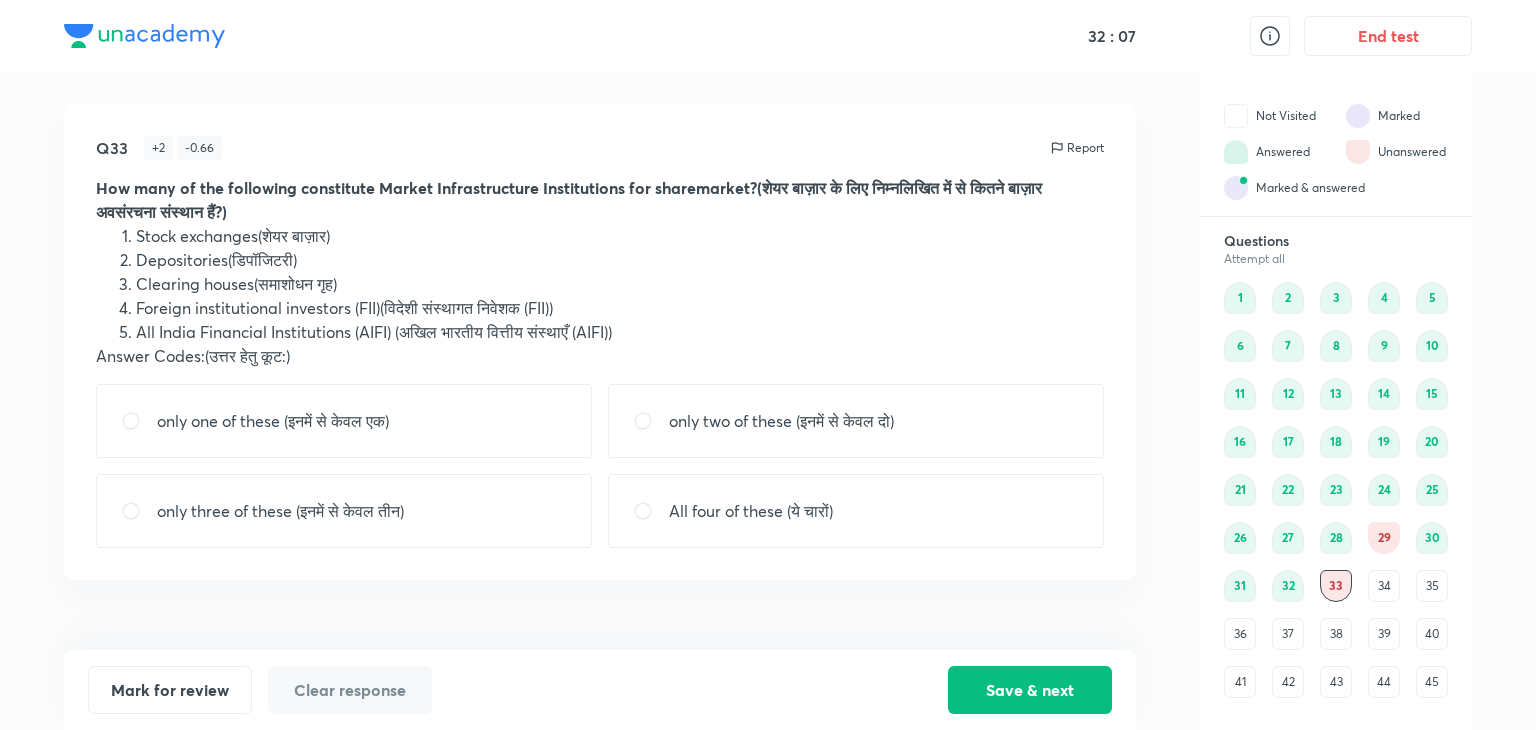 drag, startPoint x: 293, startPoint y: 192, endPoint x: 400, endPoint y: 191, distance: 107.00467 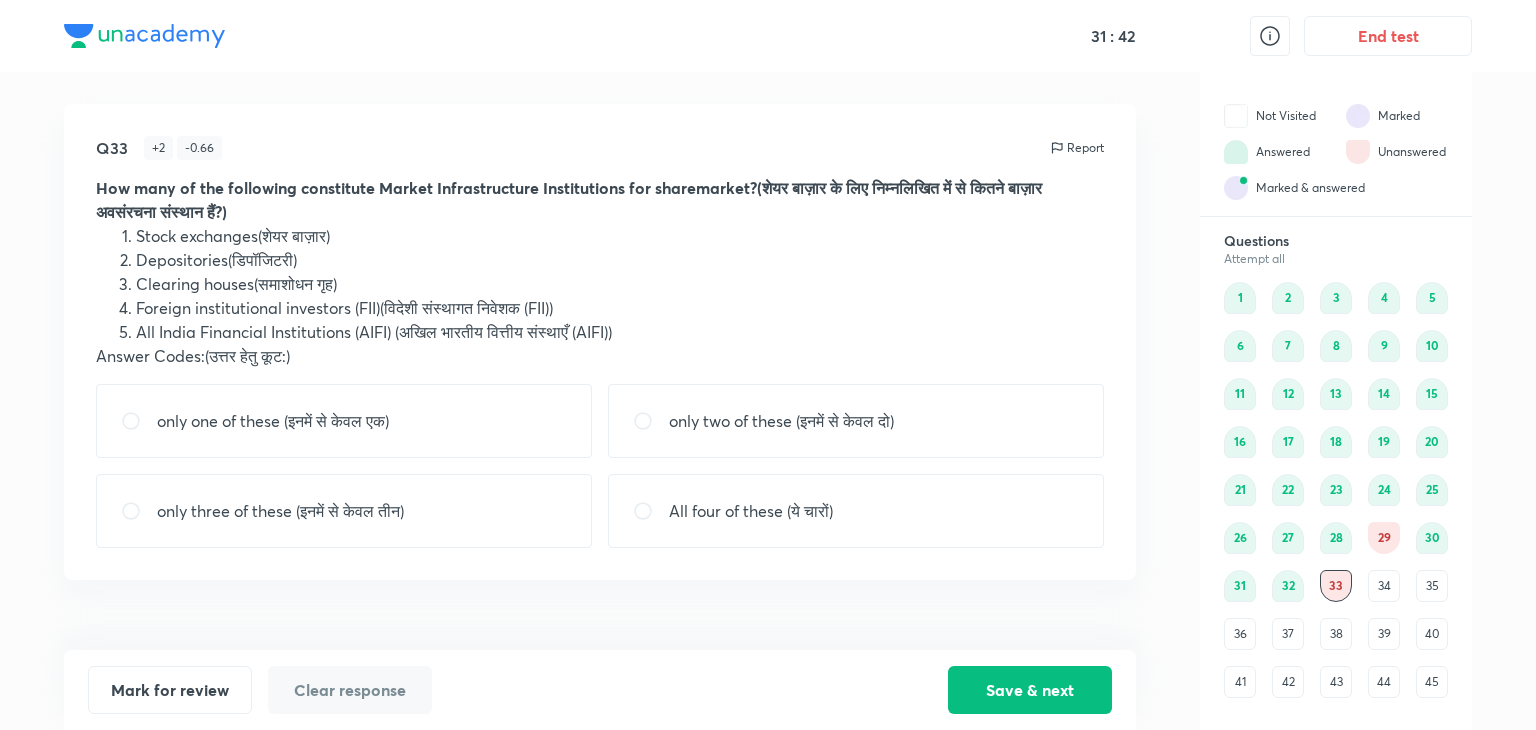 click on "How many of the following constitute Market Infrastructure Institutions for sharemarket?(शेयर बाज़ार के लिए निम्नलिखित में से कितने बाज़ार अवसंरचना संस्थान हैं?)" at bounding box center (569, 199) 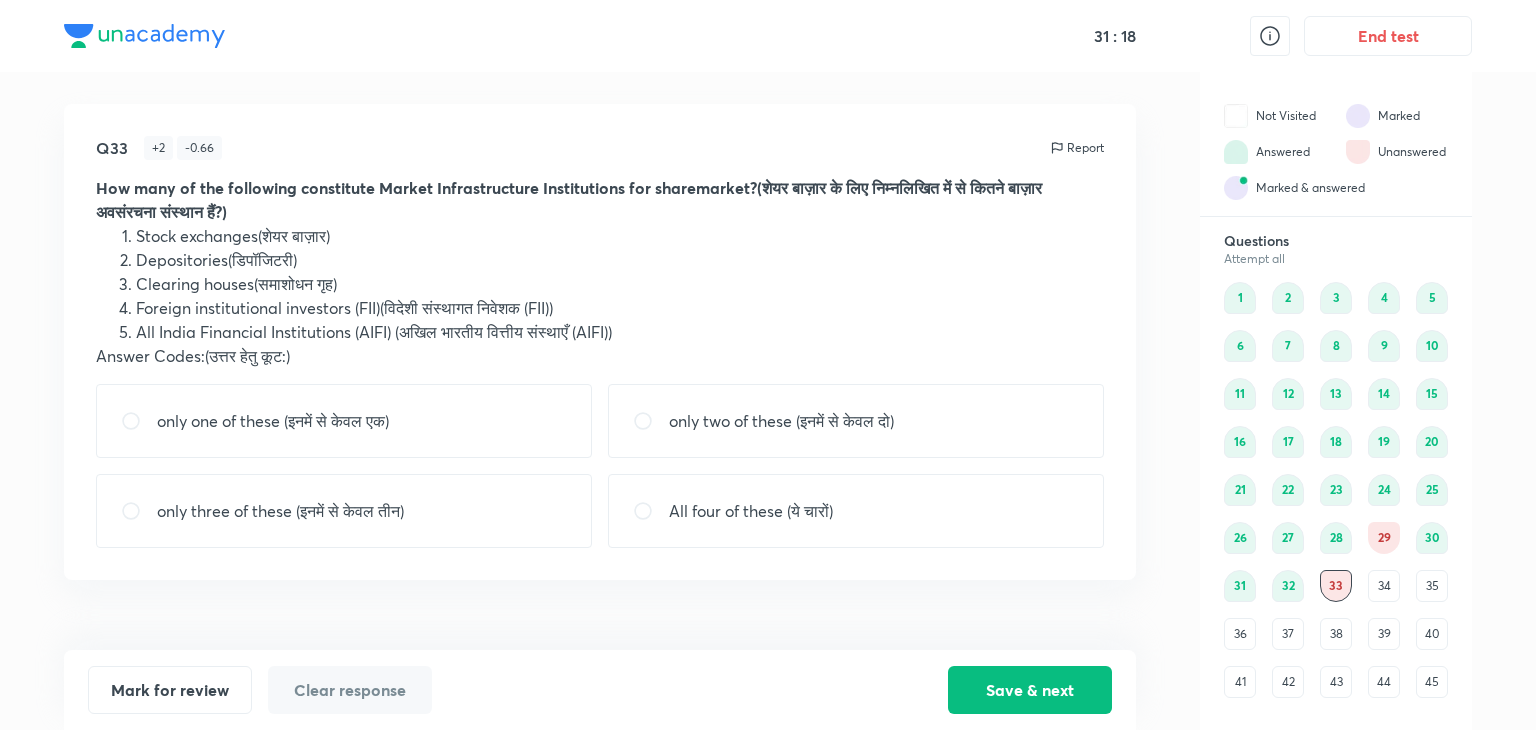click on "only three of these (इनमें से केवल तीन)" at bounding box center [280, 511] 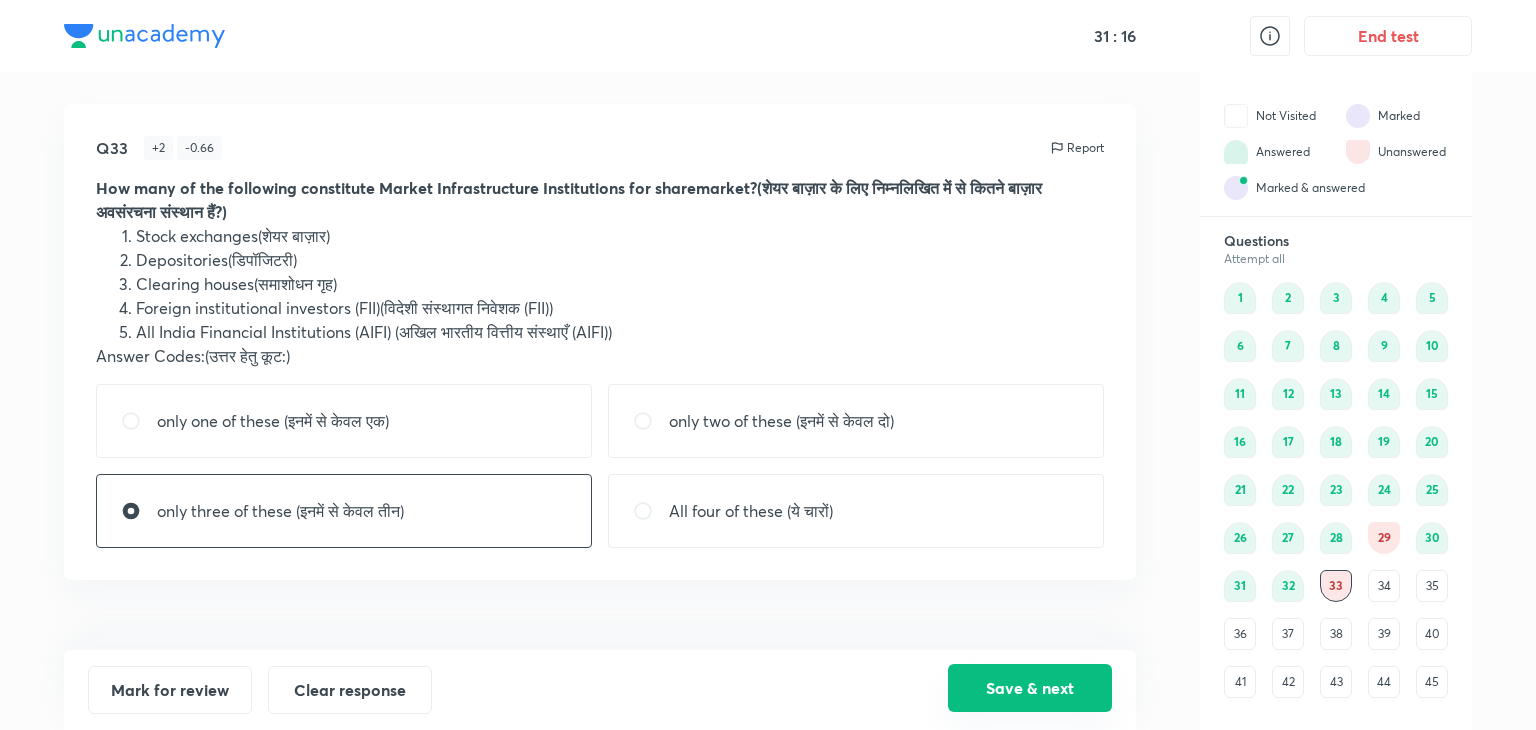 click on "Save & next" at bounding box center [1030, 688] 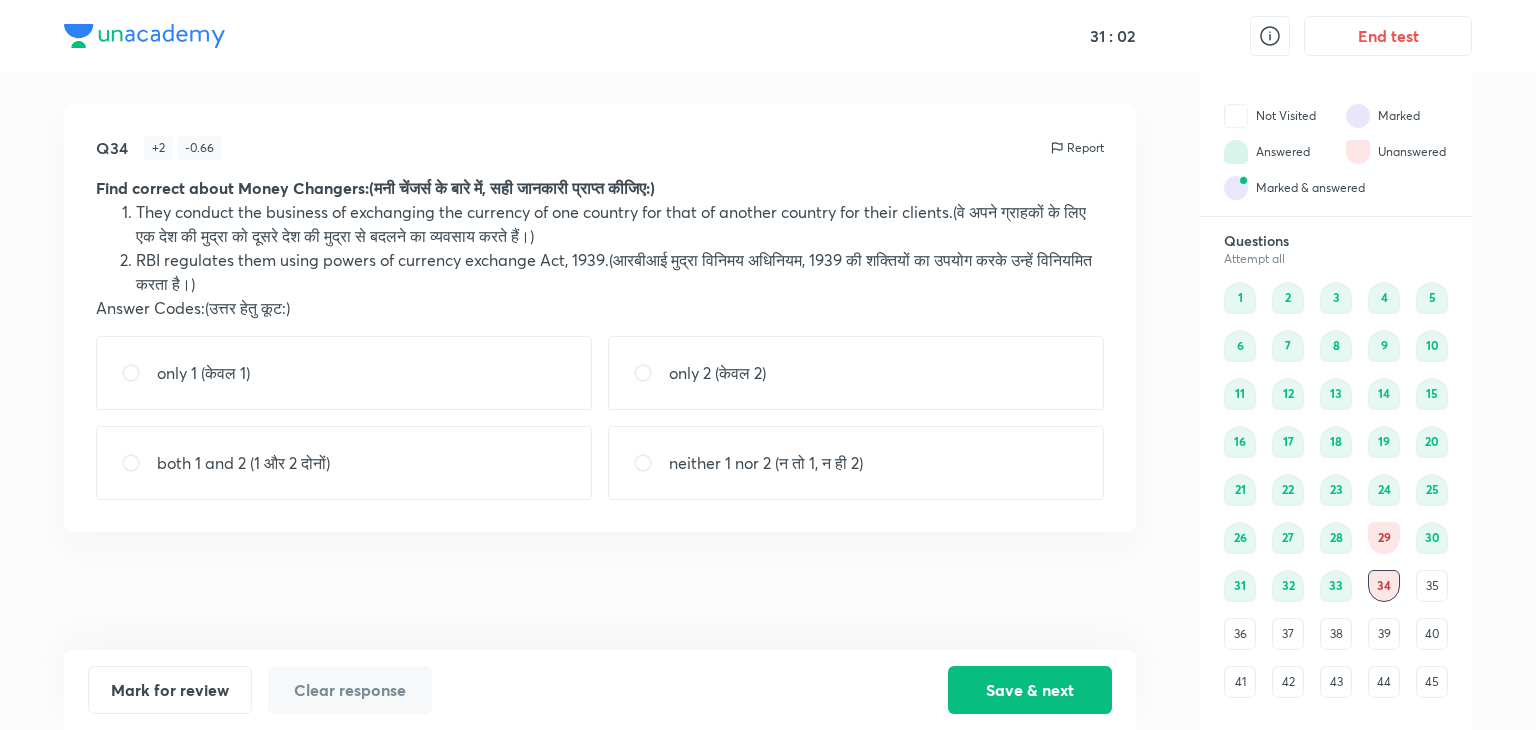 click on "only 1 (केवल 1)" at bounding box center [344, 373] 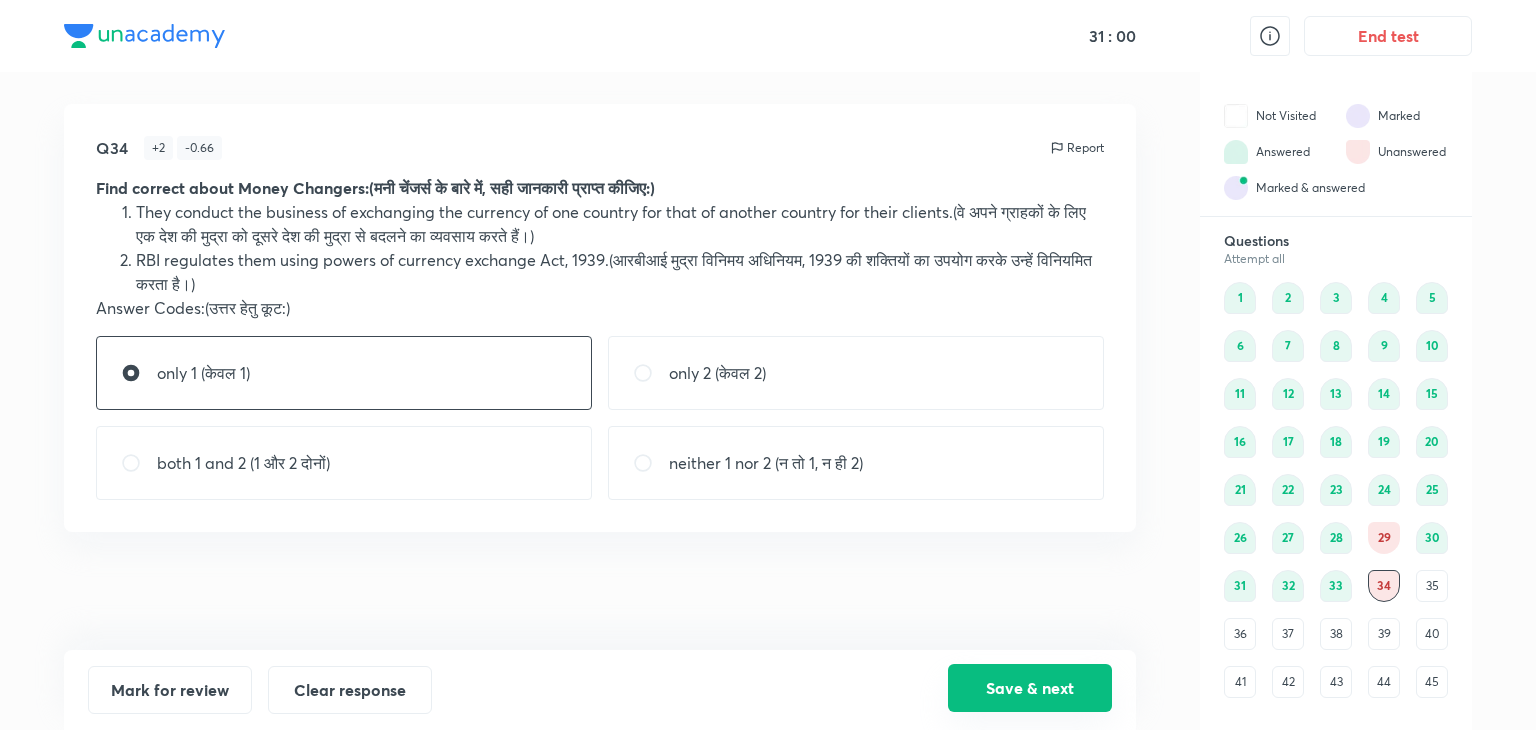 click on "Save & next" at bounding box center (1030, 688) 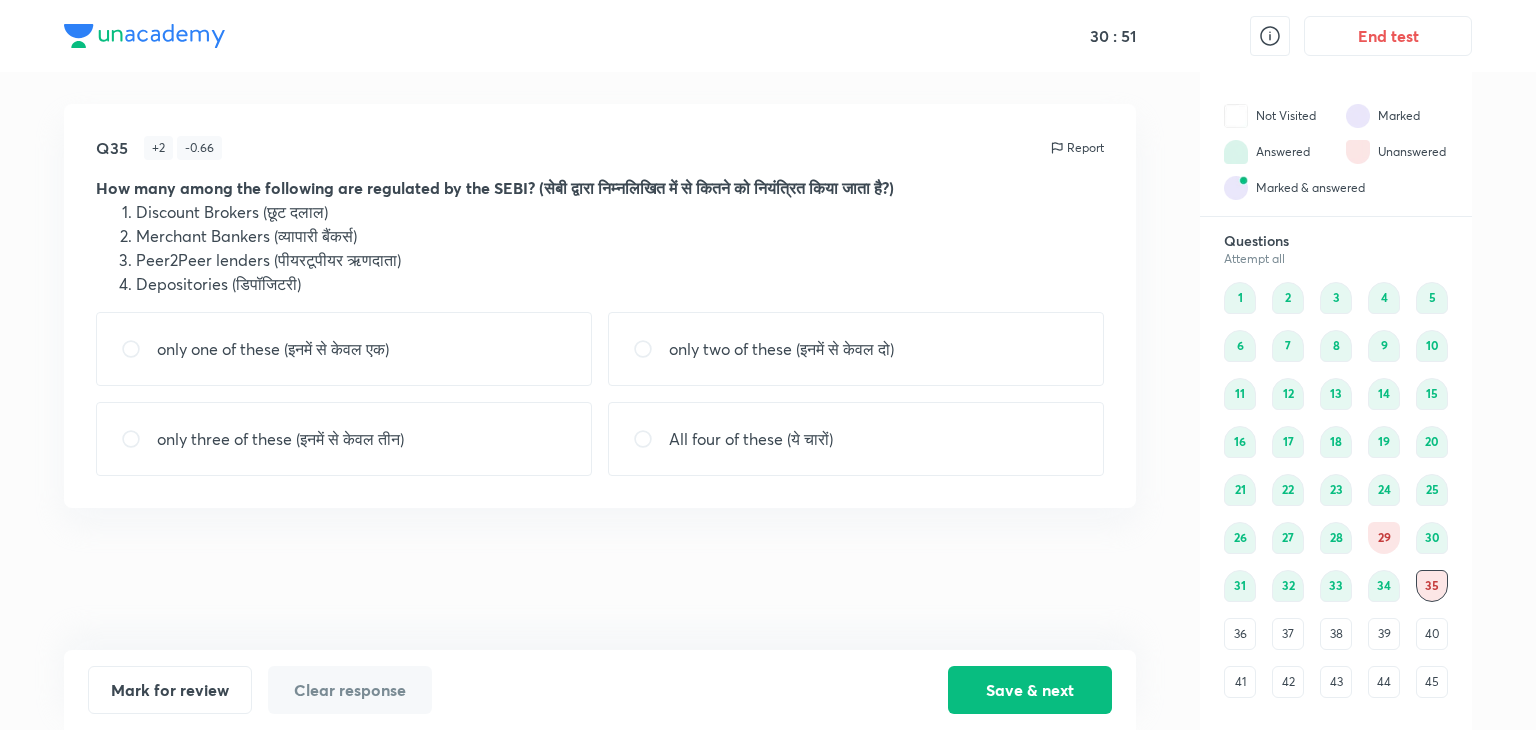 drag, startPoint x: 208, startPoint y: 213, endPoint x: 222, endPoint y: 239, distance: 29.529646 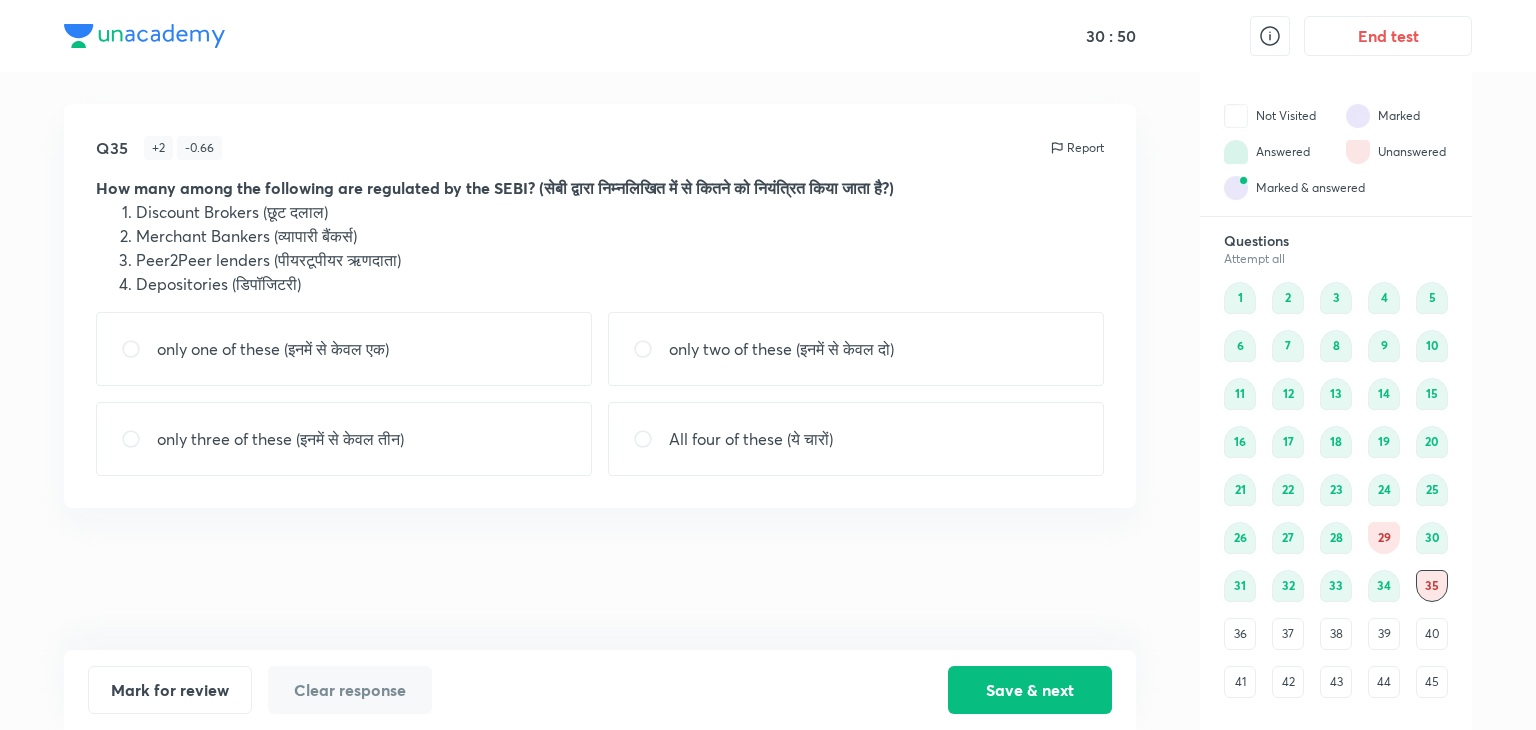 drag, startPoint x: 222, startPoint y: 239, endPoint x: 242, endPoint y: 264, distance: 32.01562 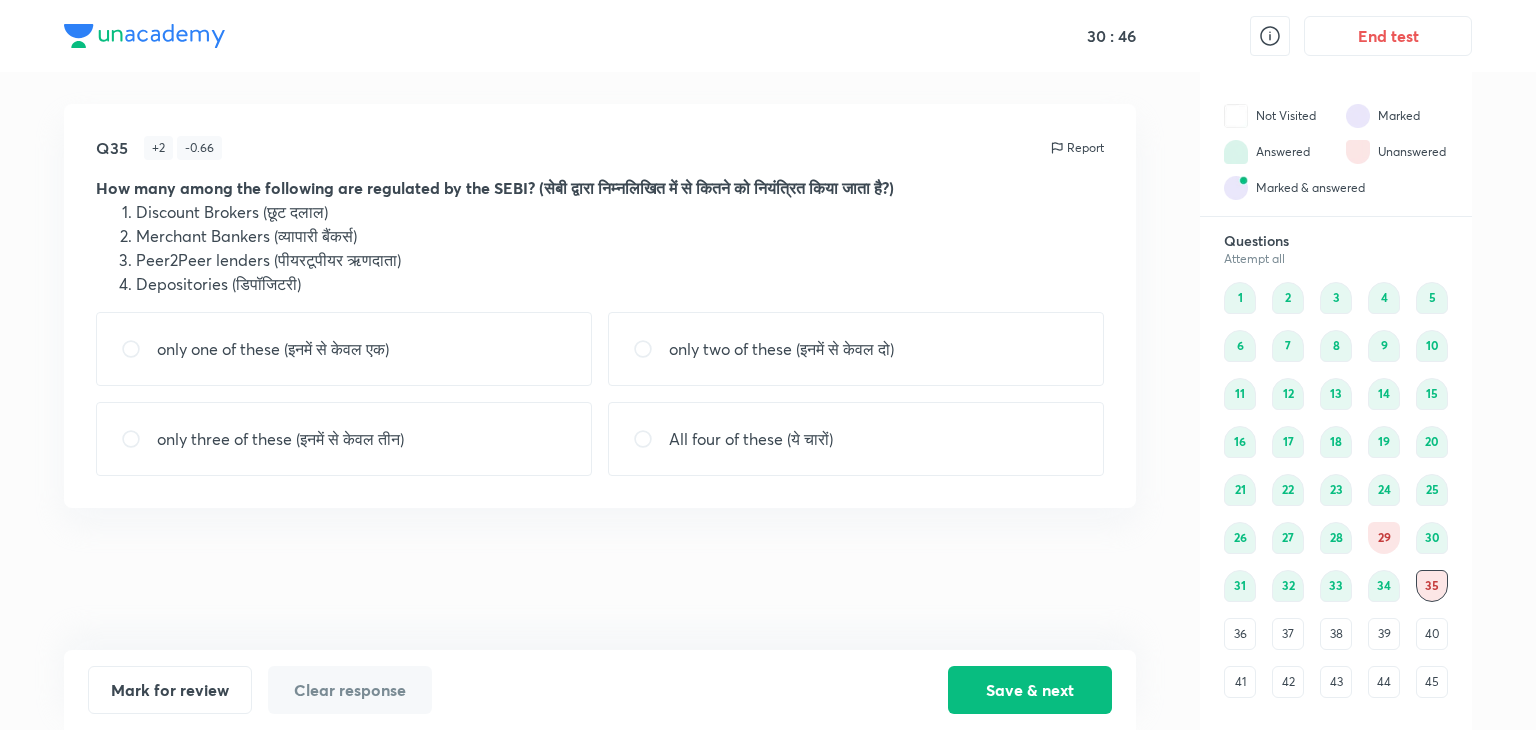 click on "only two of these (इनमें से केवल दो)" at bounding box center [781, 349] 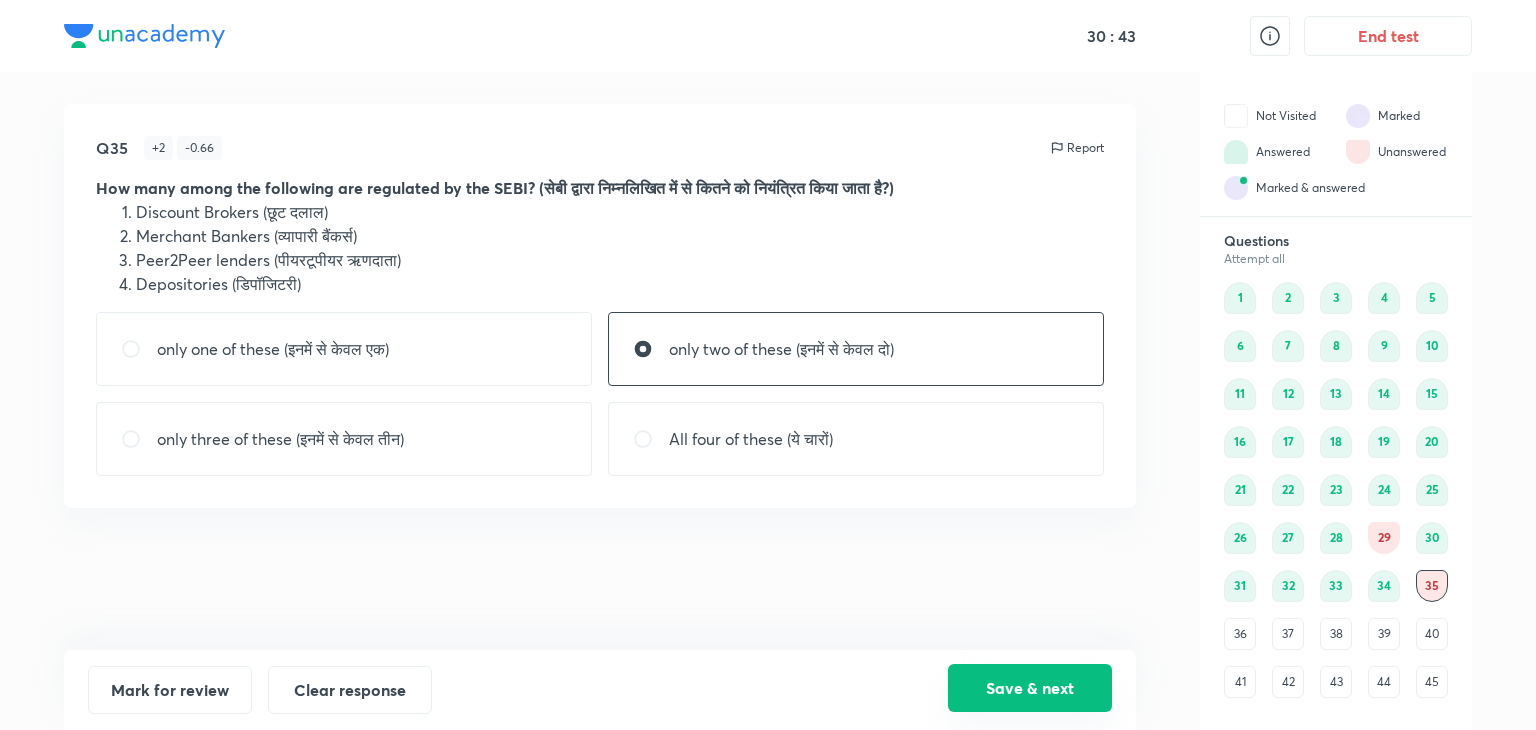 click on "Save & next" at bounding box center [1030, 688] 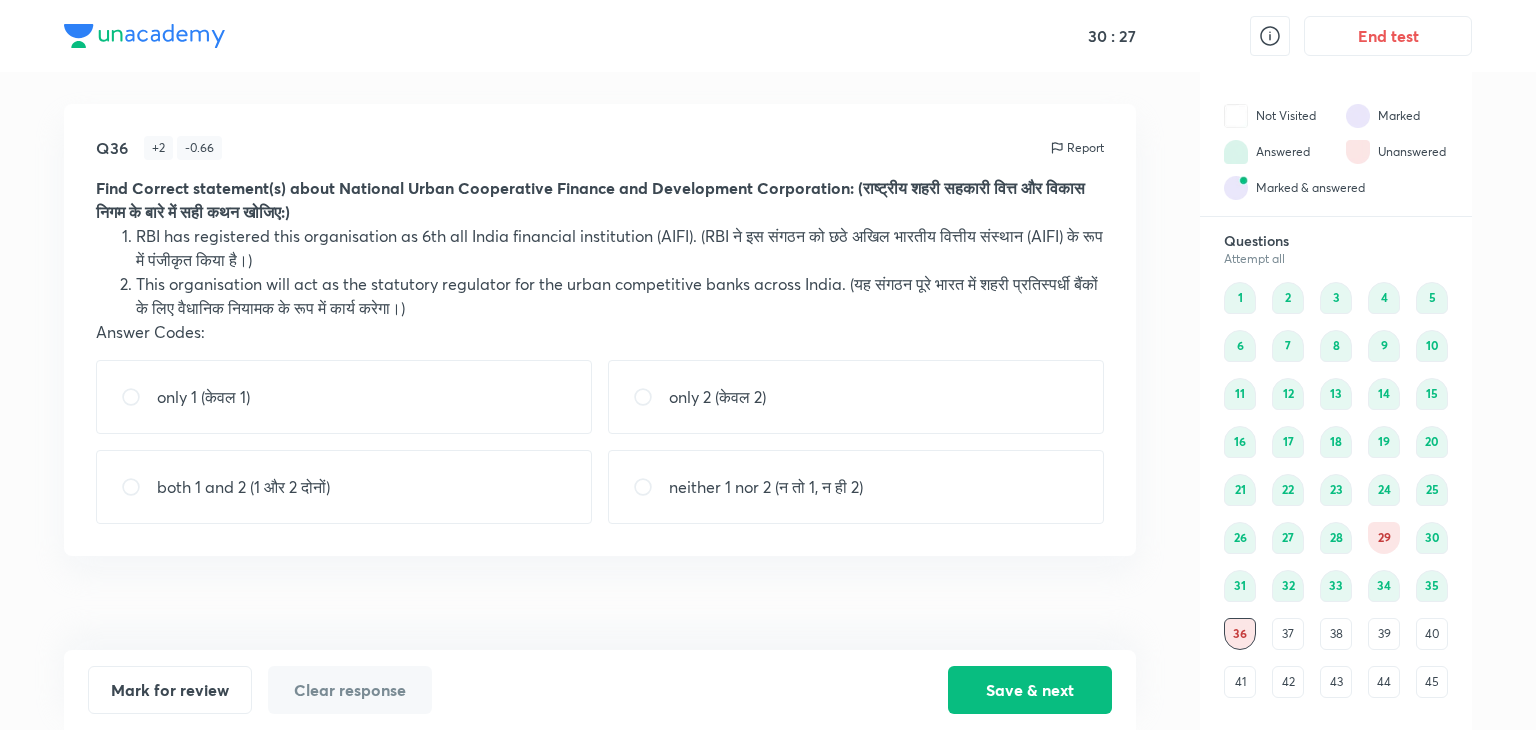 click on "neither 1 nor 2 (न तो 1, न ही 2)" at bounding box center (766, 487) 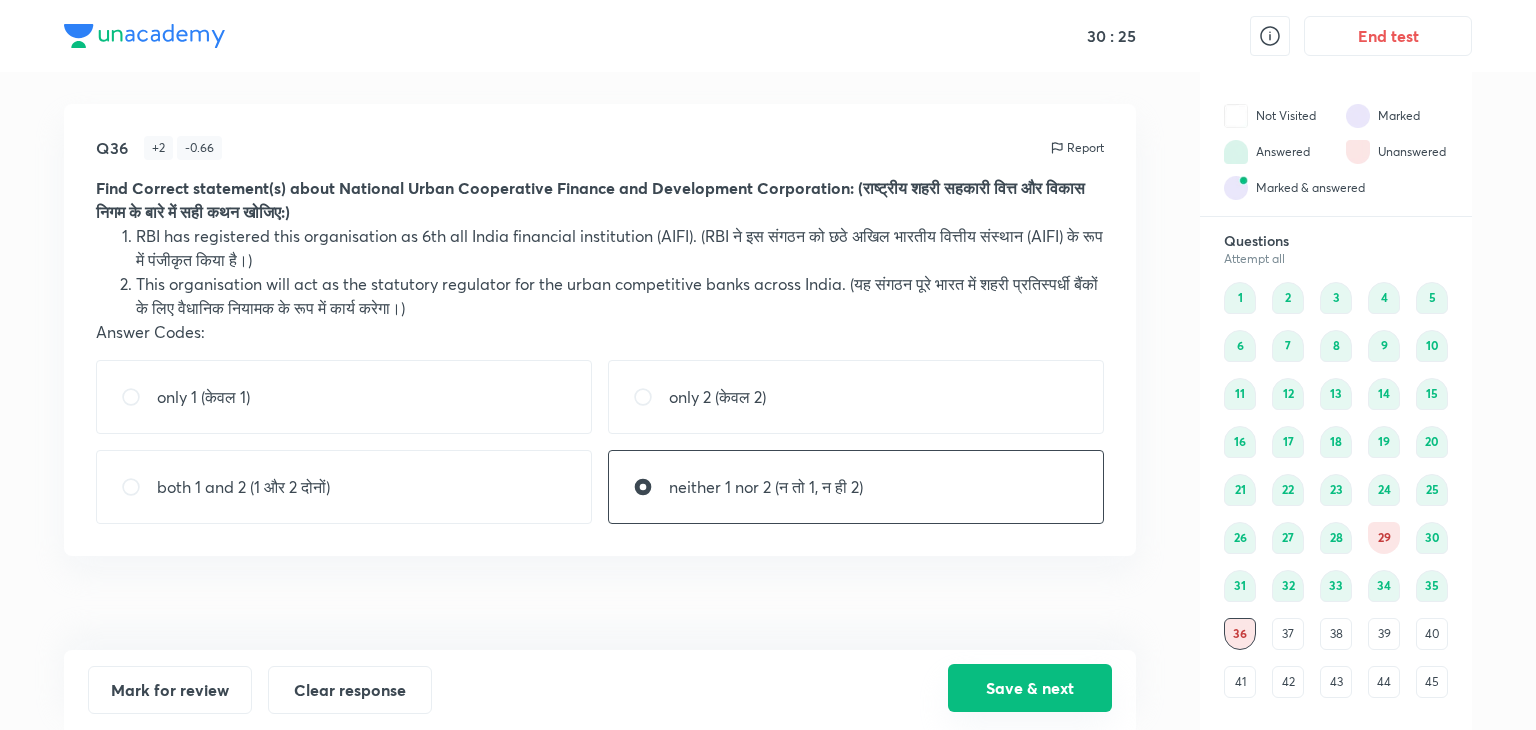 click on "Save & next" at bounding box center [1030, 688] 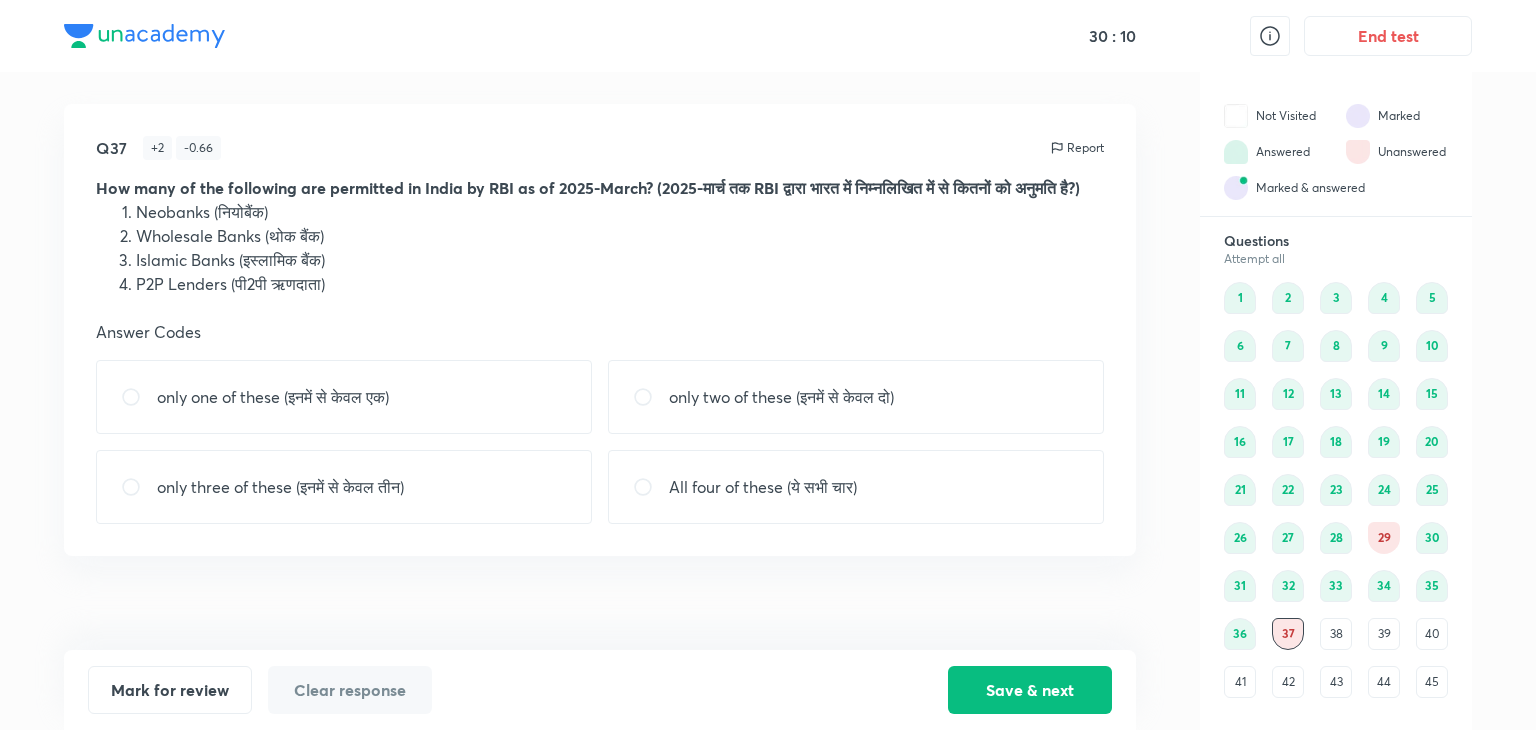 click on "only one of these (इनमें से केवल एक)" at bounding box center (273, 397) 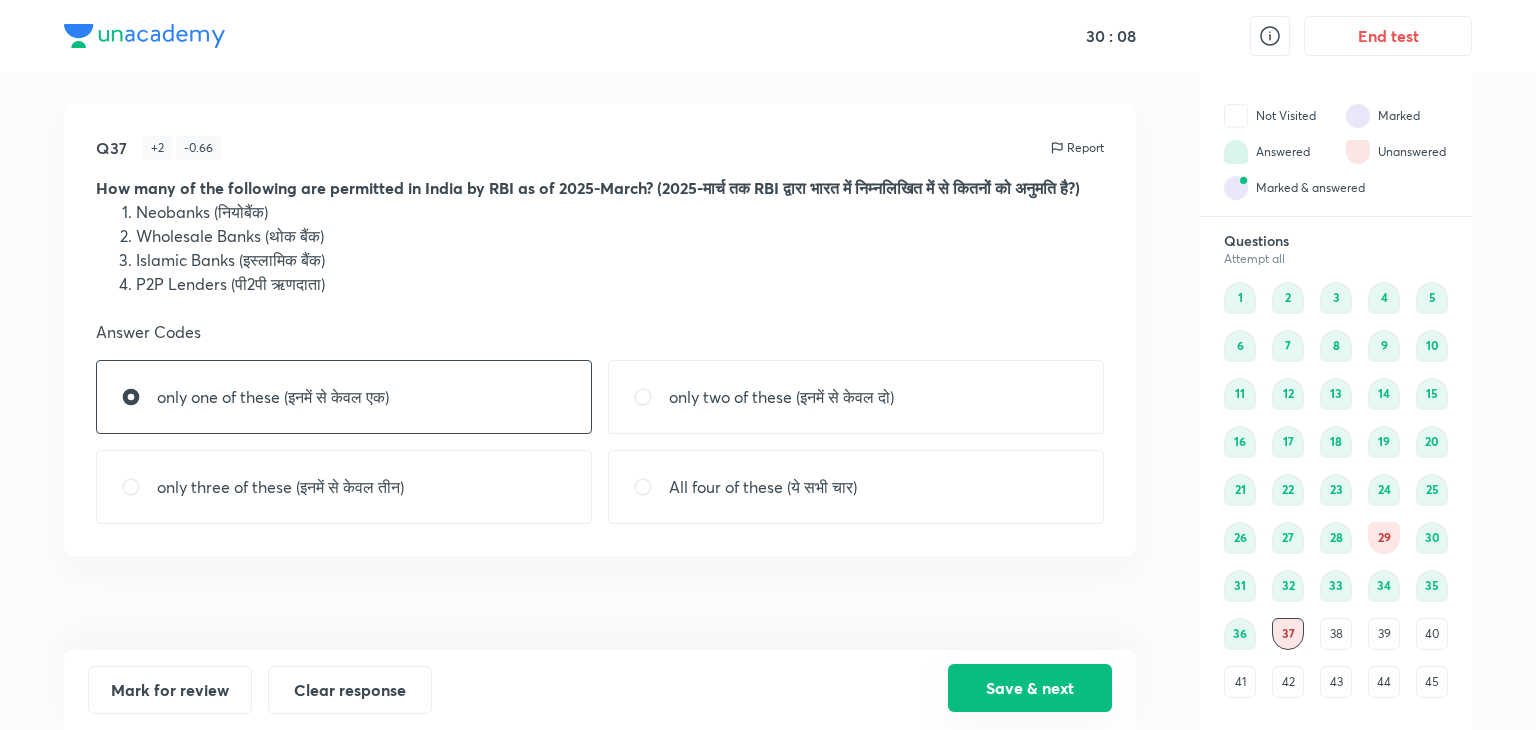 click on "Save & next" at bounding box center [1030, 688] 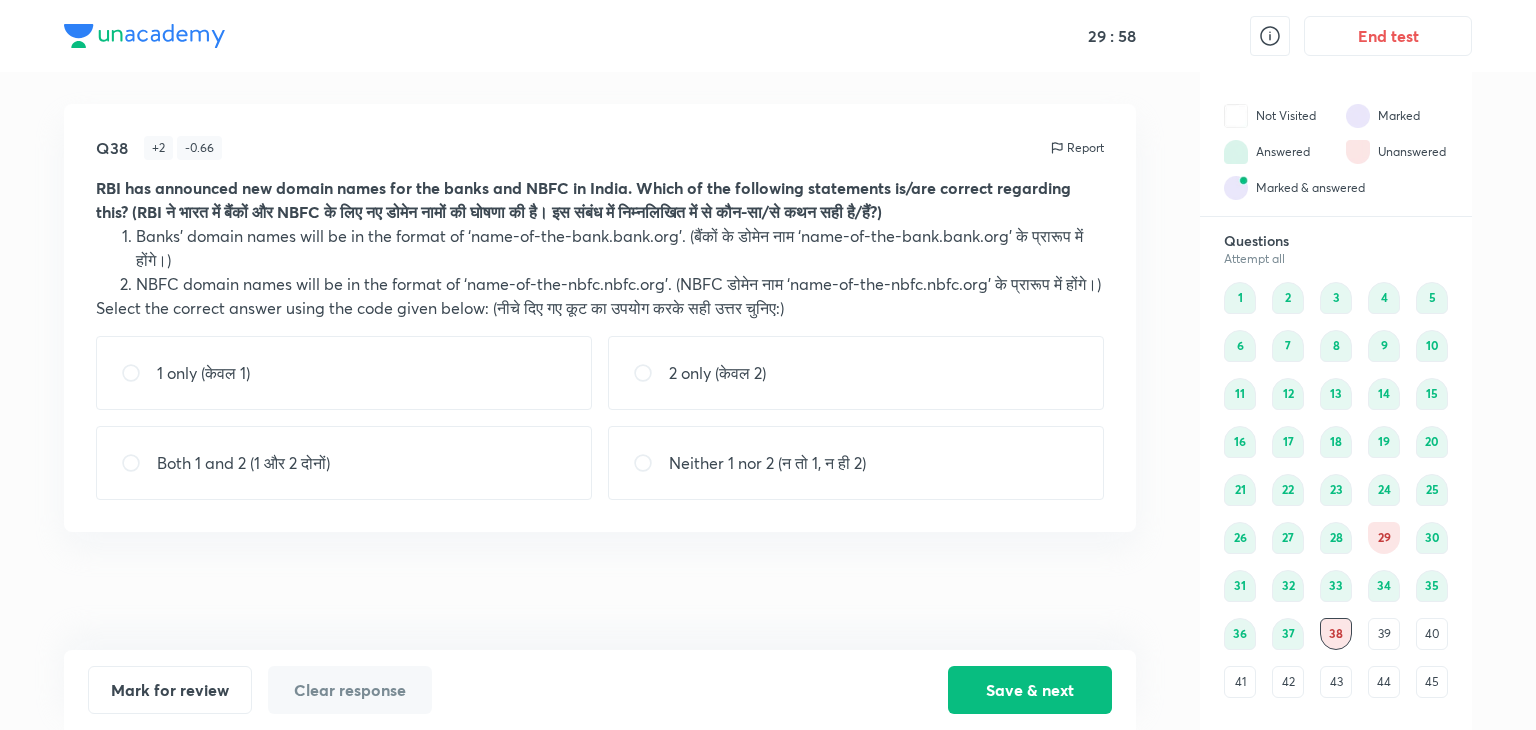 drag, startPoint x: 252, startPoint y: 196, endPoint x: 312, endPoint y: 194, distance: 60.033325 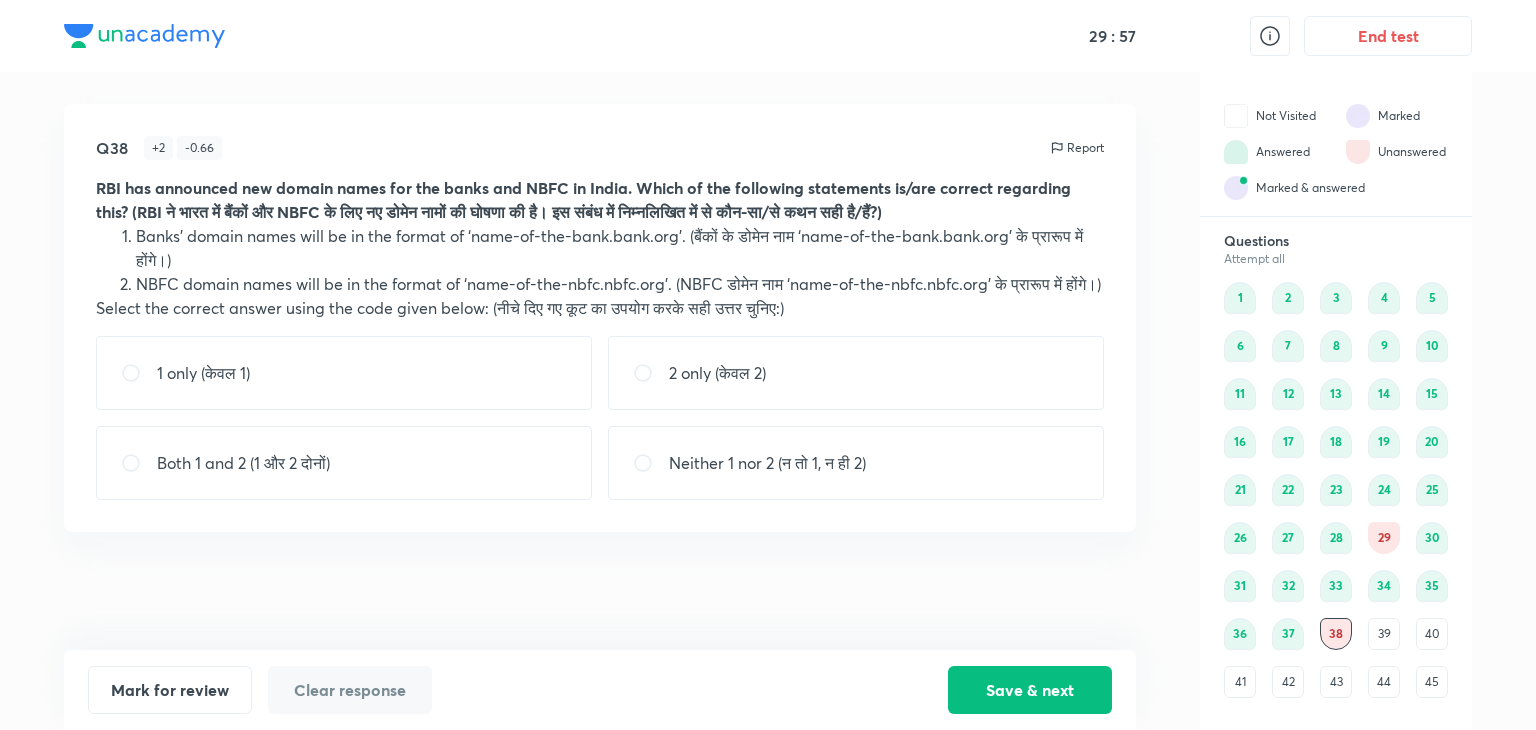 drag, startPoint x: 312, startPoint y: 194, endPoint x: 453, endPoint y: 190, distance: 141.05673 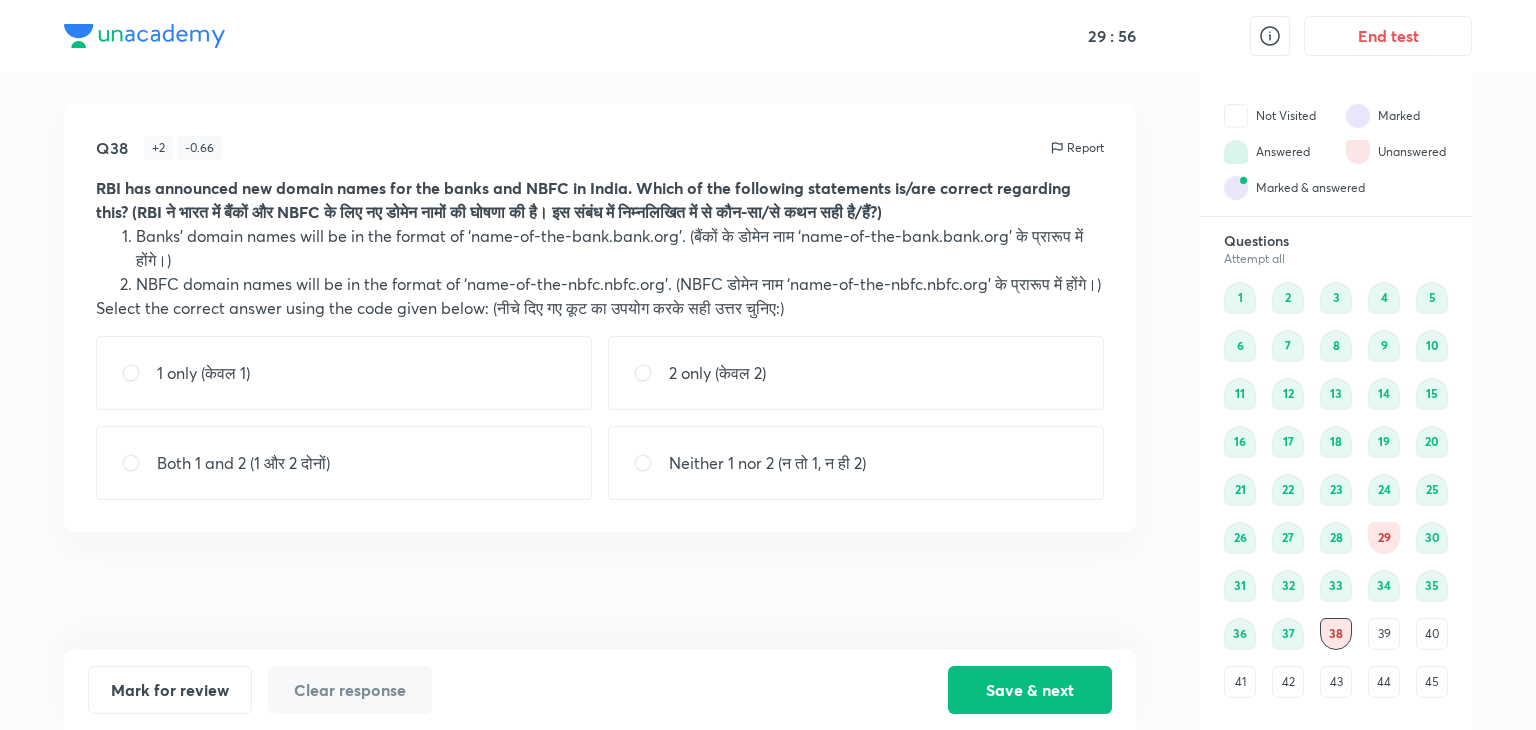 drag, startPoint x: 453, startPoint y: 190, endPoint x: 651, endPoint y: 185, distance: 198.06313 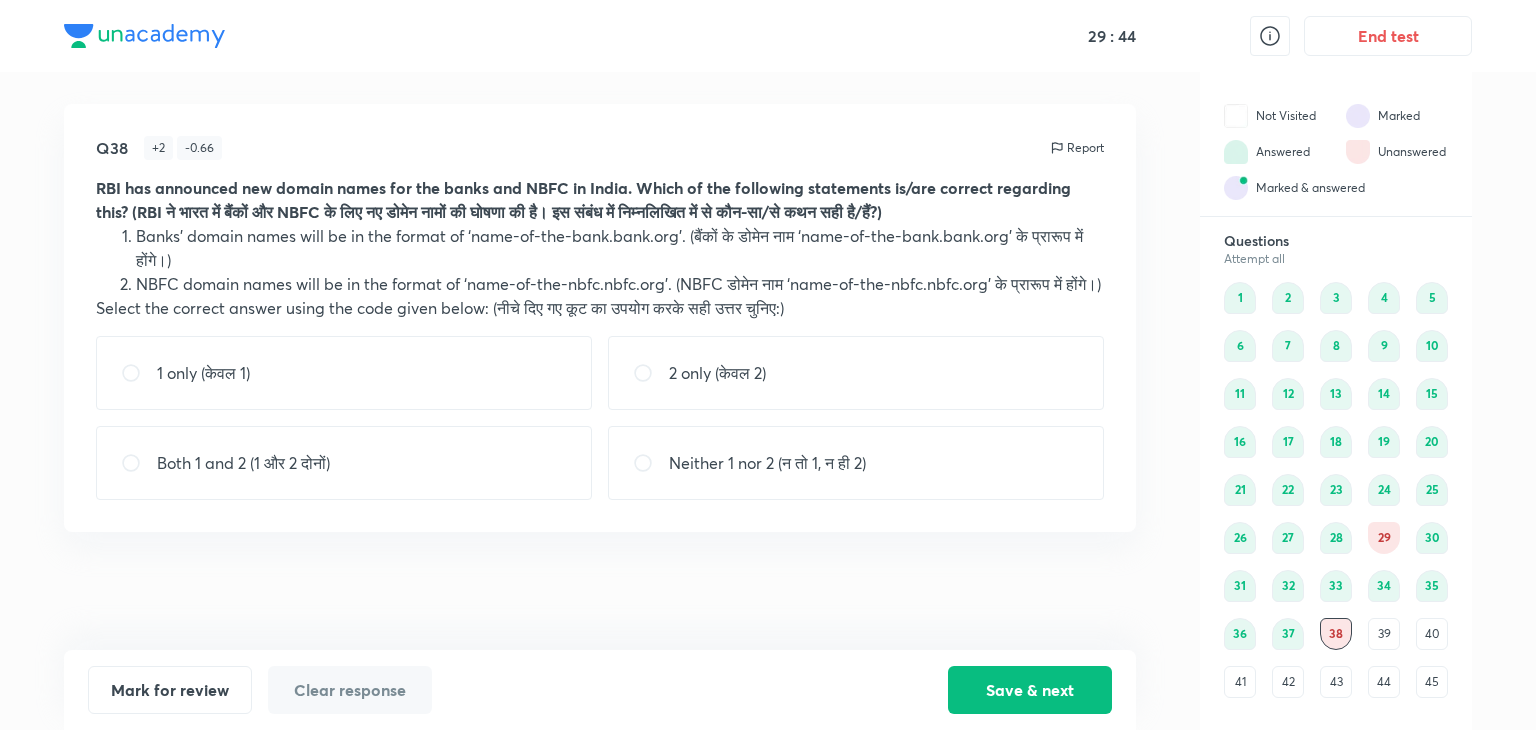 drag, startPoint x: 200, startPoint y: 292, endPoint x: 320, endPoint y: 287, distance: 120.10412 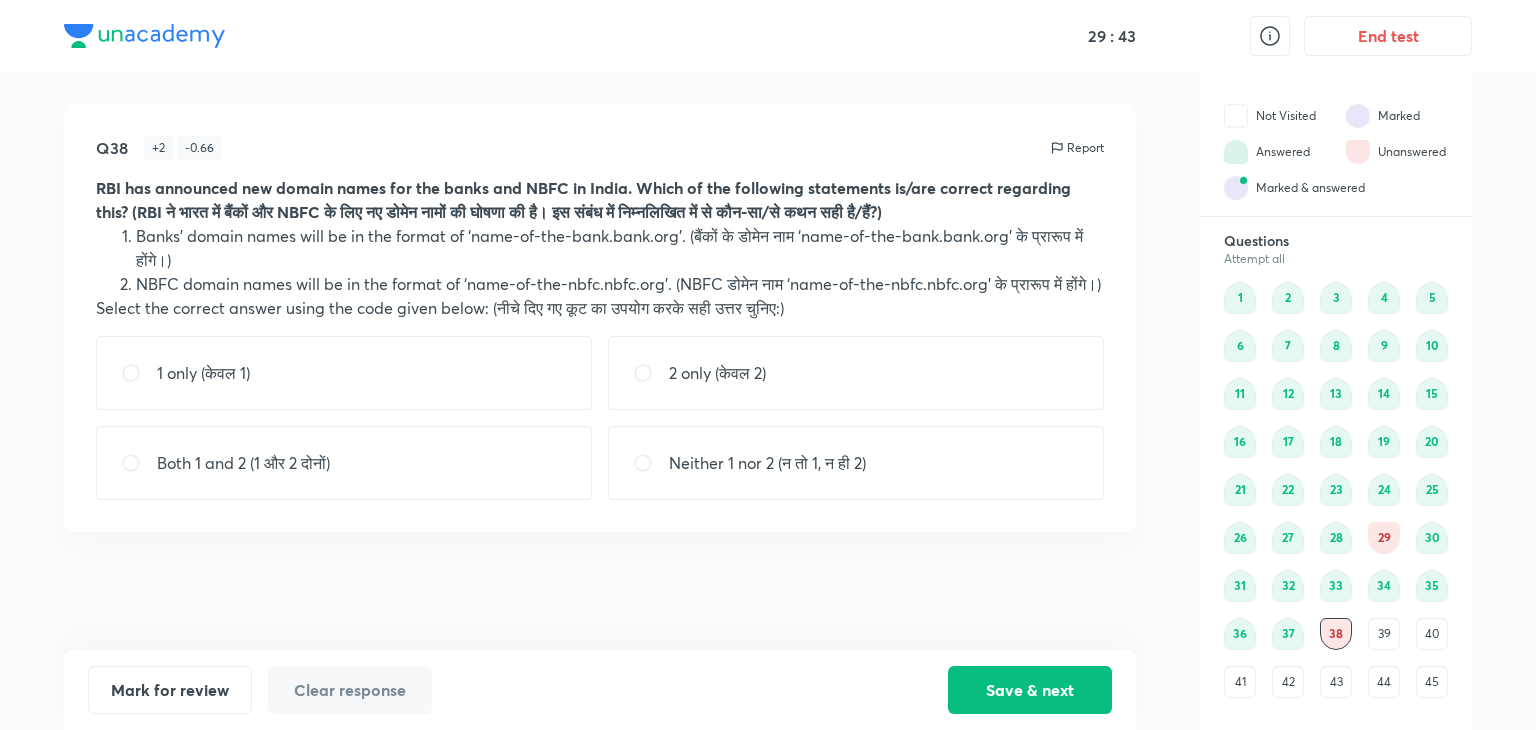 drag, startPoint x: 320, startPoint y: 287, endPoint x: 439, endPoint y: 297, distance: 119.419426 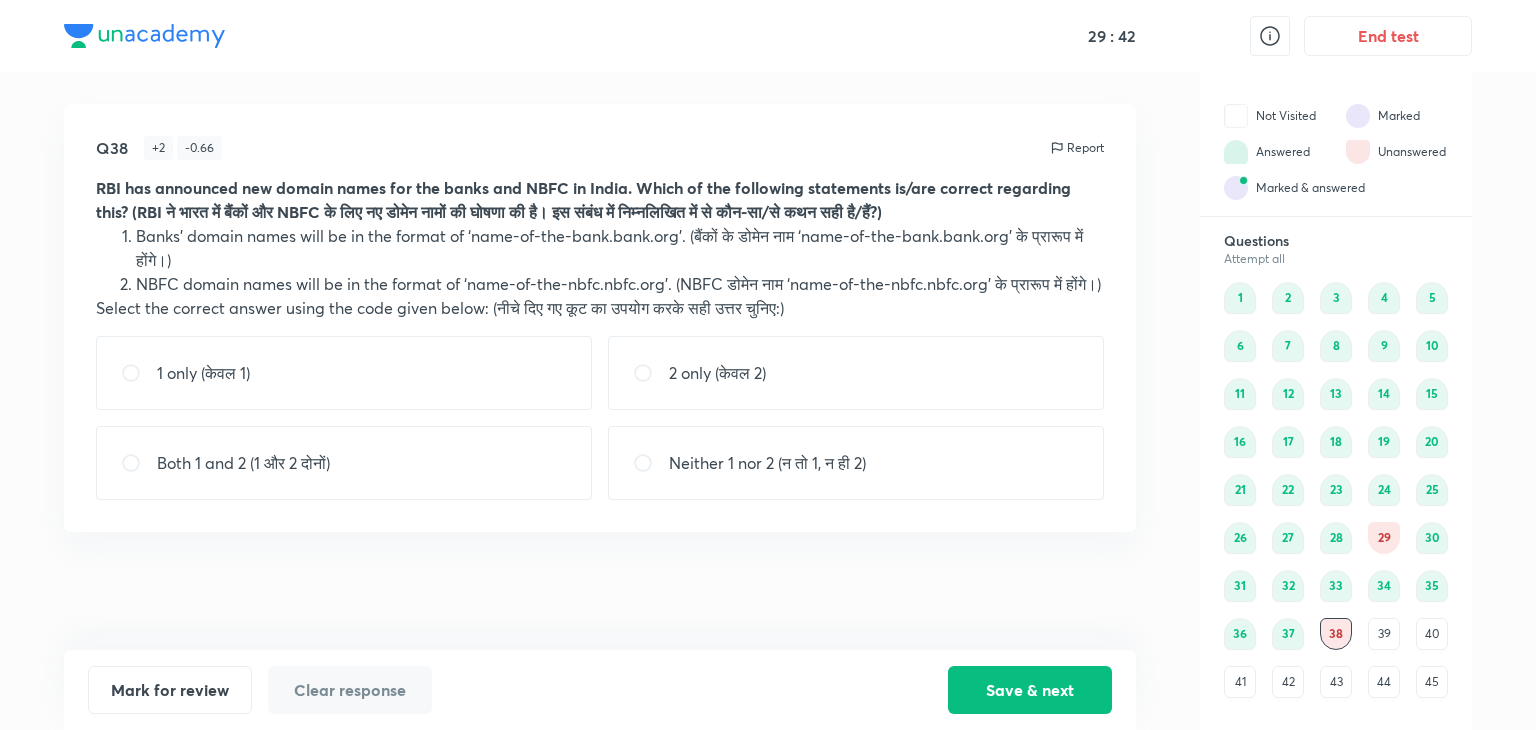 click on "NBFC domain names will be in the format of ‘name-of-the-nbfc.nbfc.org’. (NBFC डोमेन नाम ‘name-of-the-nbfc.nbfc.org’ के प्रारूप में होंगे।)" at bounding box center (620, 284) 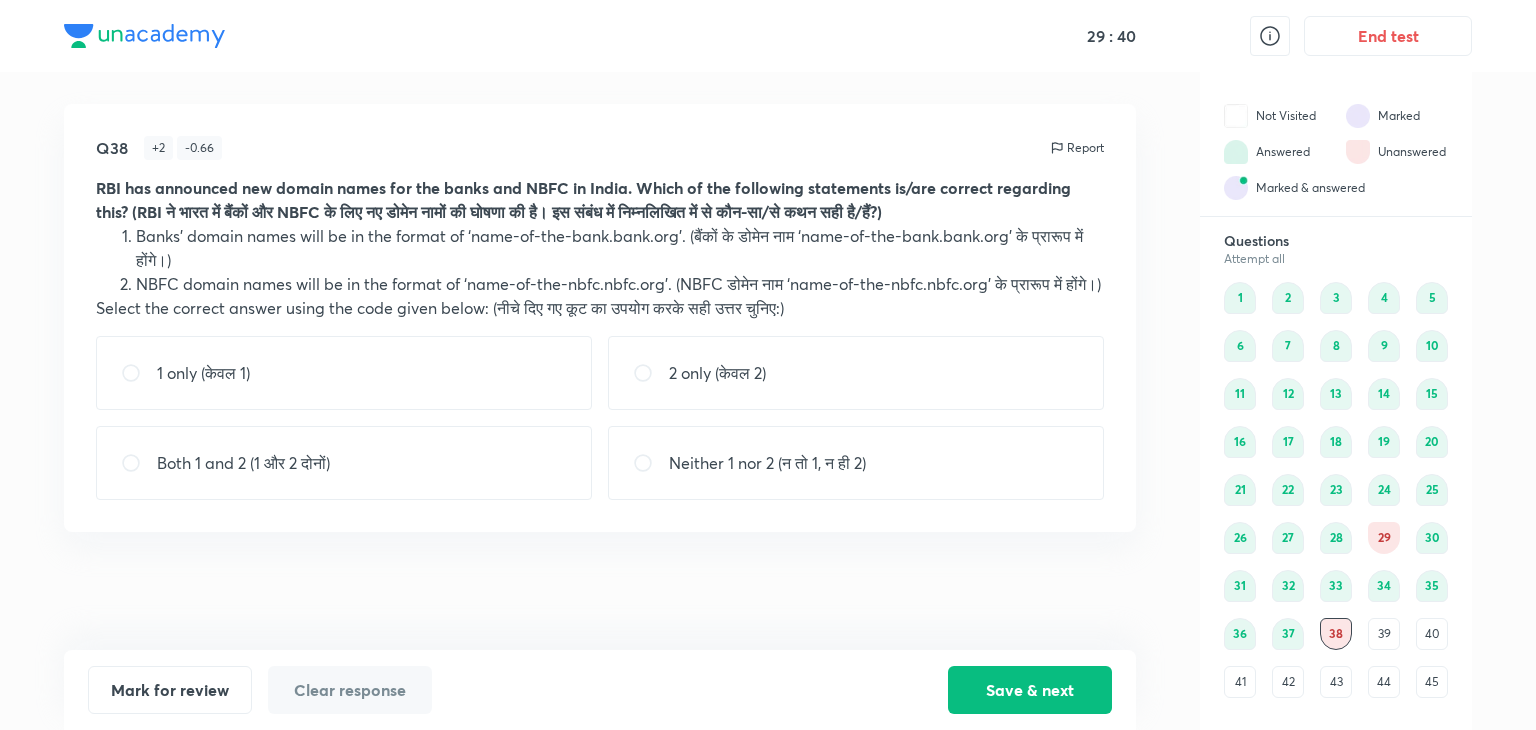 drag, startPoint x: 574, startPoint y: 279, endPoint x: 610, endPoint y: 274, distance: 36.345562 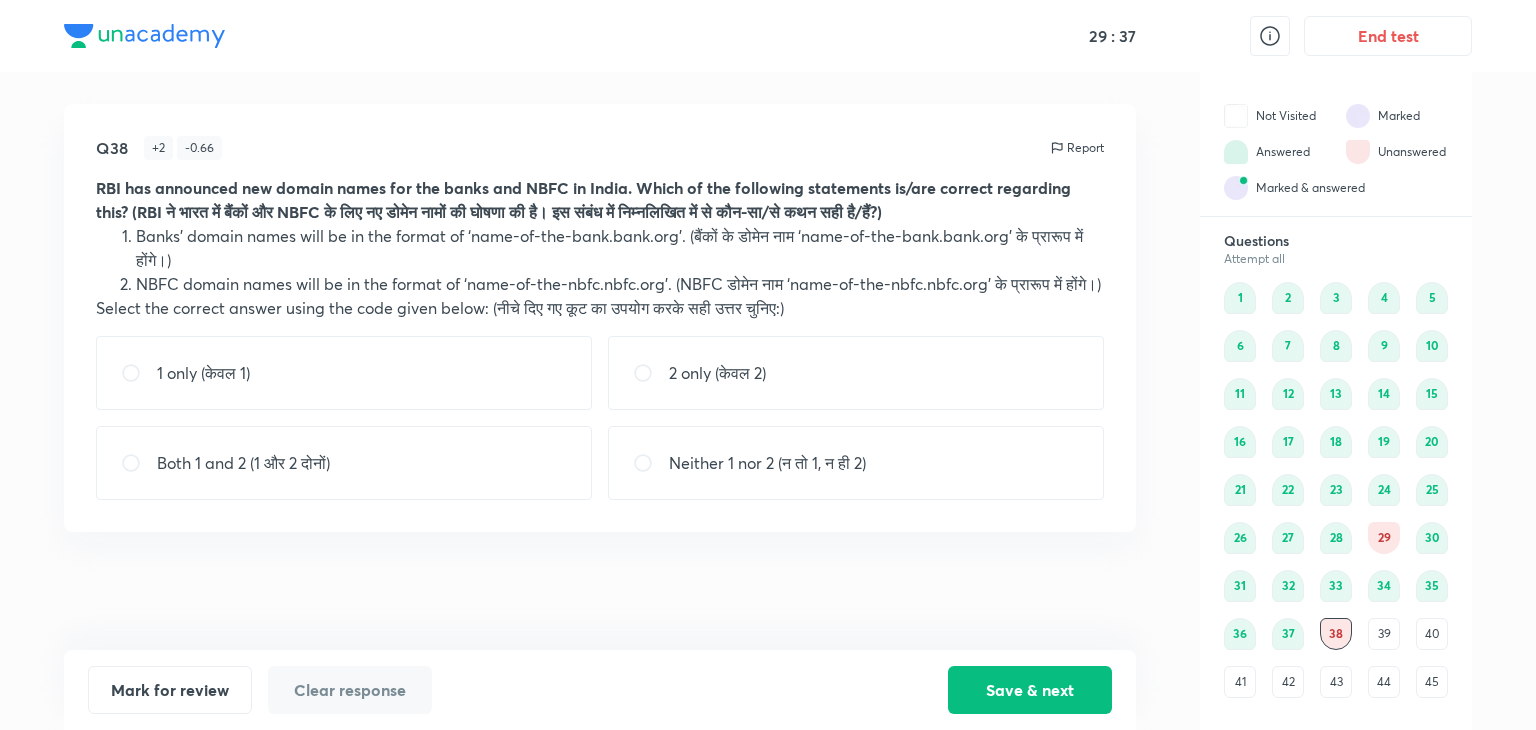 drag, startPoint x: 625, startPoint y: 267, endPoint x: 475, endPoint y: 257, distance: 150.33296 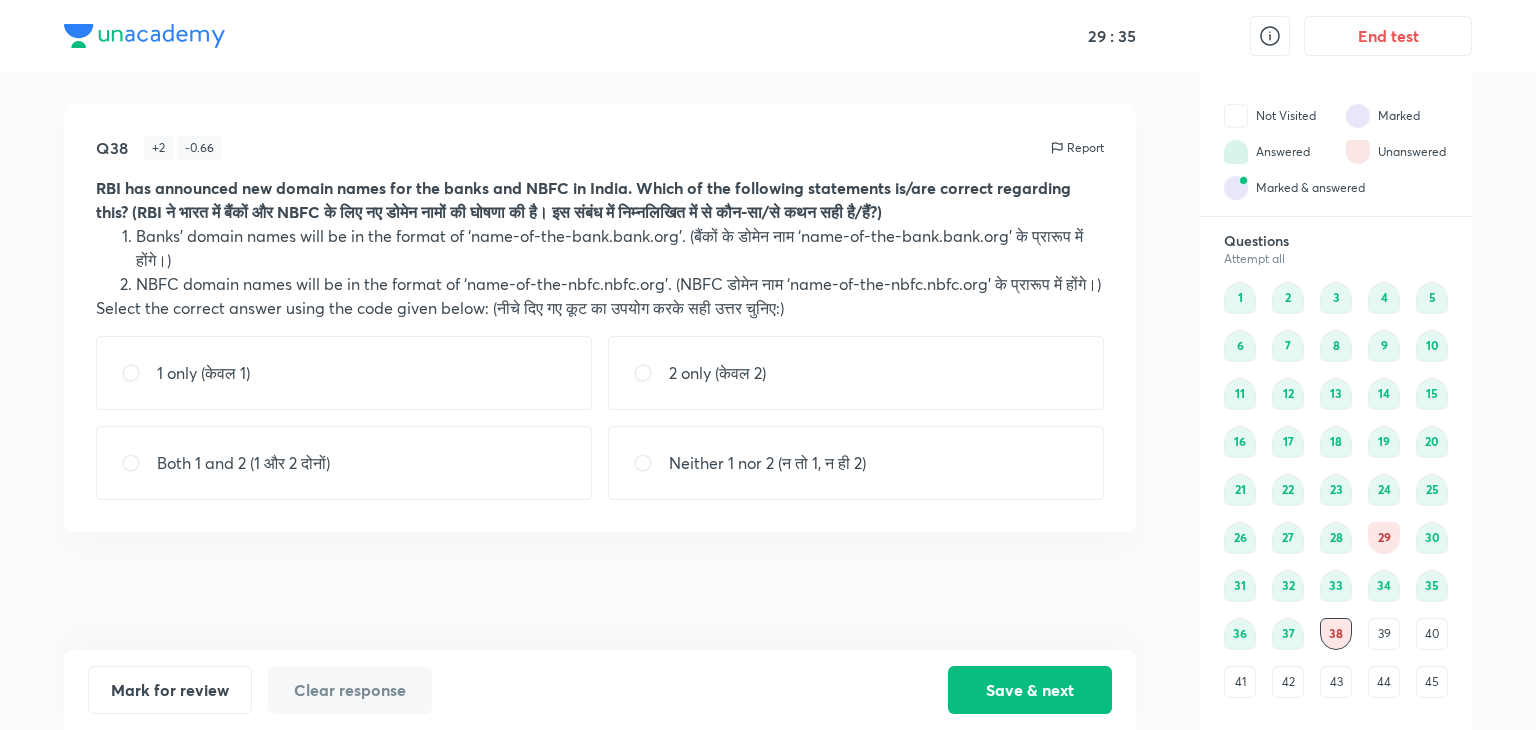 drag, startPoint x: 520, startPoint y: 254, endPoint x: 564, endPoint y: 249, distance: 44.28318 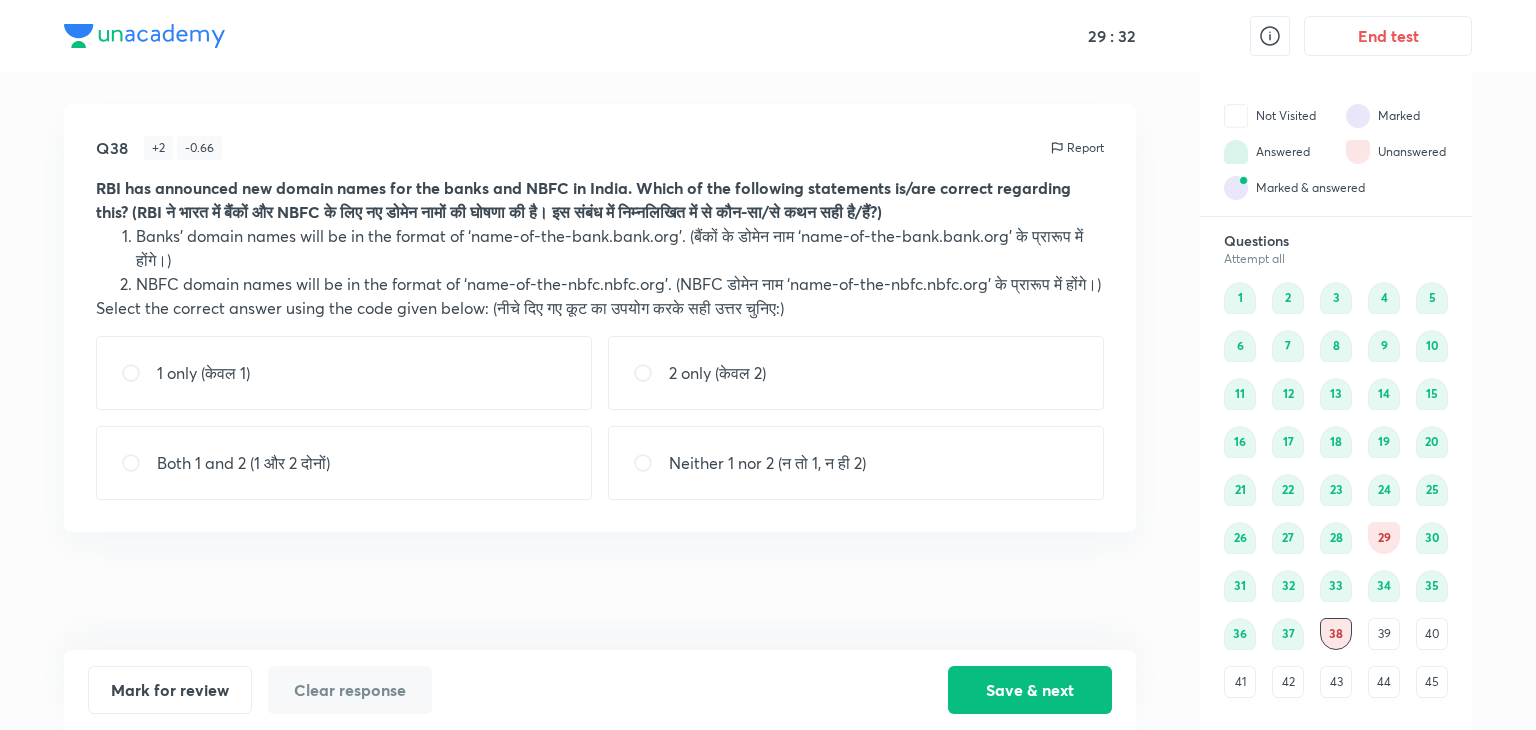 drag, startPoint x: 533, startPoint y: 298, endPoint x: 728, endPoint y: 307, distance: 195.20758 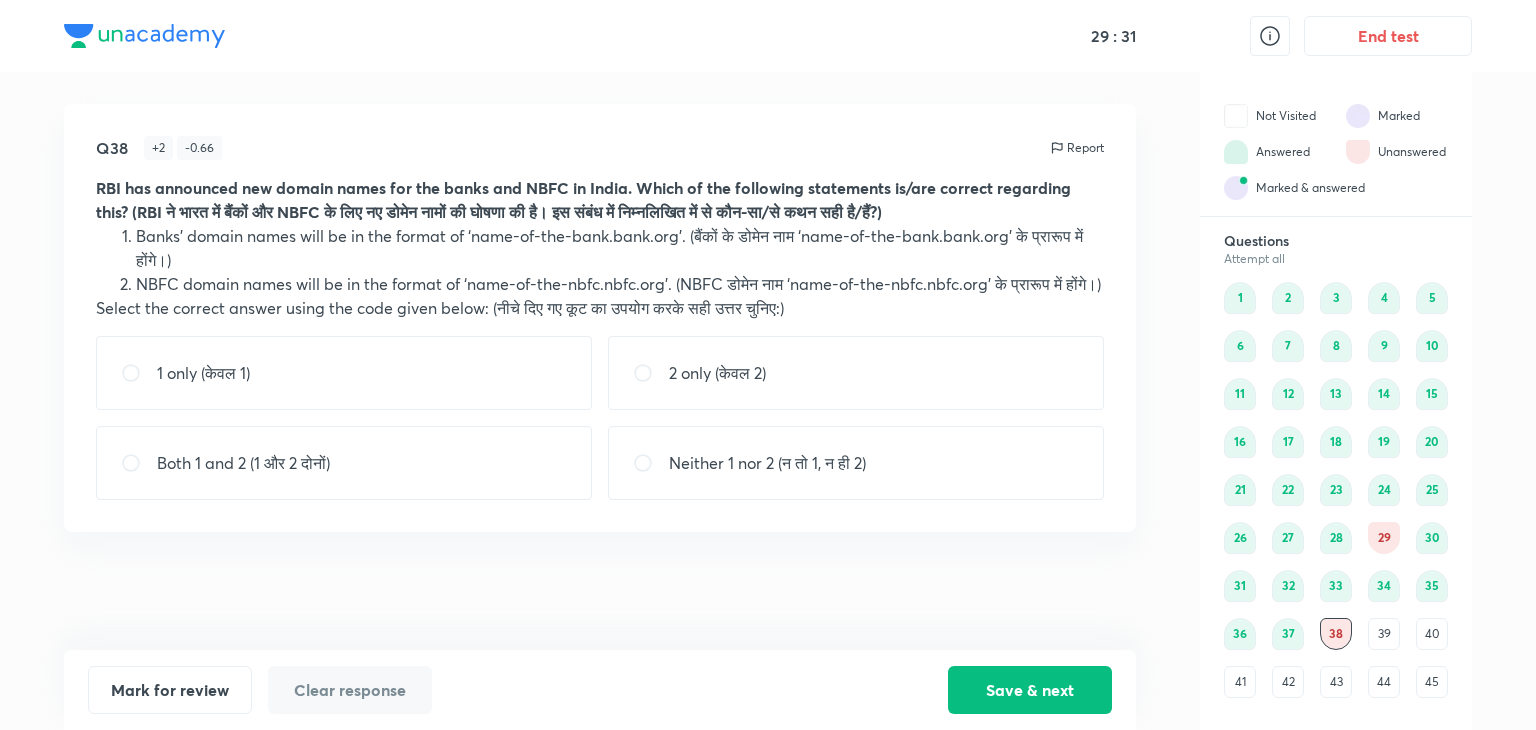 click on "Neither 1 nor 2 (न तो 1, न ही 2)" at bounding box center [856, 463] 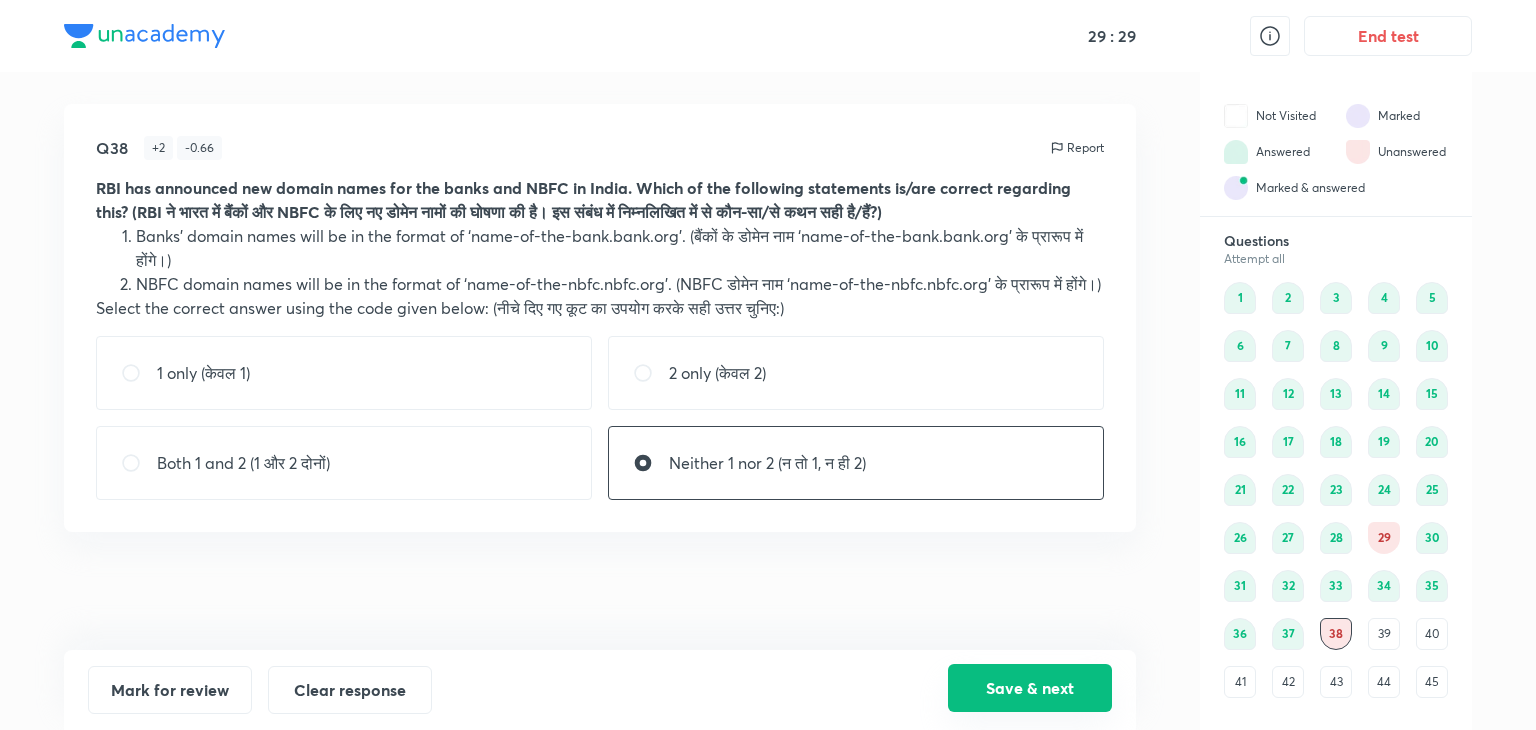 click on "Save & next" at bounding box center [1030, 688] 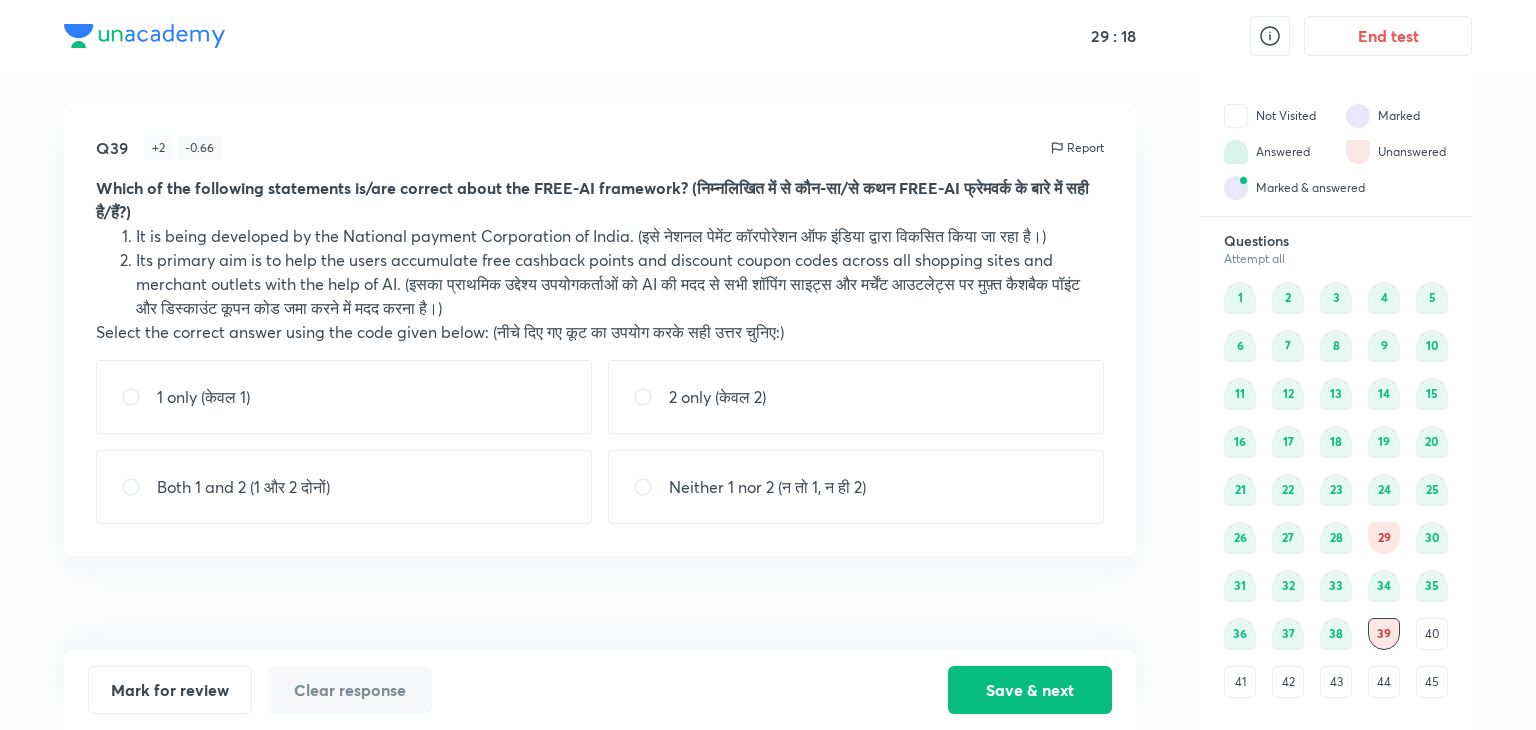 click on "Neither 1 nor 2 (न तो 1, न ही 2)" at bounding box center (767, 487) 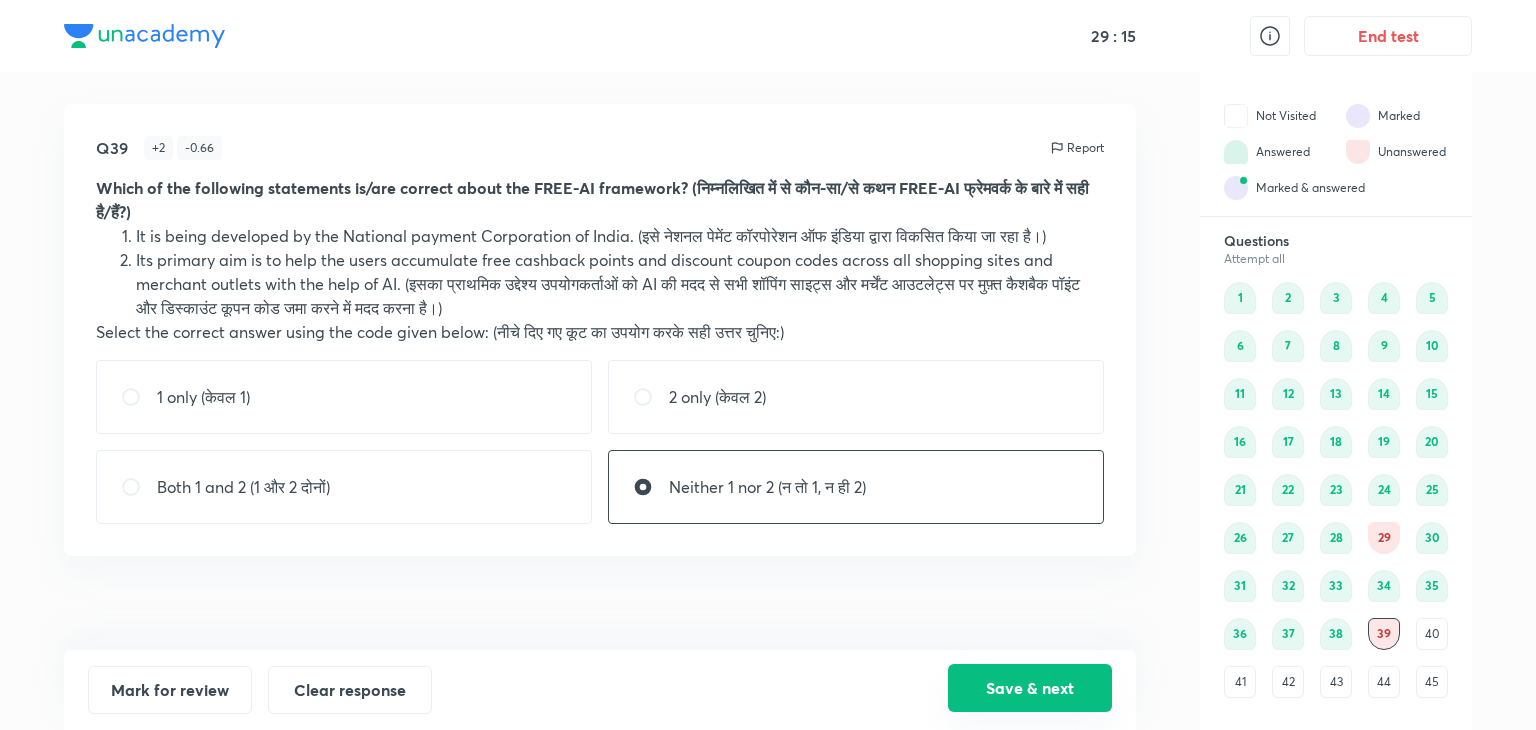 click on "Save & next" at bounding box center [1030, 688] 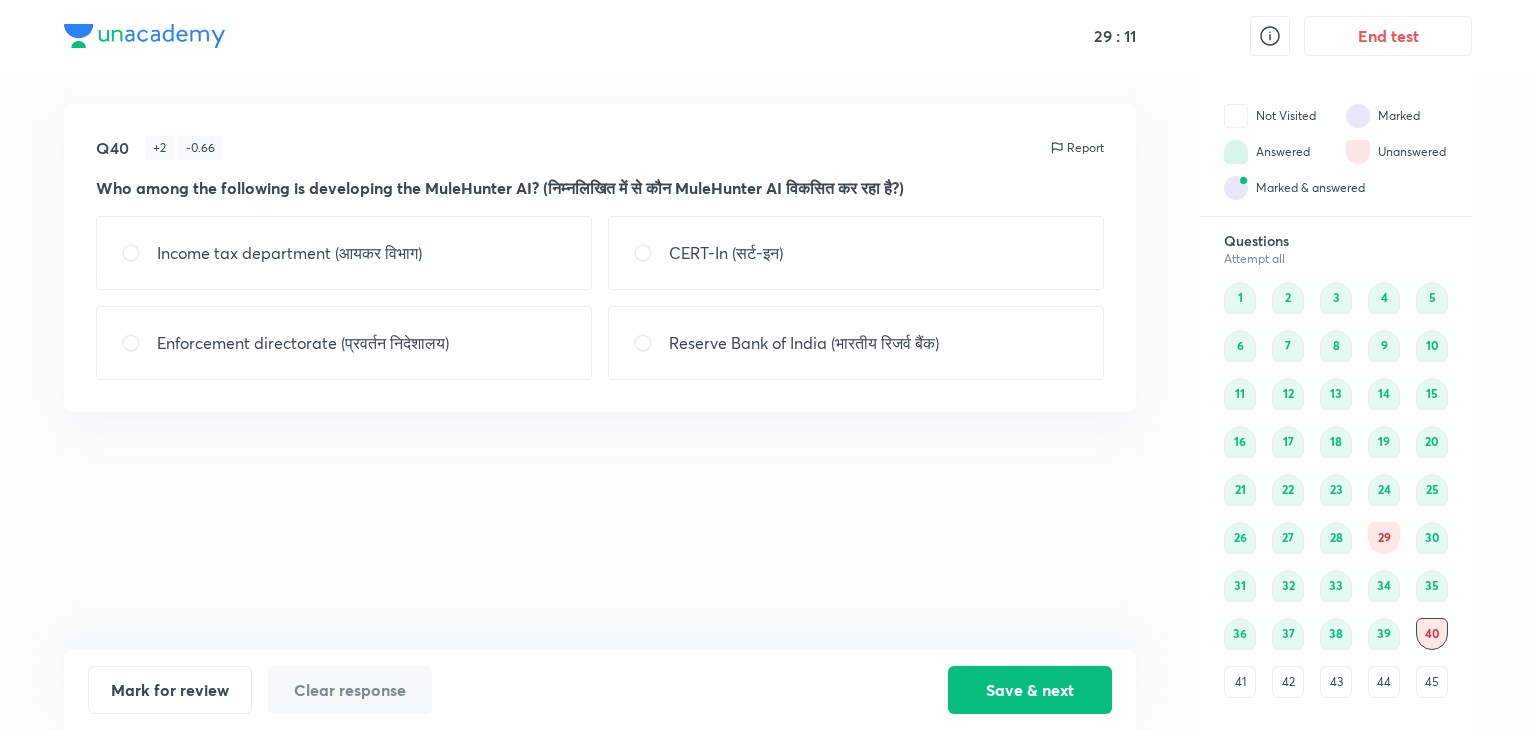 click on "39" at bounding box center [1384, 634] 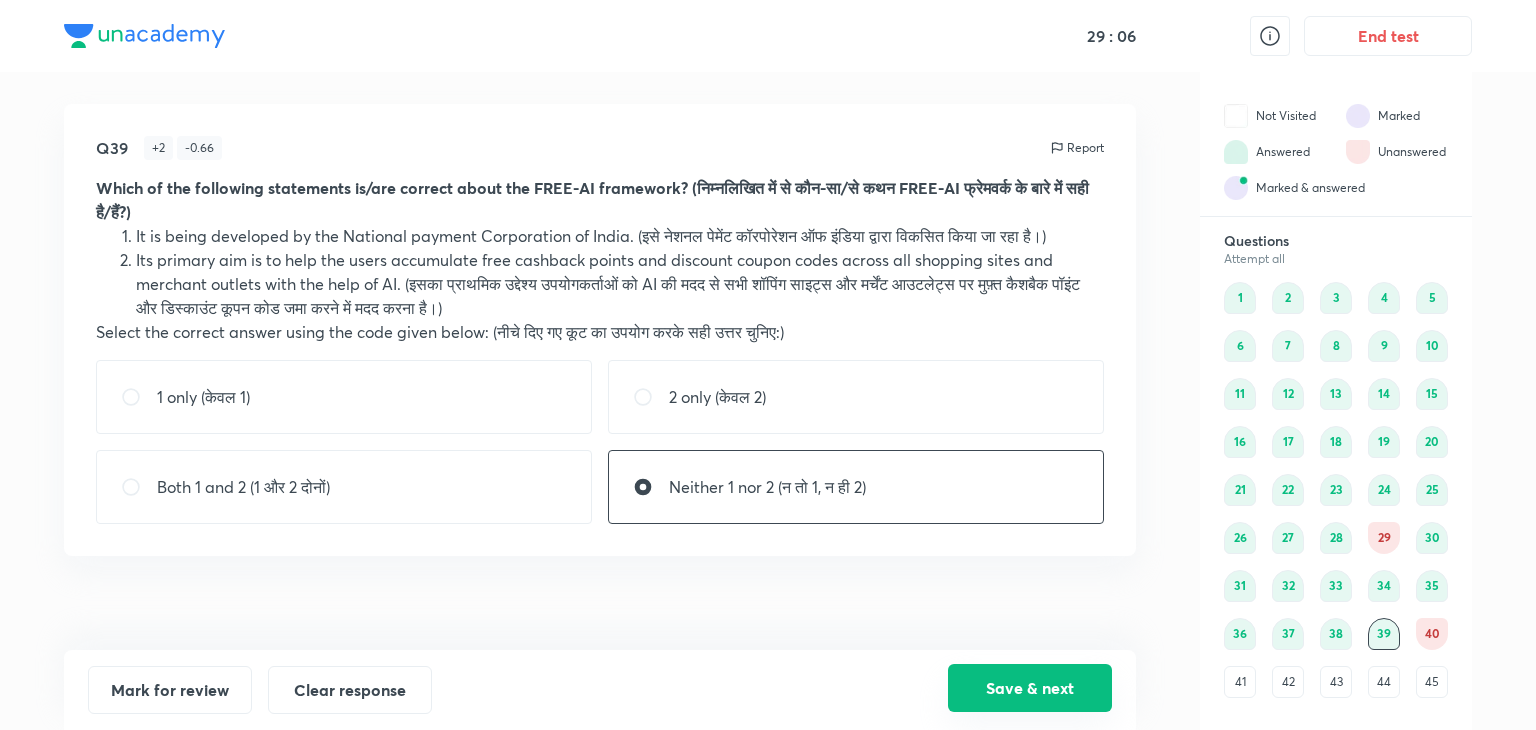 click on "Save & next" at bounding box center (1030, 688) 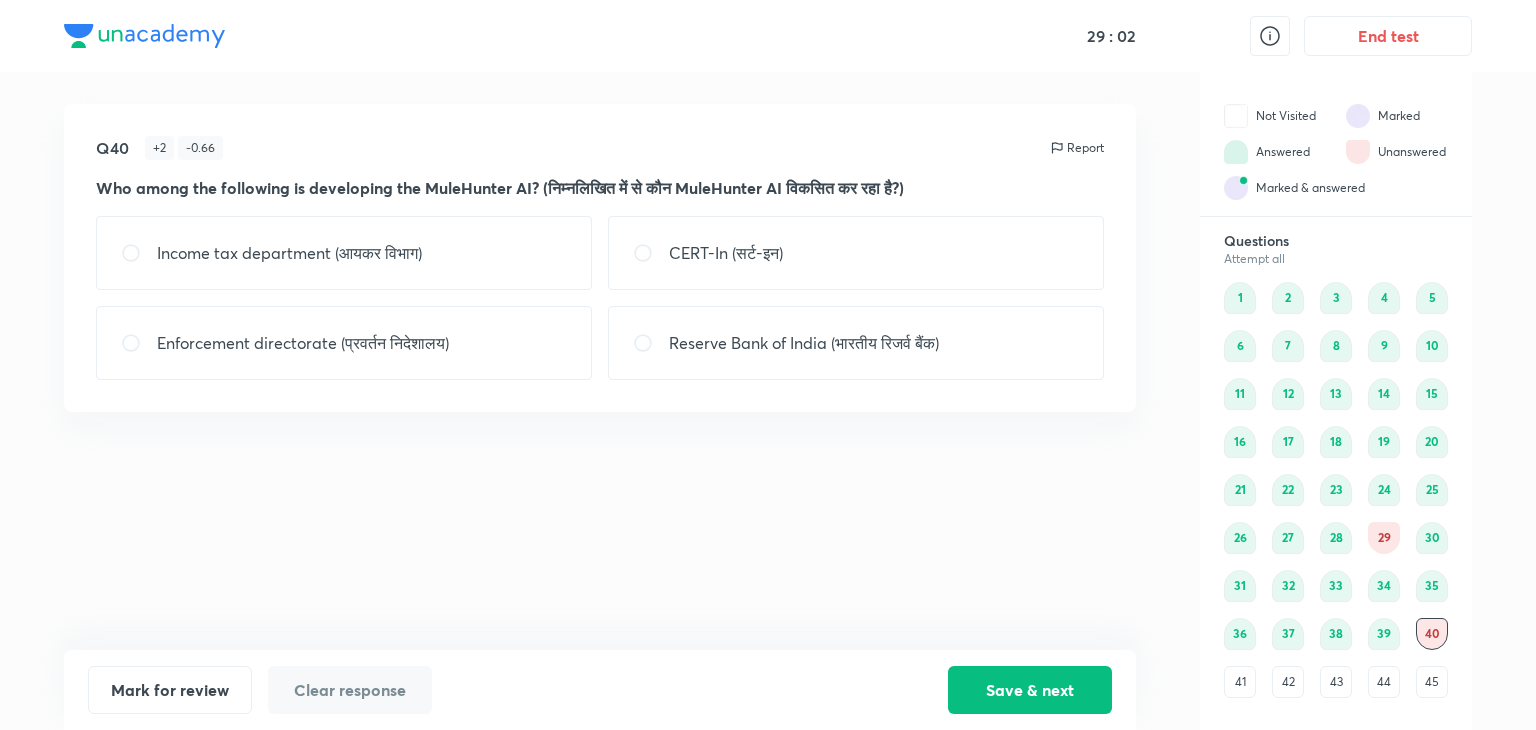click on "Reserve Bank of India (भारतीय रिजर्व बैंक)" at bounding box center (856, 343) 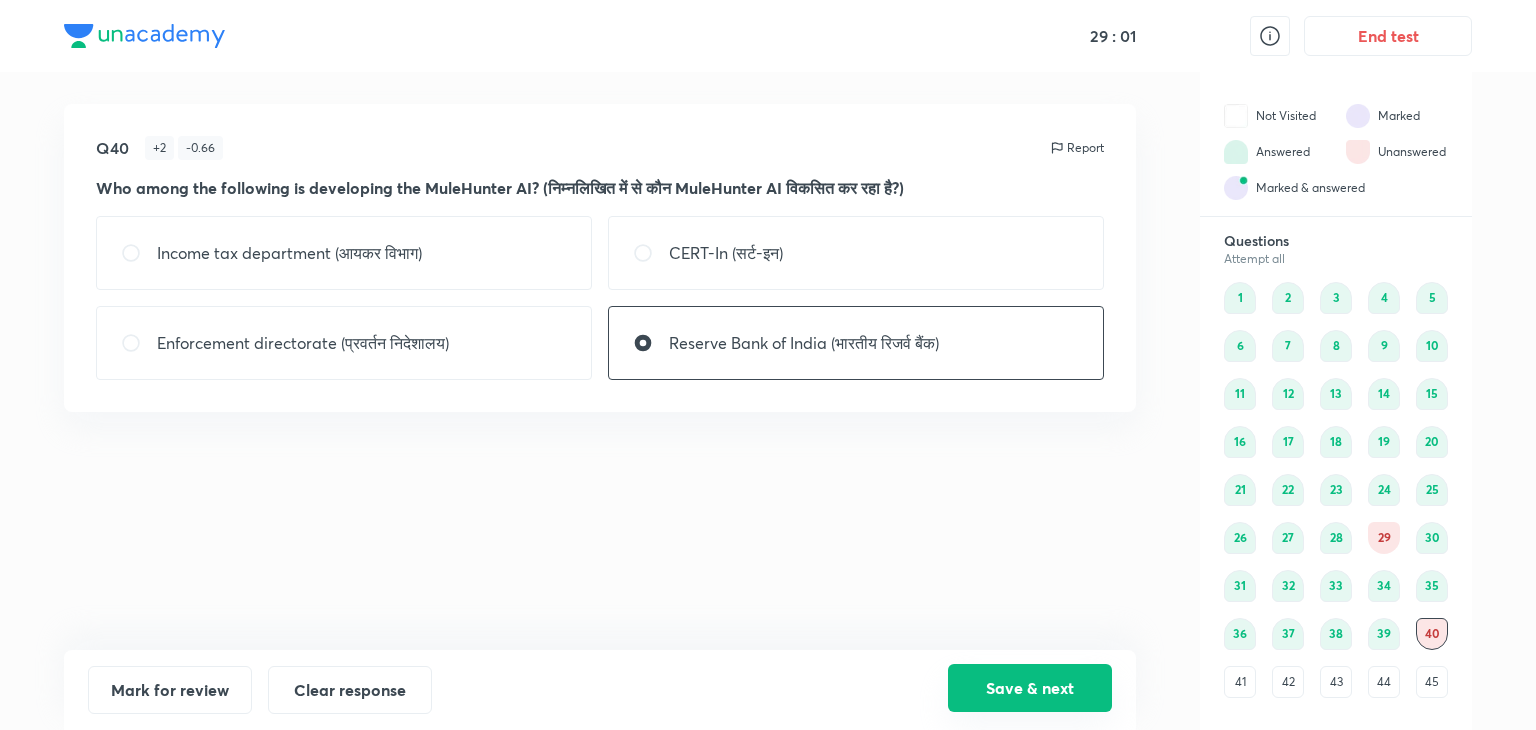 click on "Save & next" at bounding box center [1030, 688] 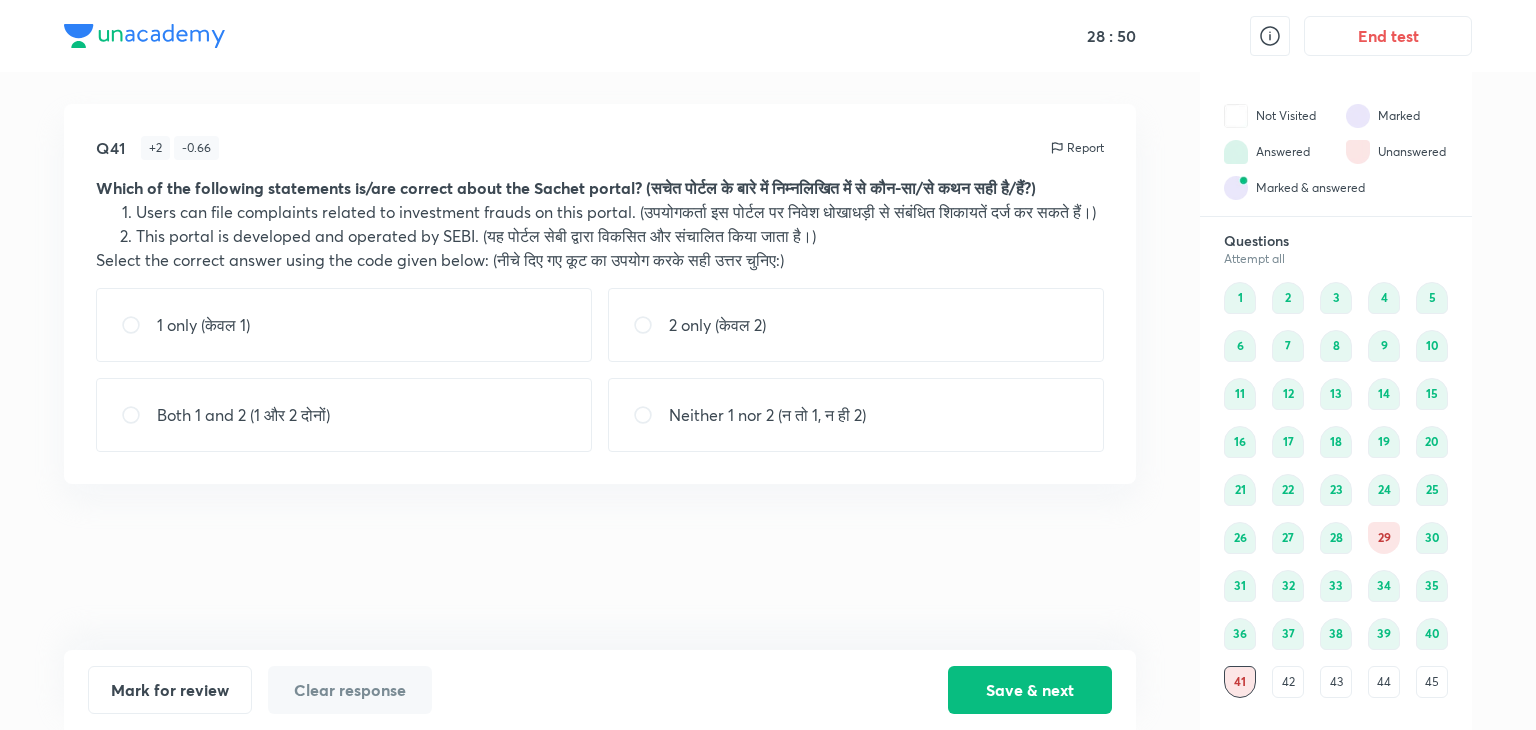 click on "1 only (केवल 1)" at bounding box center [344, 325] 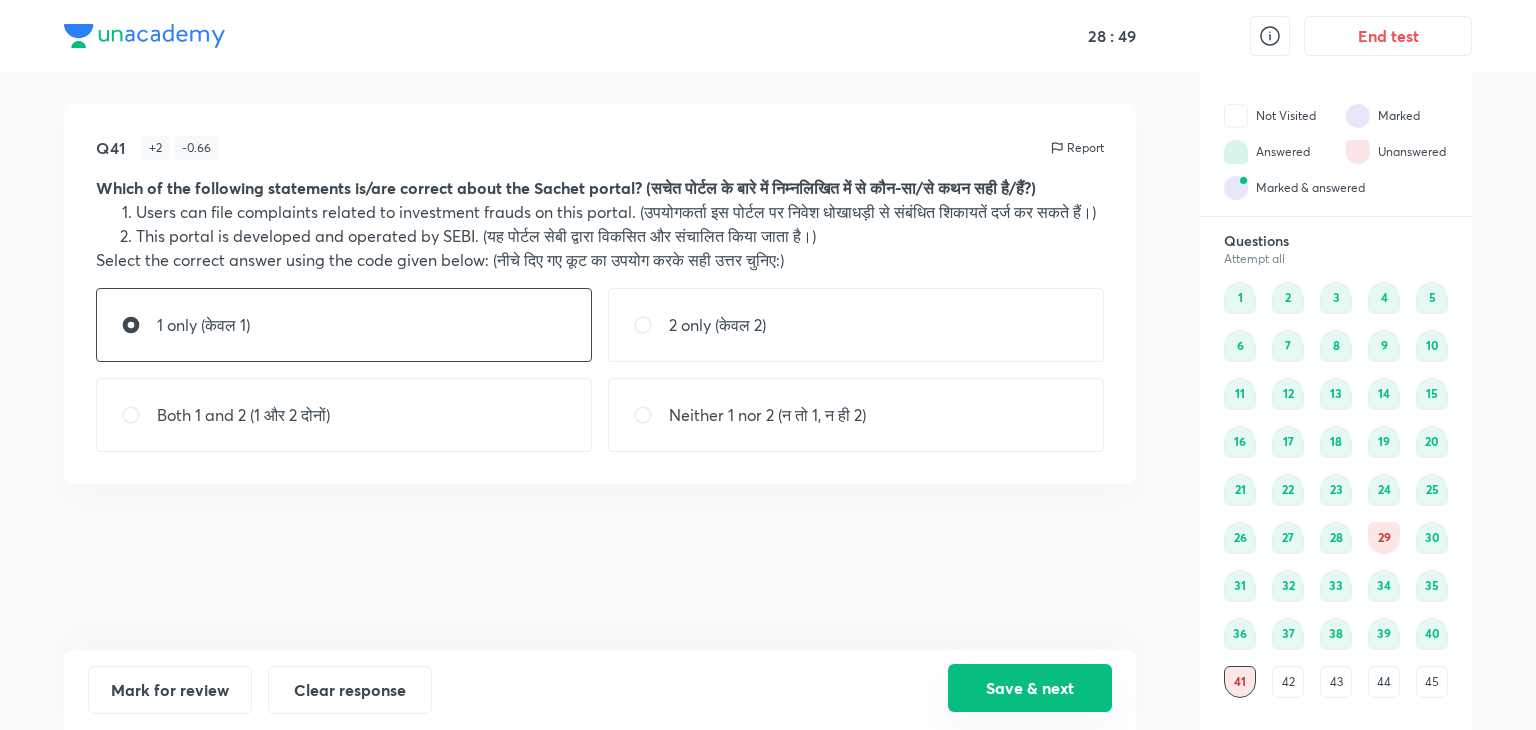 click on "Save & next" at bounding box center [1030, 688] 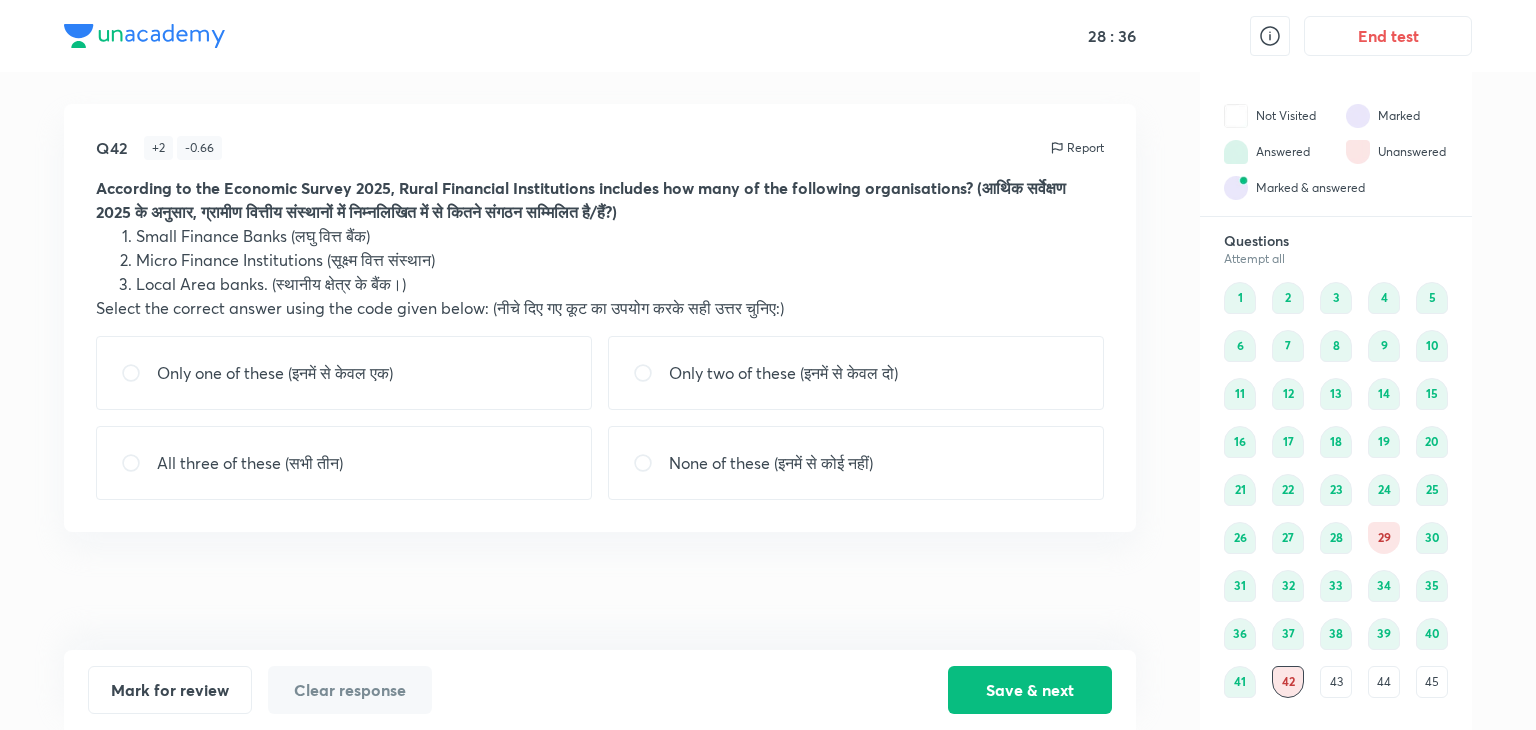 click on "Only two of these (इनमें से केवल दो)" at bounding box center (783, 373) 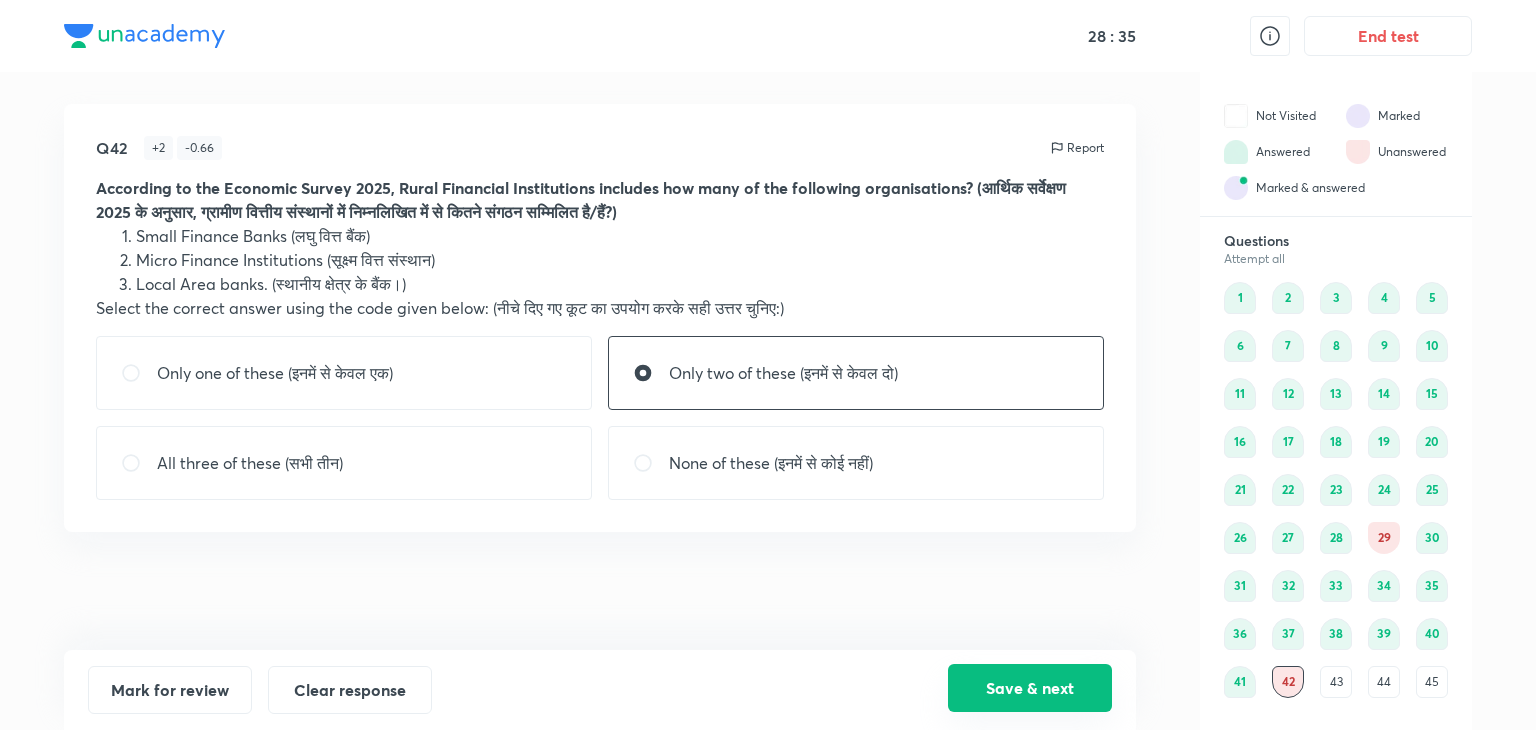 click on "Save & next" at bounding box center [1030, 688] 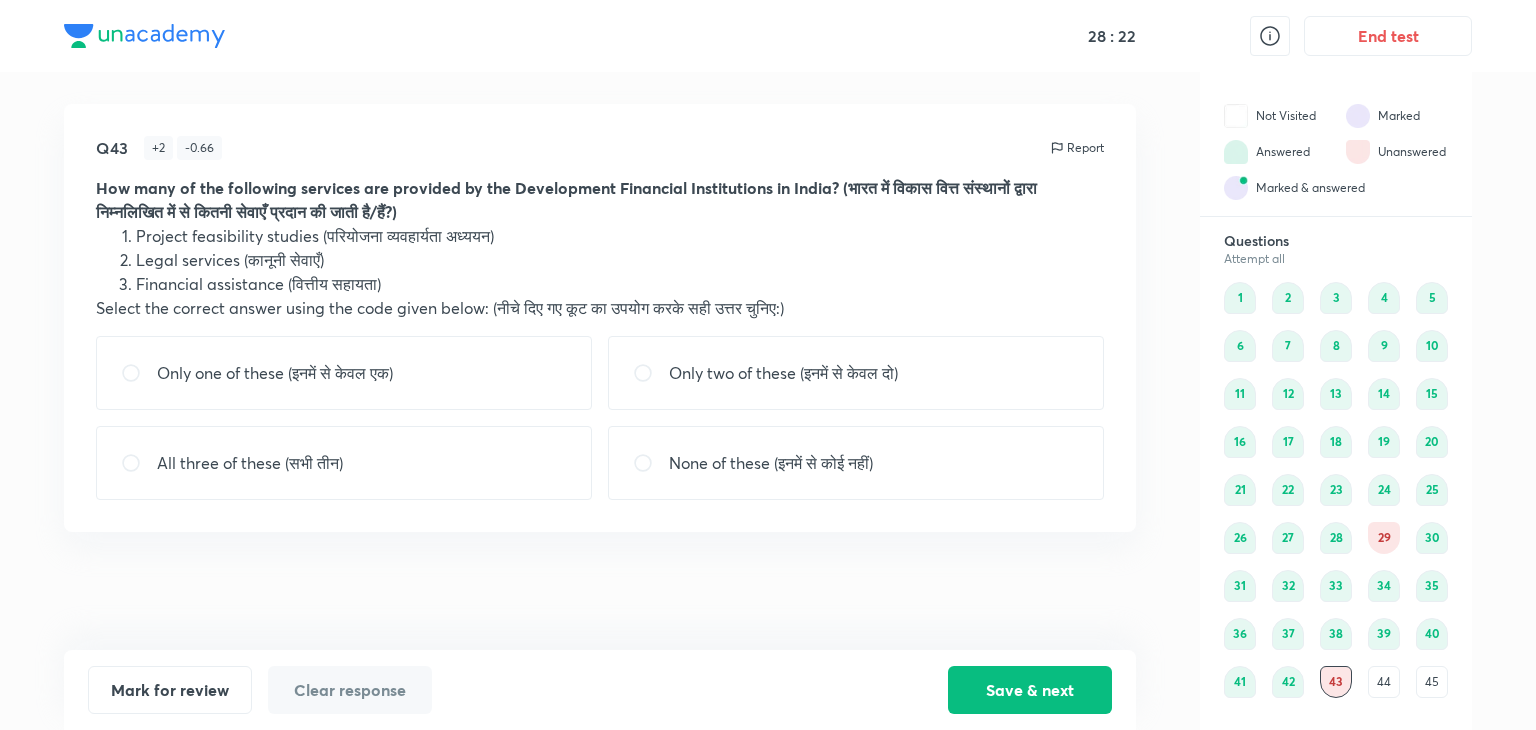 drag, startPoint x: 434, startPoint y: 200, endPoint x: 640, endPoint y: 209, distance: 206.1965 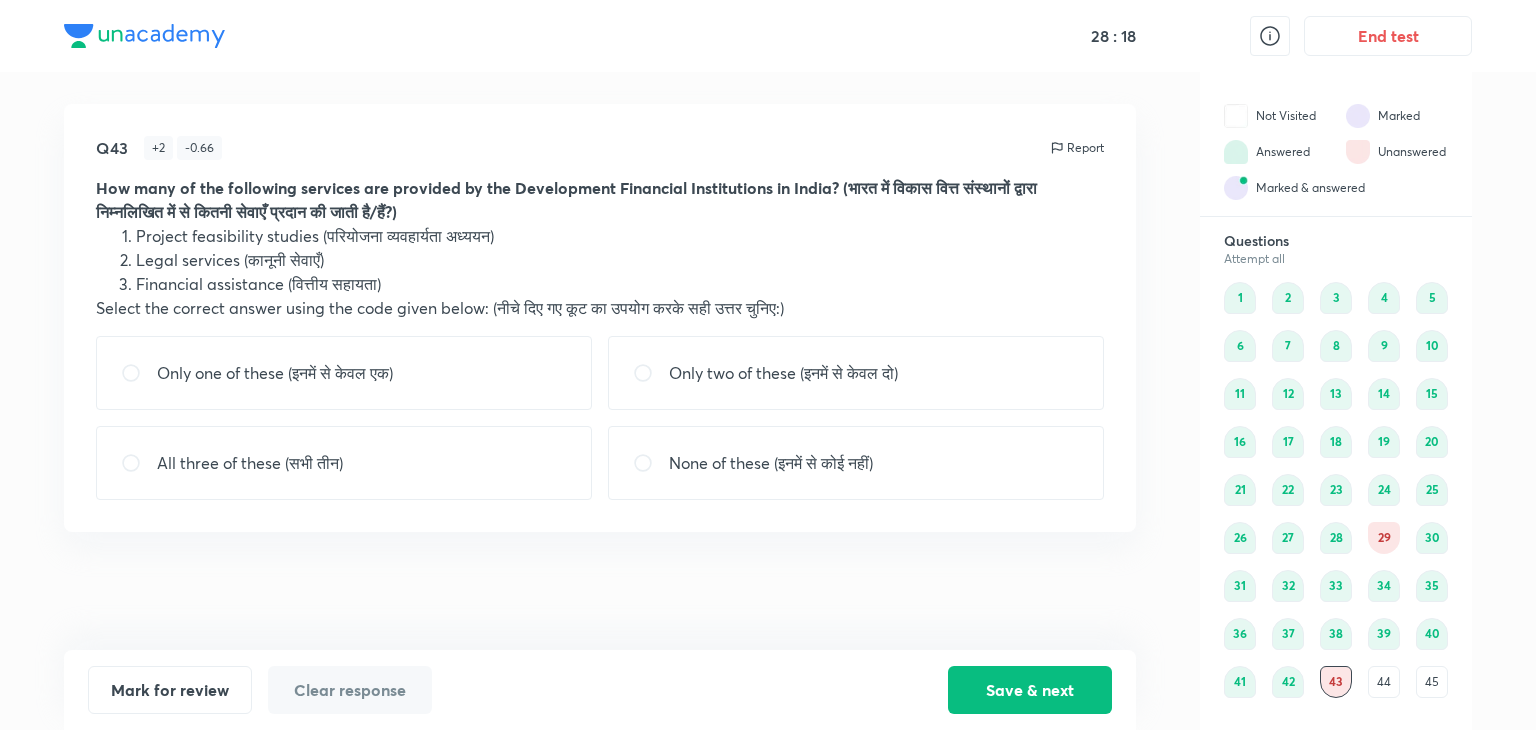 click on "None of these (इनमें से कोई नहीं)" at bounding box center (771, 463) 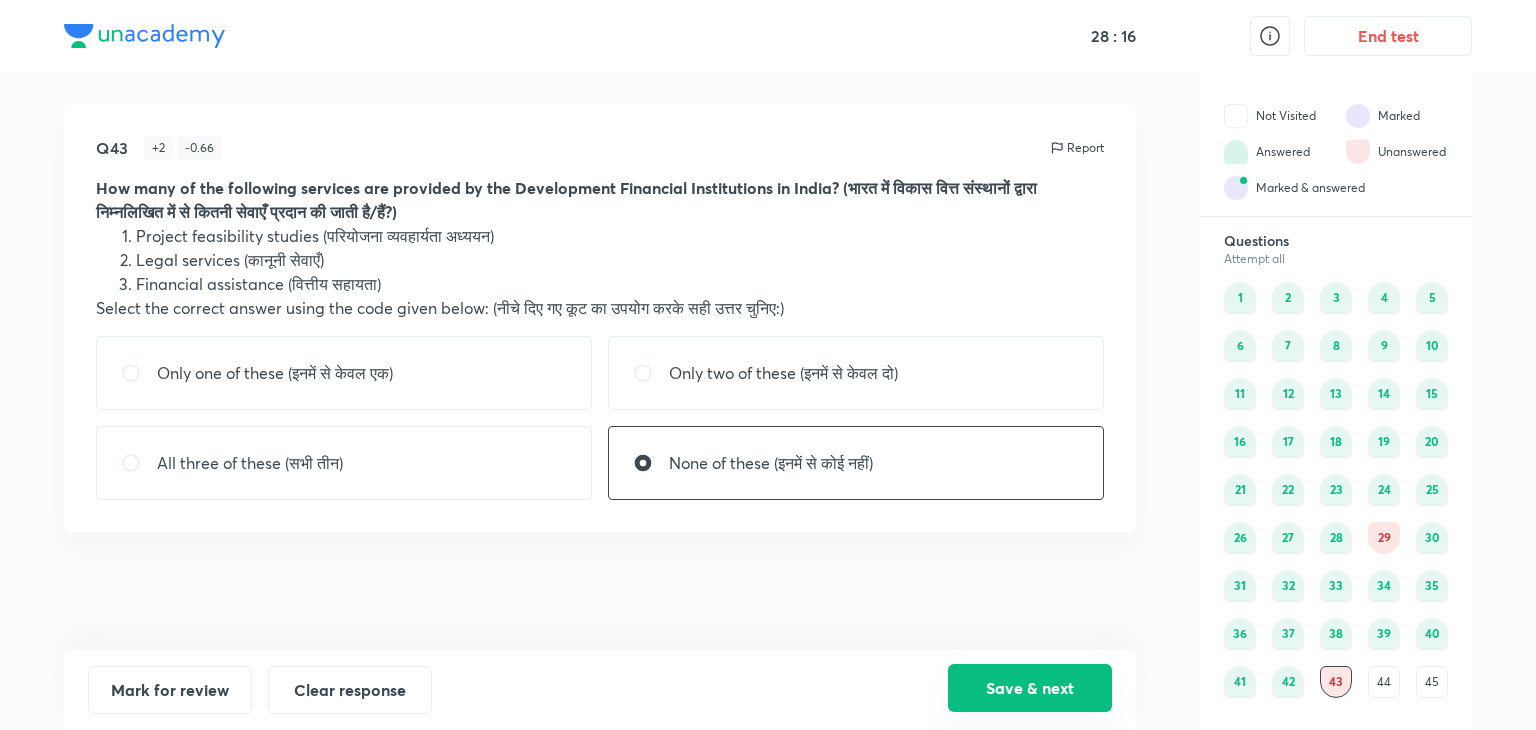 click on "Save & next" at bounding box center [1030, 688] 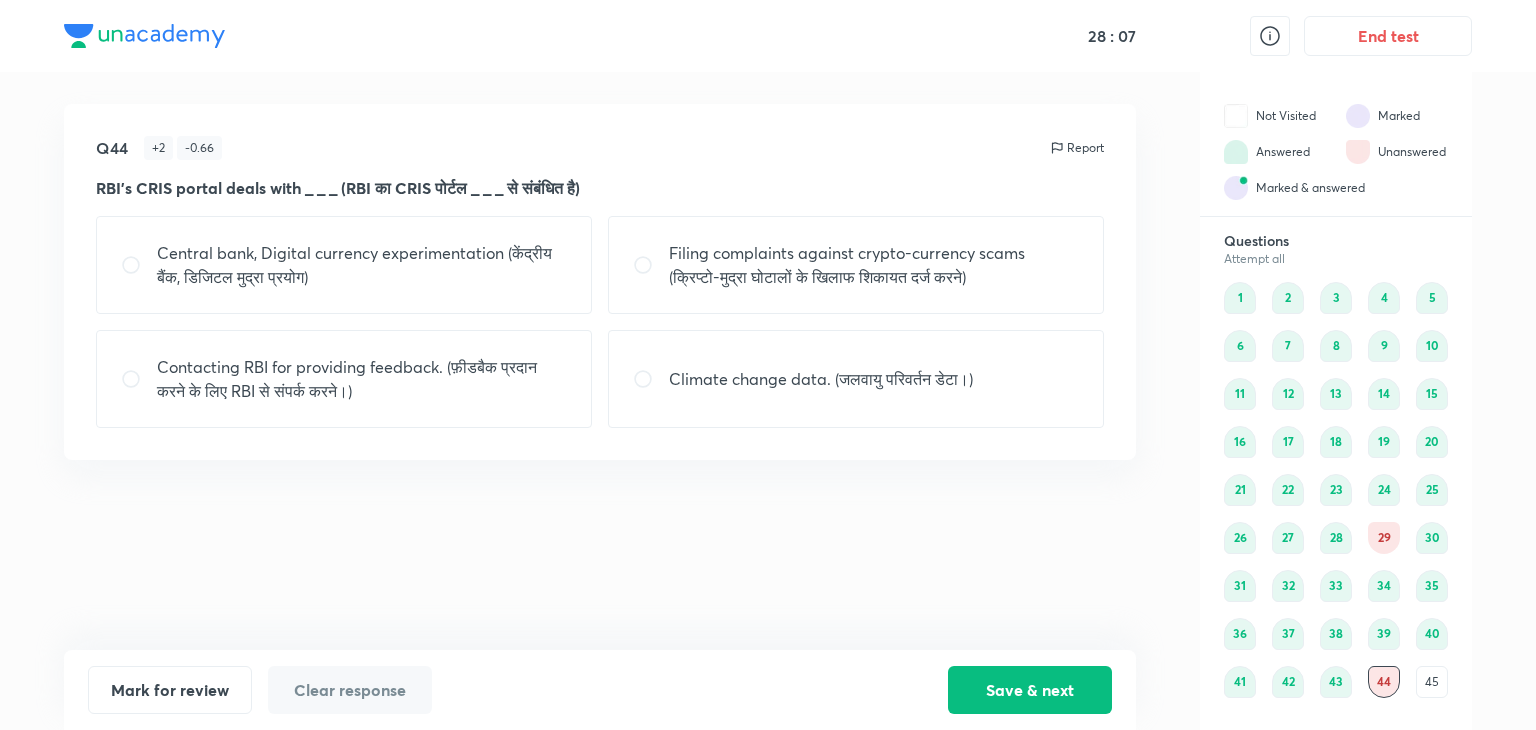 click on "Climate change data. (जलवायु परिवर्तन डेटा।)" at bounding box center [821, 379] 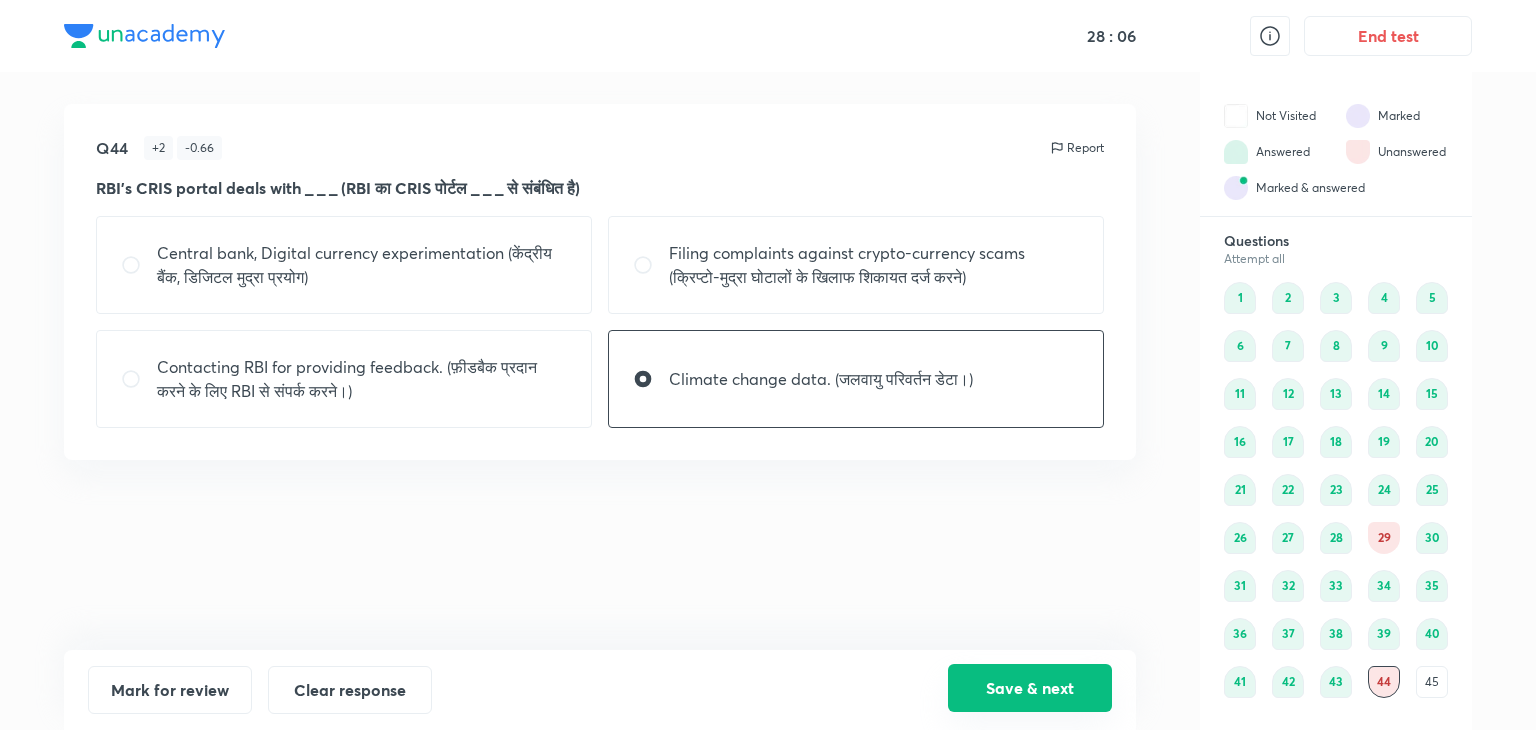 click on "Save & next" at bounding box center [1030, 688] 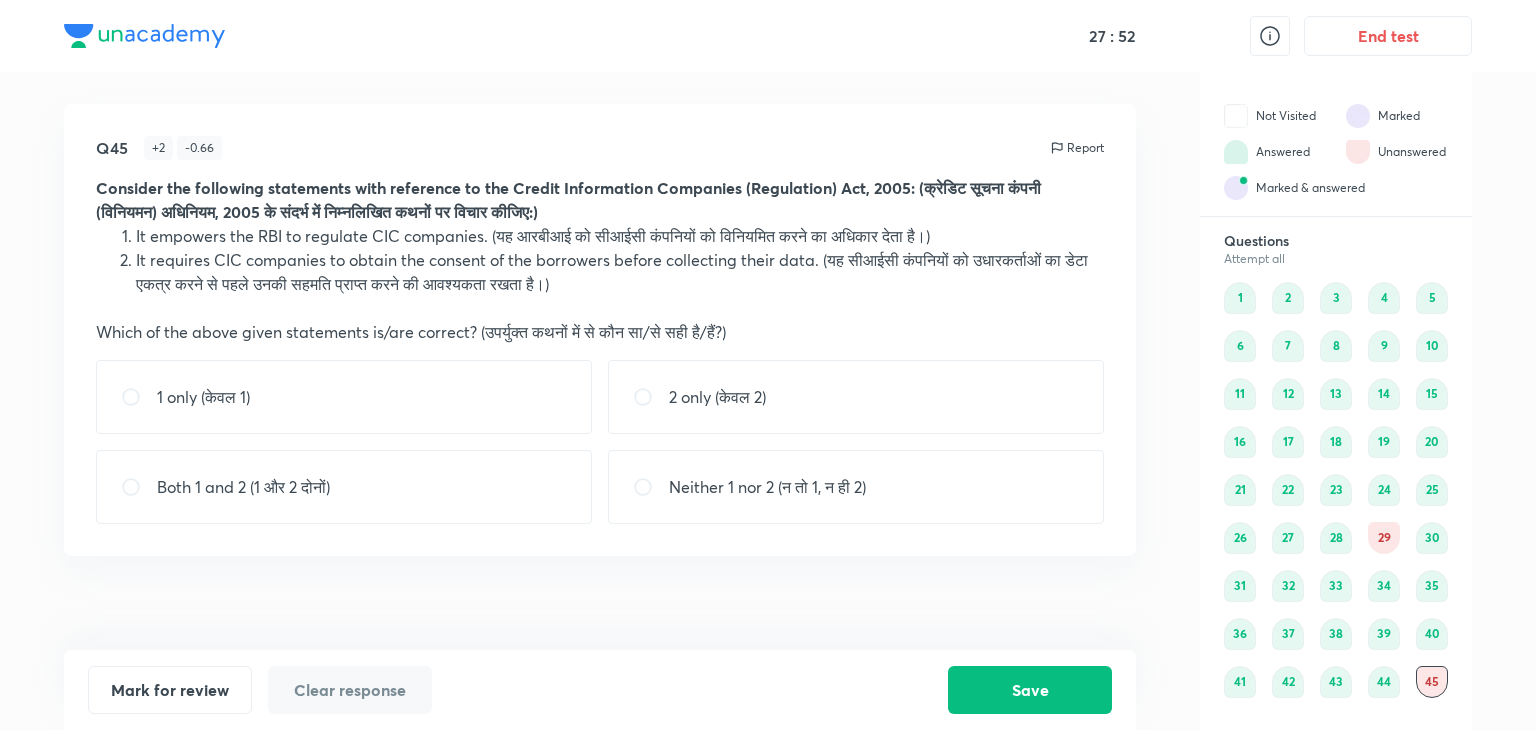 click on "1 only (केवल 1)" at bounding box center (344, 397) 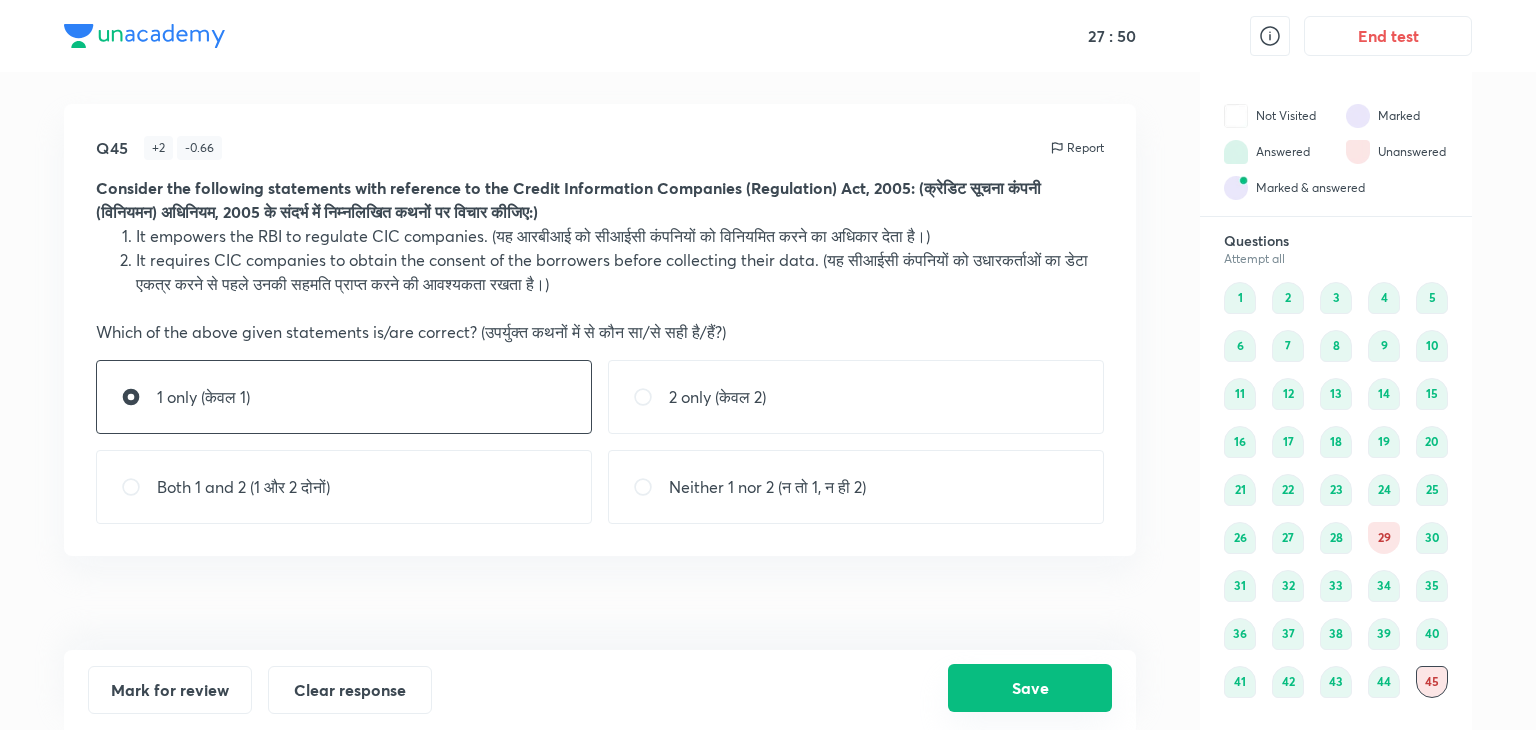 click on "Save" at bounding box center (1030, 688) 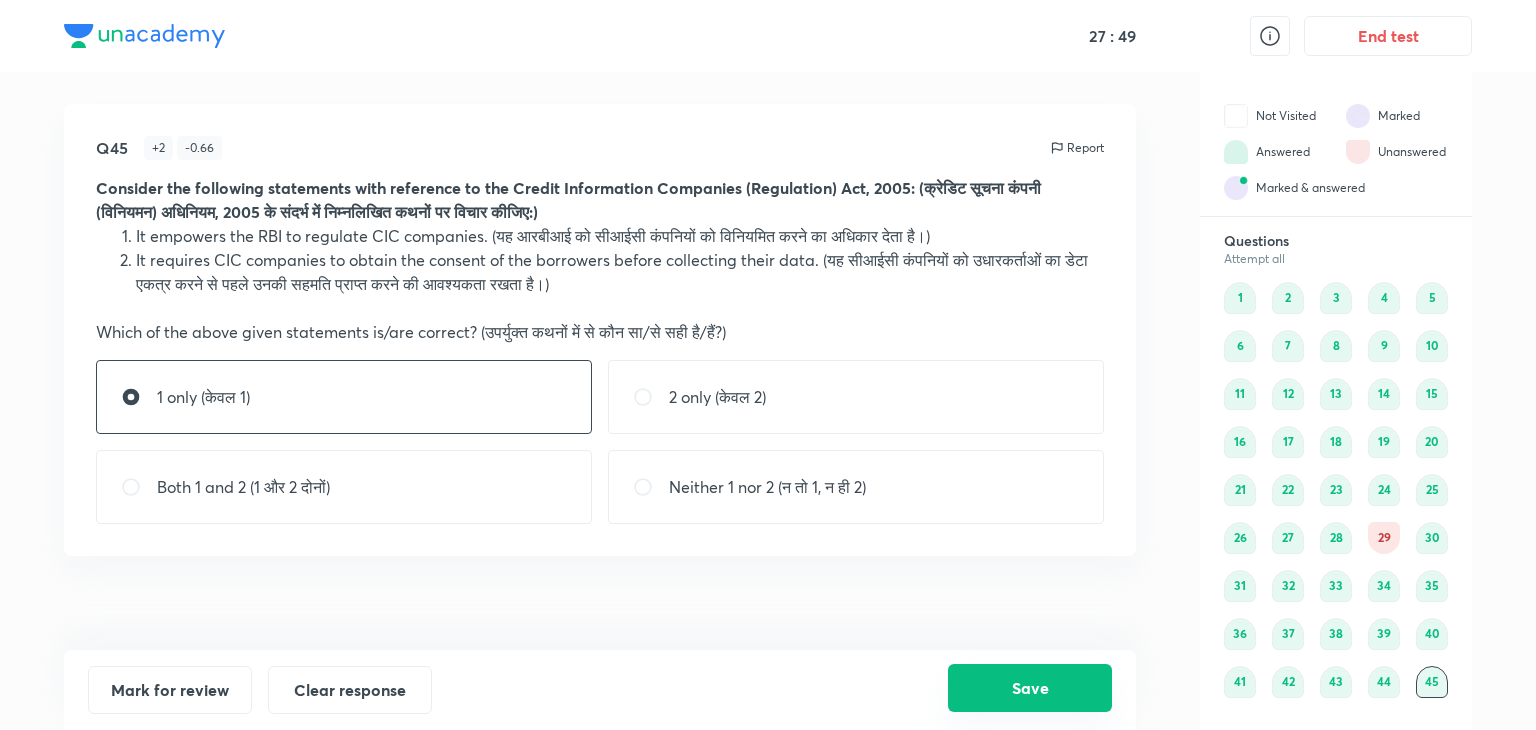 click on "Save" at bounding box center [1030, 688] 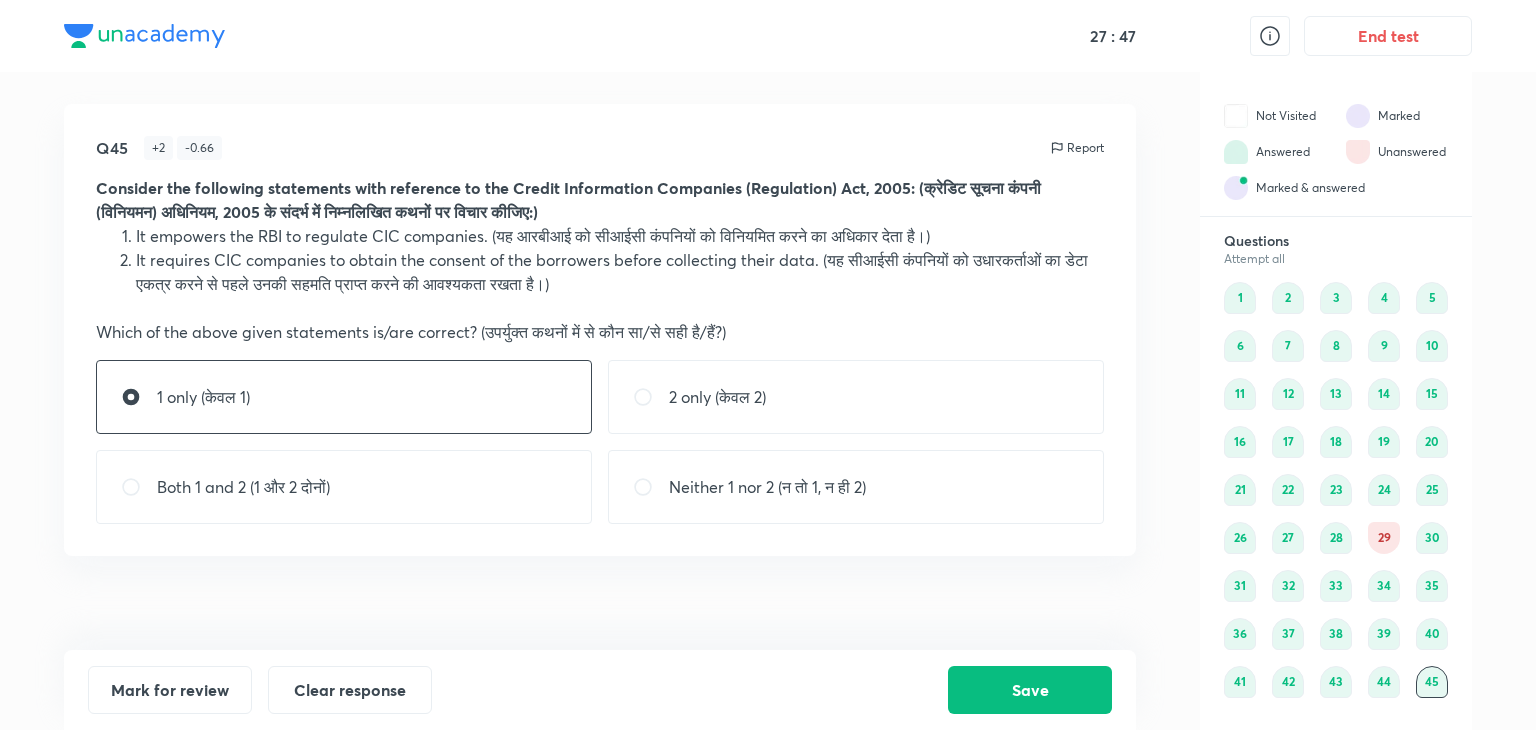 click on "29" at bounding box center [1384, 538] 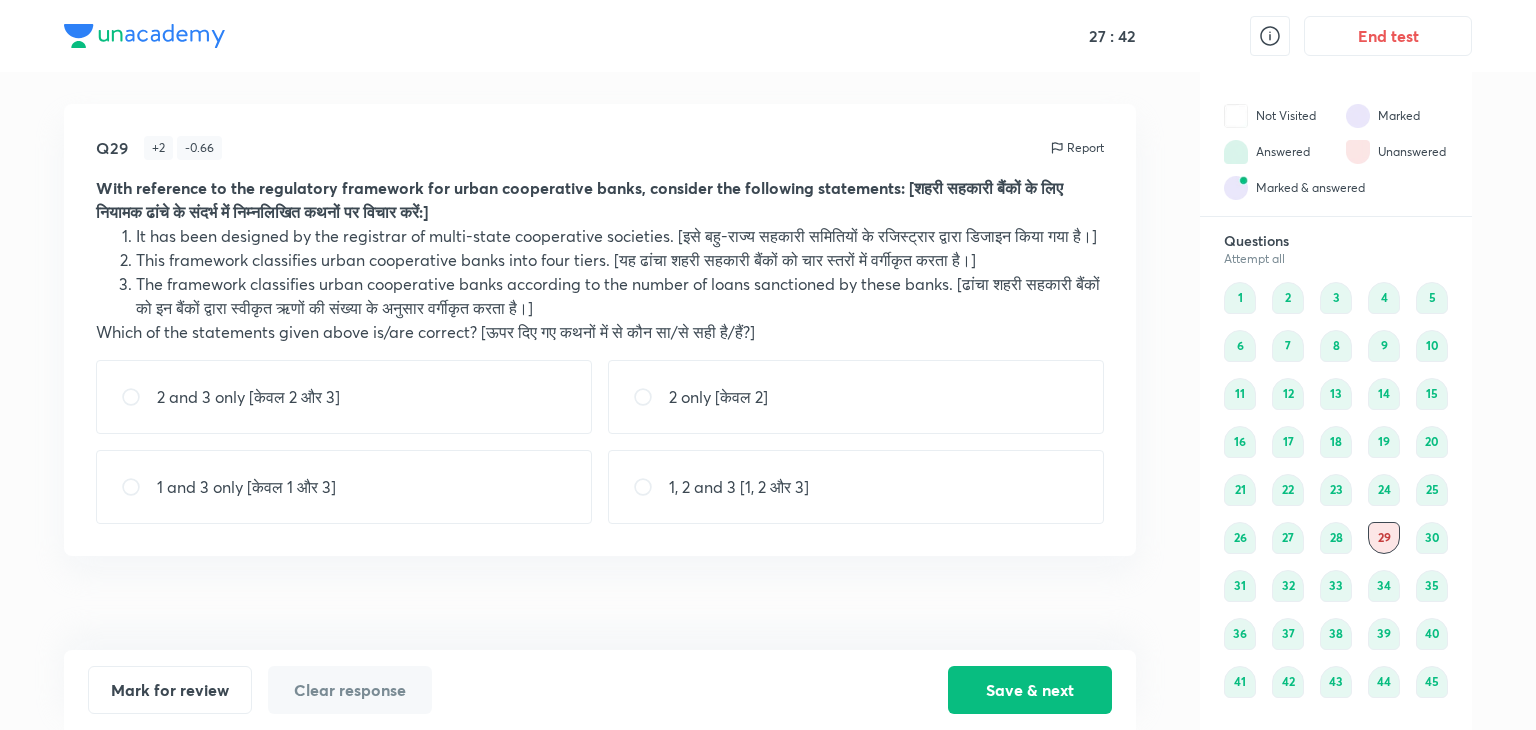 drag, startPoint x: 100, startPoint y: 188, endPoint x: 160, endPoint y: 148, distance: 72.11102 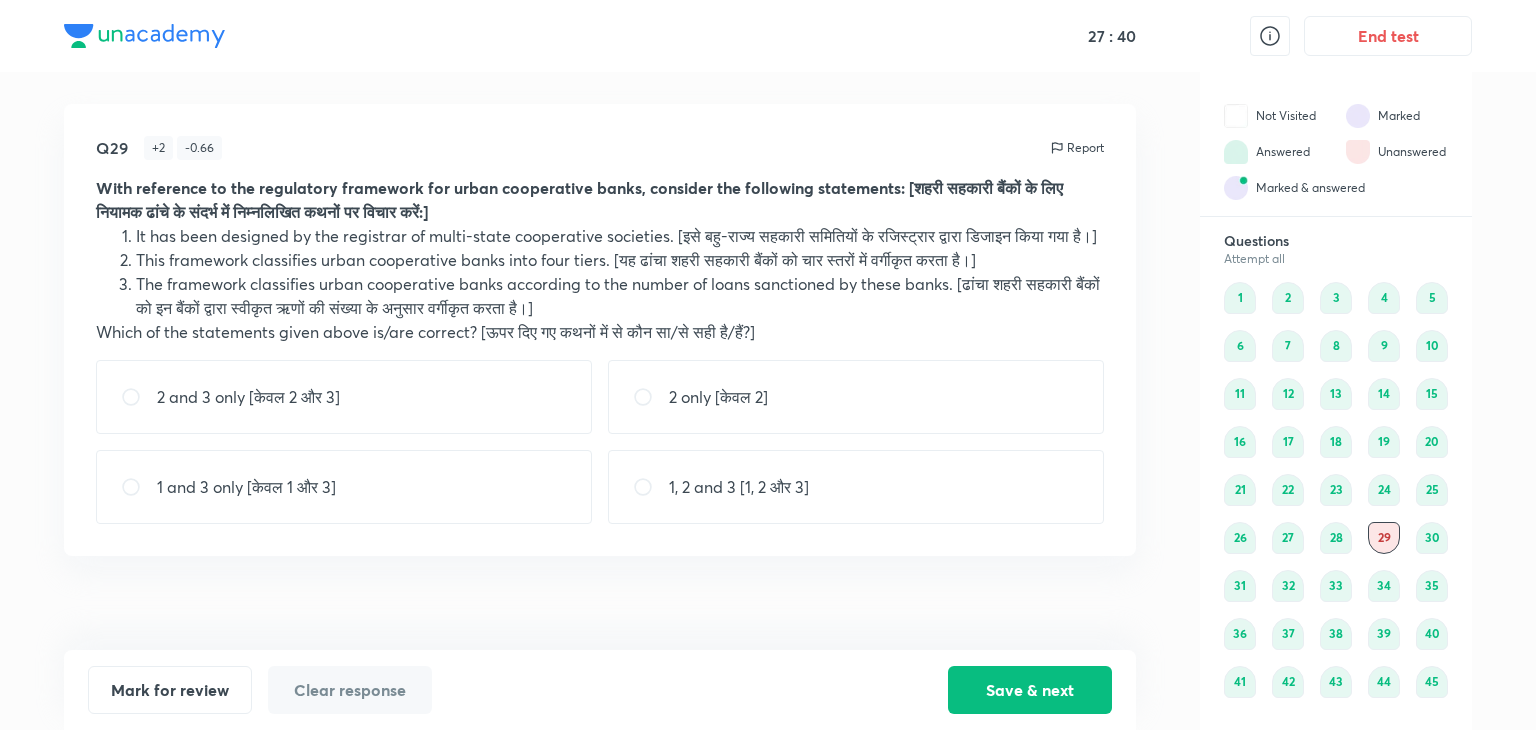 drag, startPoint x: 97, startPoint y: 190, endPoint x: 219, endPoint y: 187, distance: 122.03688 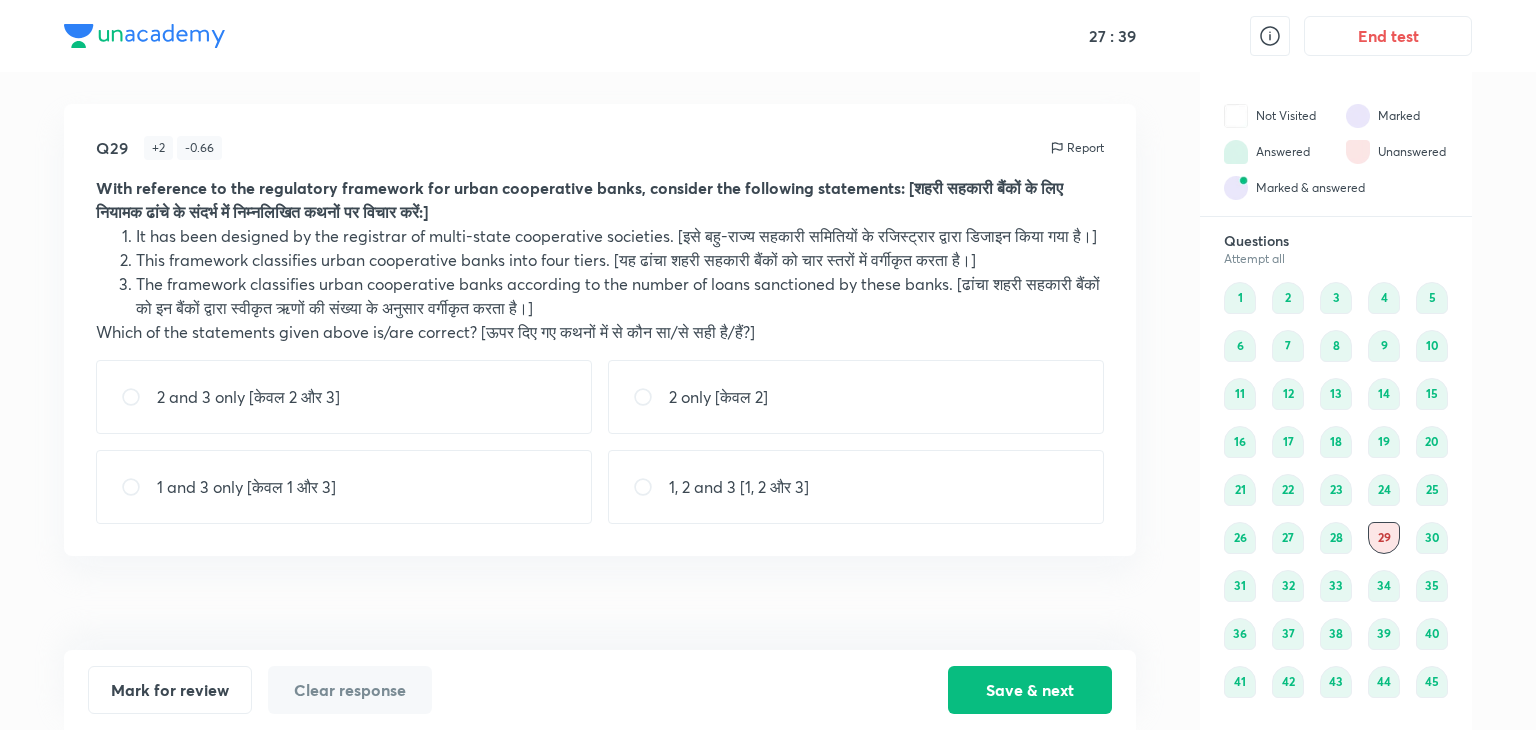 click on "With reference to the regulatory framework for urban cooperative banks, consider the following statements: [शहरी सहकारी बैंकों के लिए नियामक ढांचे के संदर्भ में निम्नलिखित कथनों पर विचार करें:]" at bounding box center (579, 199) 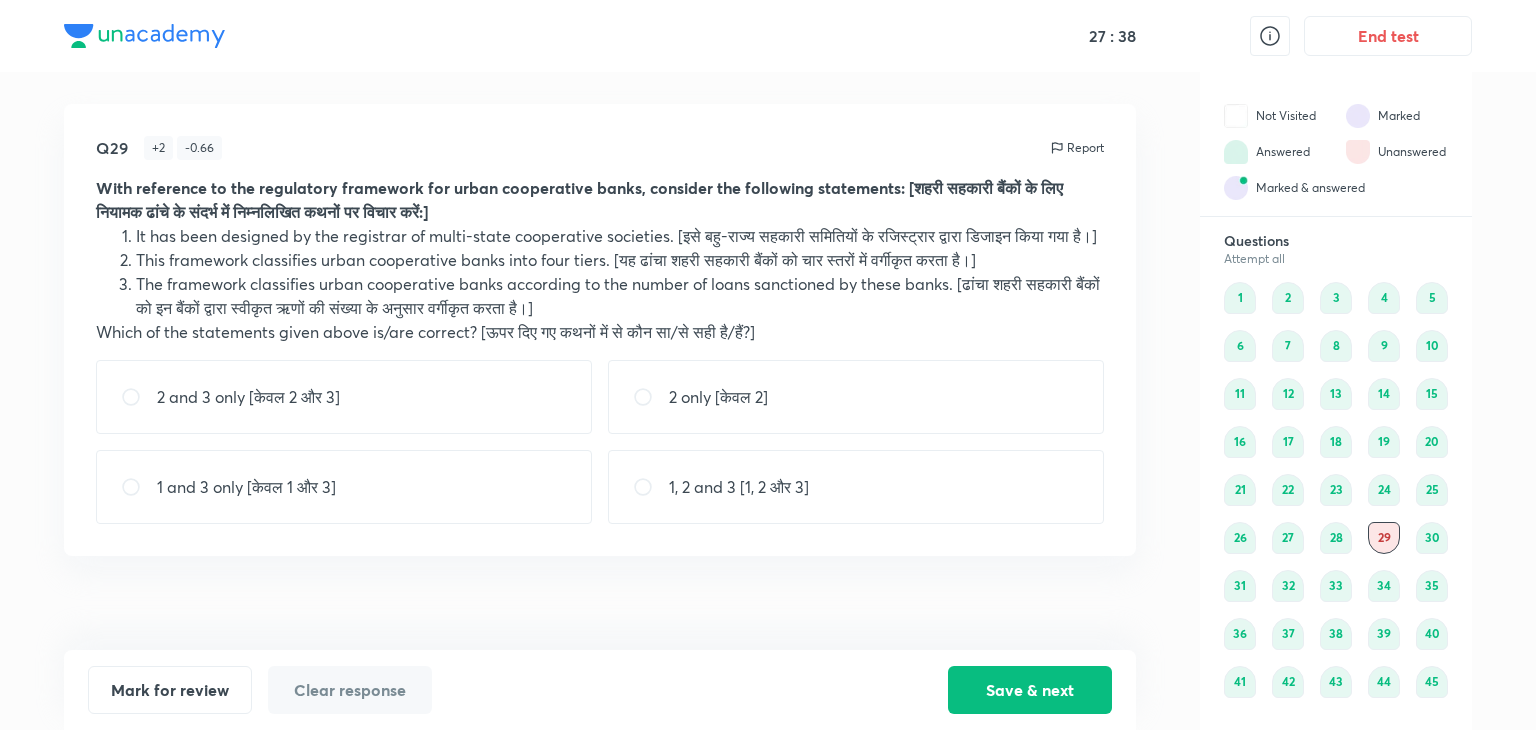 click on "It has been designed by the registrar of multi-state cooperative societies. [इसे बहु-राज्य सहकारी समितियों के रजिस्ट्रार द्वारा डिजाइन किया गया है।] This framework classifies urban cooperative banks into four tiers. [यह ढांचा शहरी सहकारी बैंकों को चार स्तरों में वर्गीकृत करता है।] The framework classifies urban cooperative banks according to the number of loans sanctioned by these banks. [ढांचा शहरी सहकारी बैंकों को इन बैंकों द्वारा स्वीकृत ऋणों की संख्या के अनुसार वर्गीकृत करता है।]" at bounding box center [600, 272] 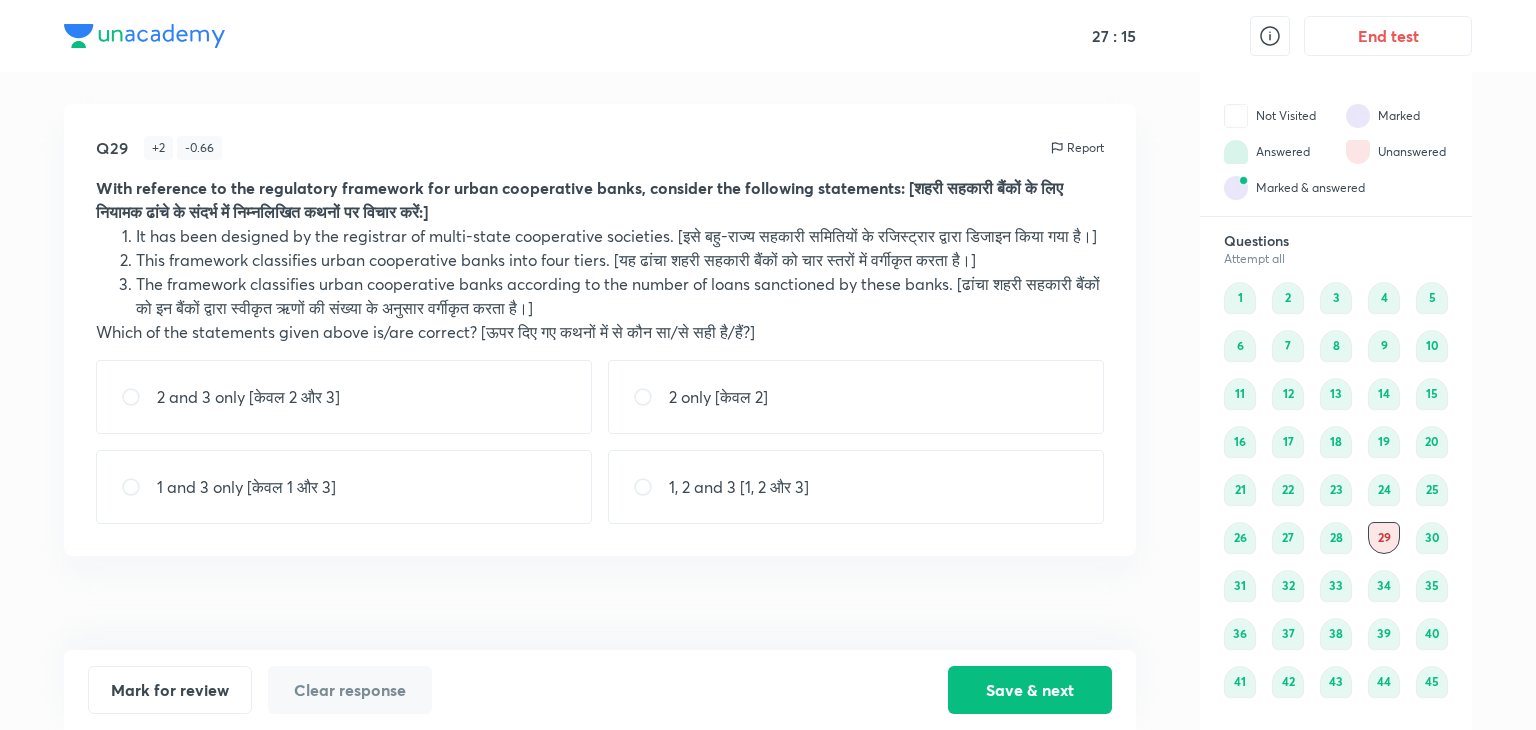 click on "It has been designed by the registrar of multi-state cooperative societies. [इसे बहु-राज्य सहकारी समितियों के रजिस्ट्रार द्वारा डिजाइन किया गया है।]" at bounding box center (620, 236) 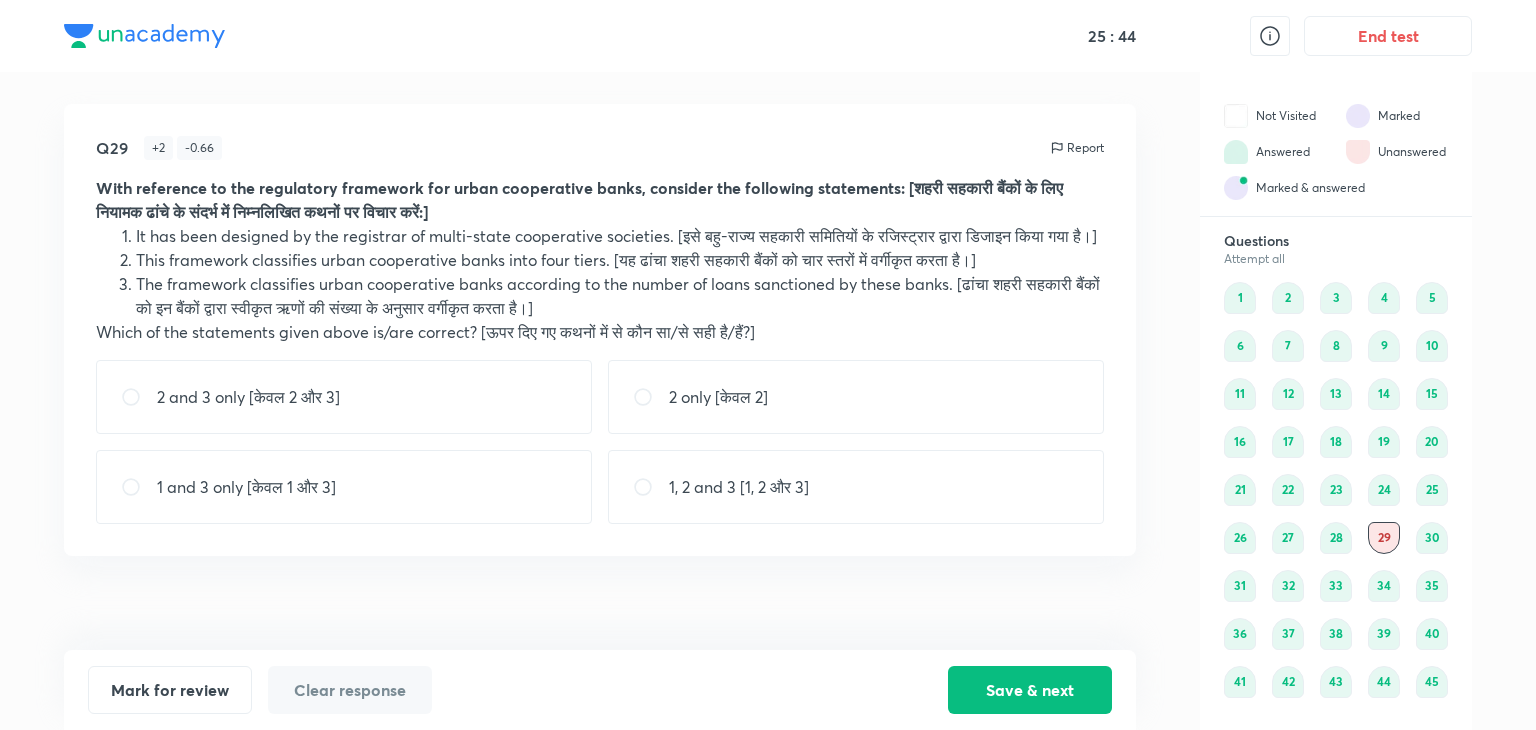 click on "2 only [केवल 2]" at bounding box center [718, 397] 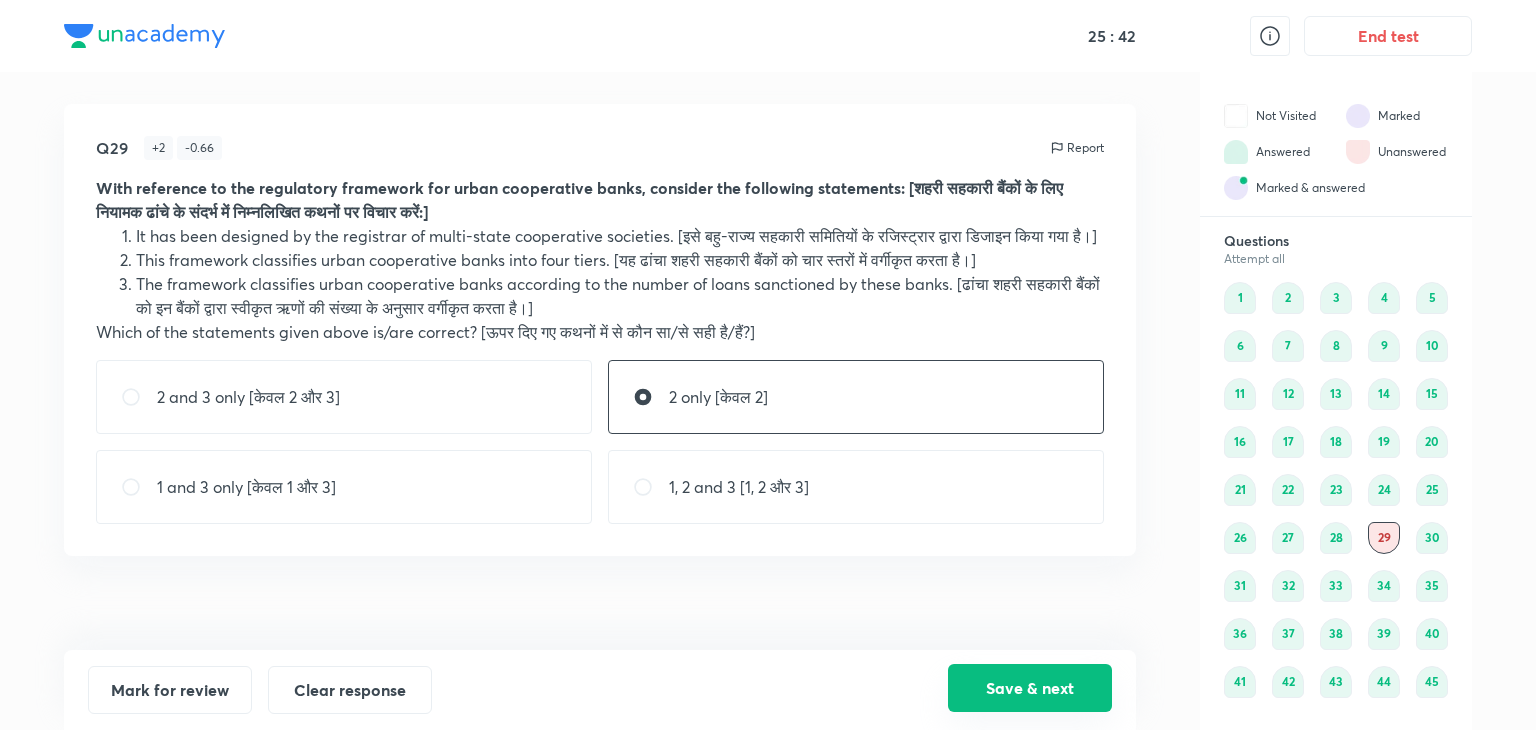 click on "Save & next" at bounding box center [1030, 688] 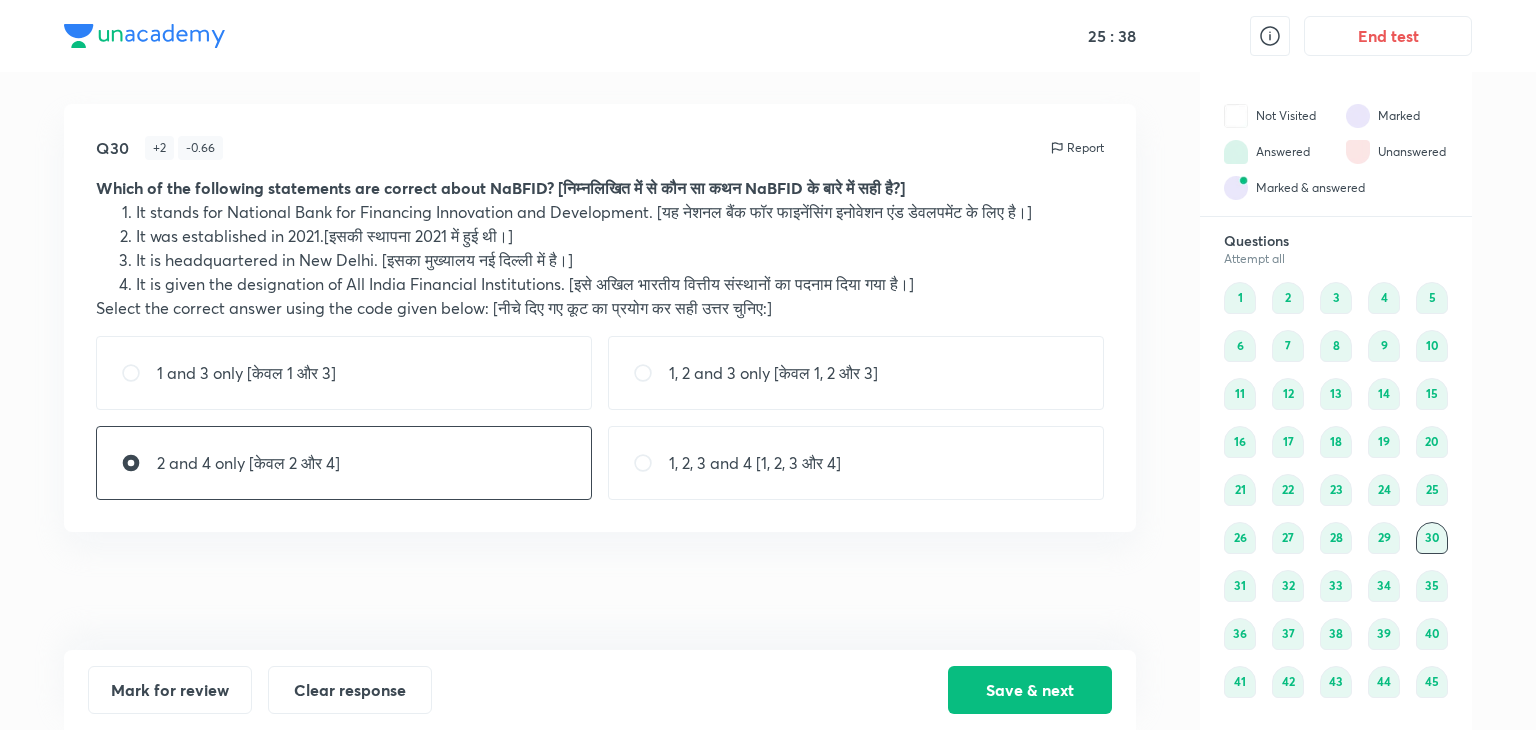 click on "1" at bounding box center (1240, 298) 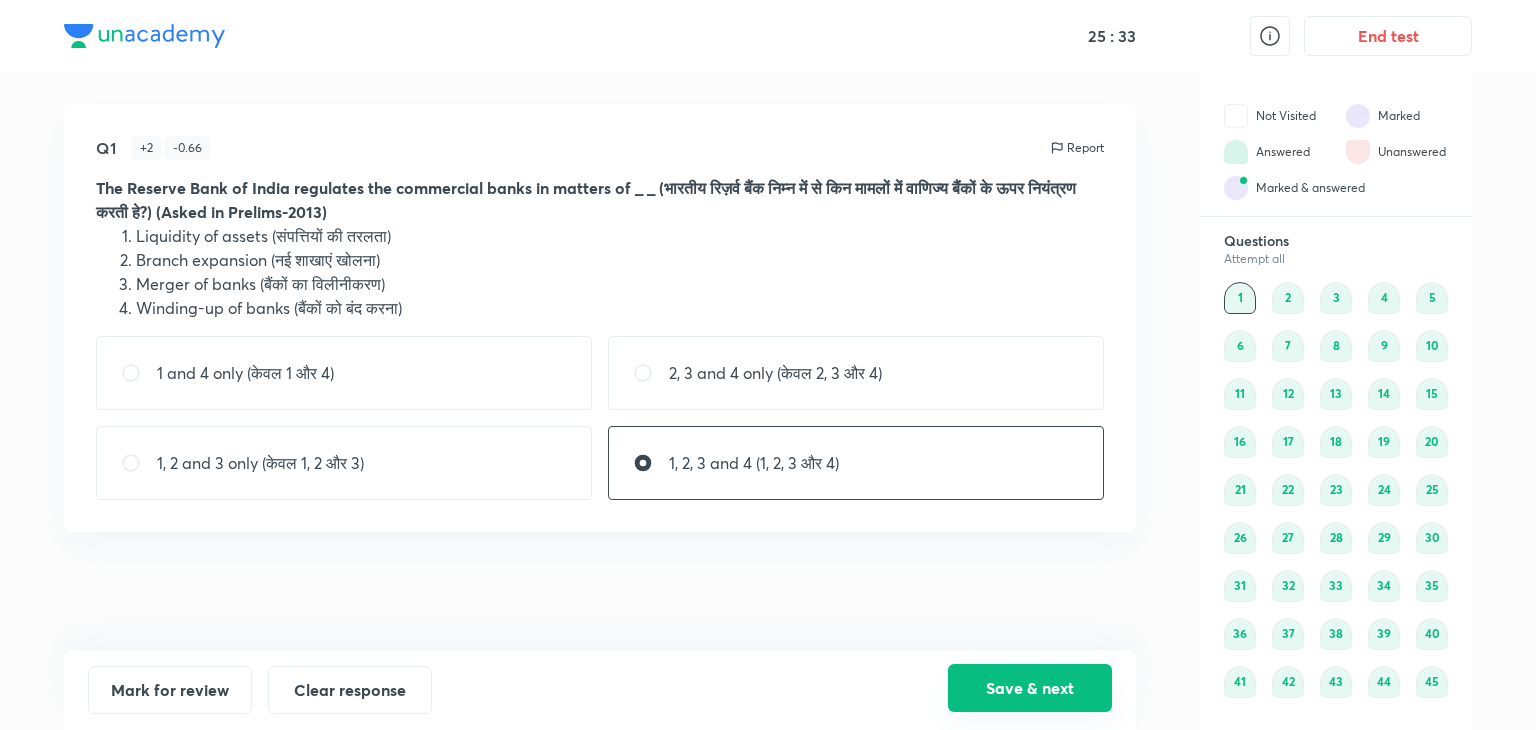 click on "Save & next" at bounding box center [1030, 688] 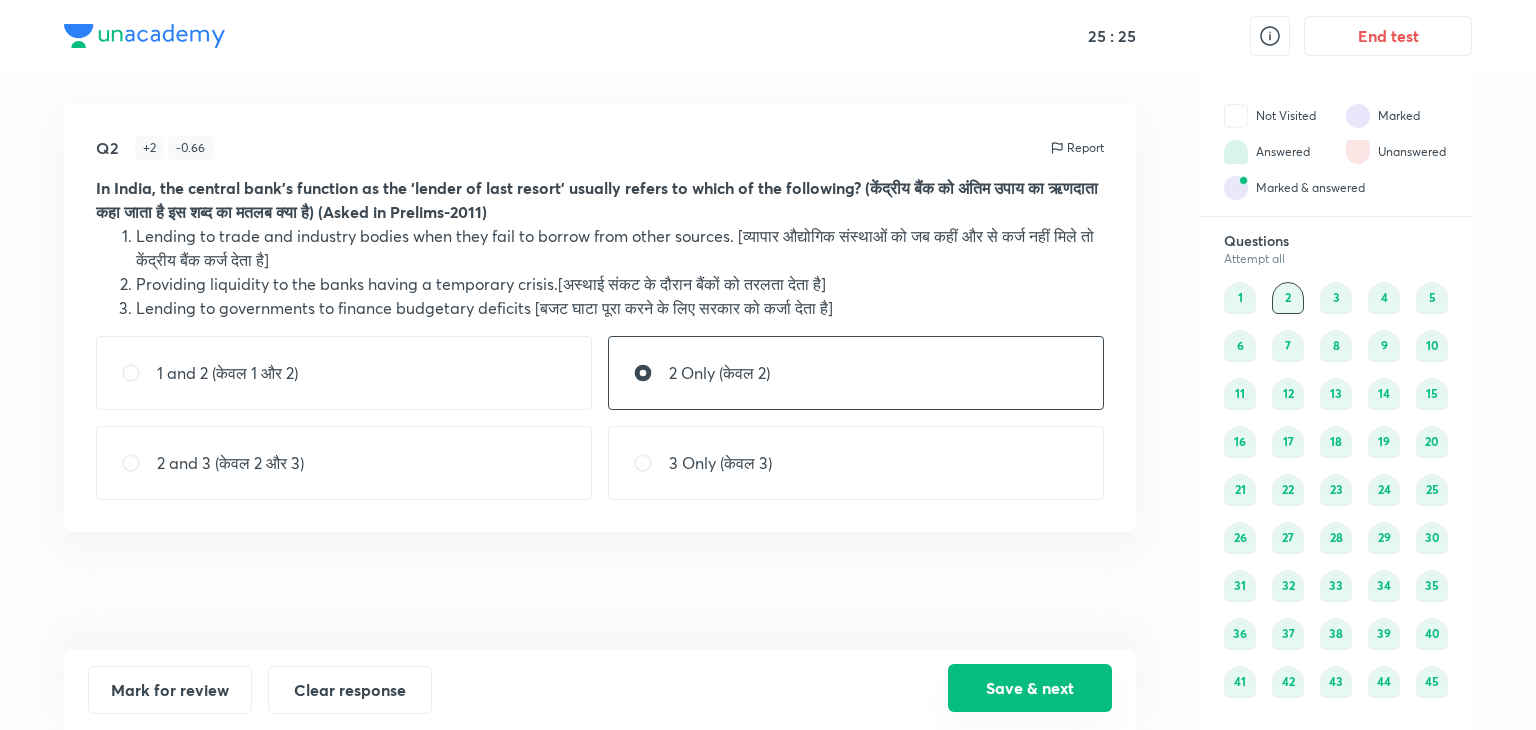 click on "Save & next" at bounding box center [1030, 688] 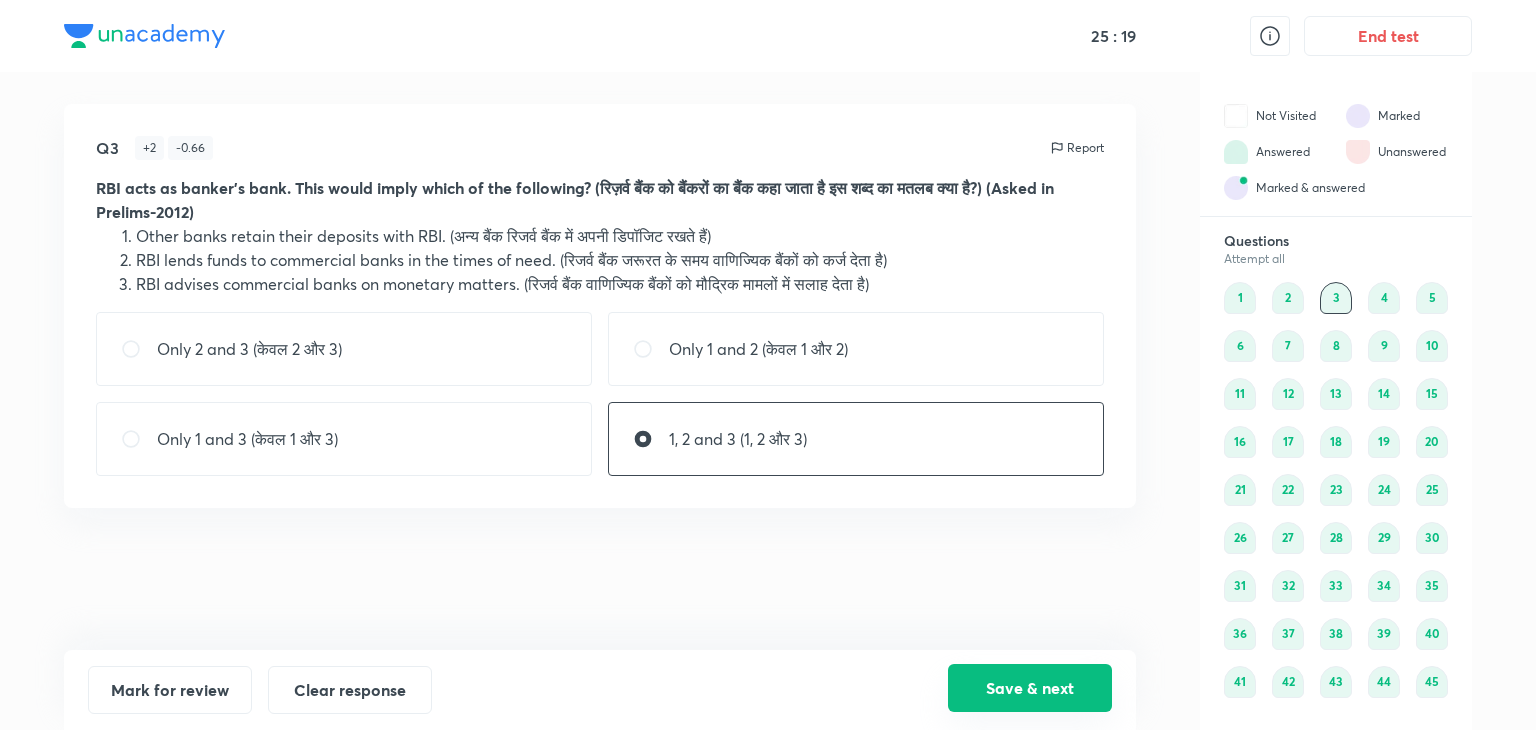 click on "Save & next" at bounding box center [1030, 688] 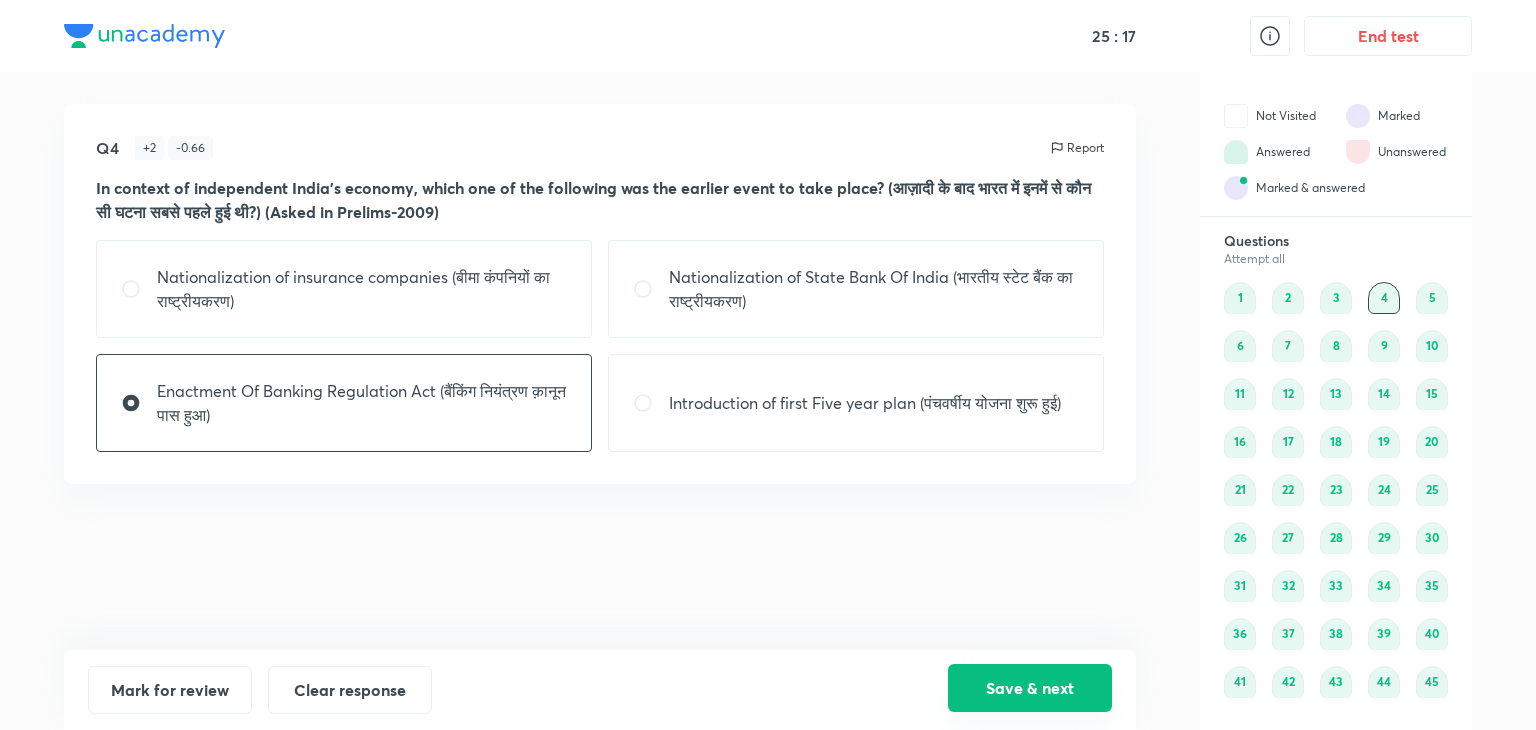 click on "Save & next" at bounding box center [1030, 688] 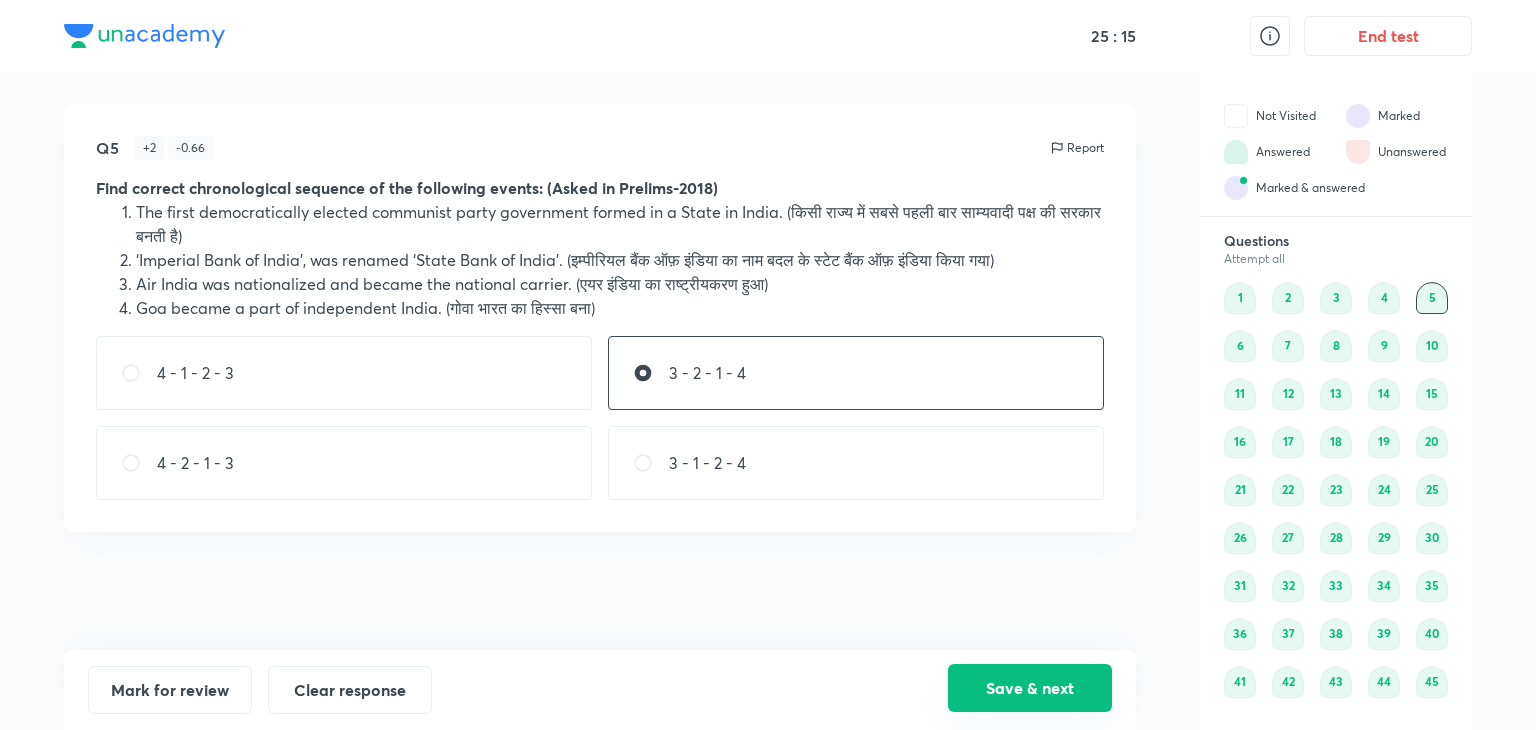 click on "Save & next" at bounding box center [1030, 688] 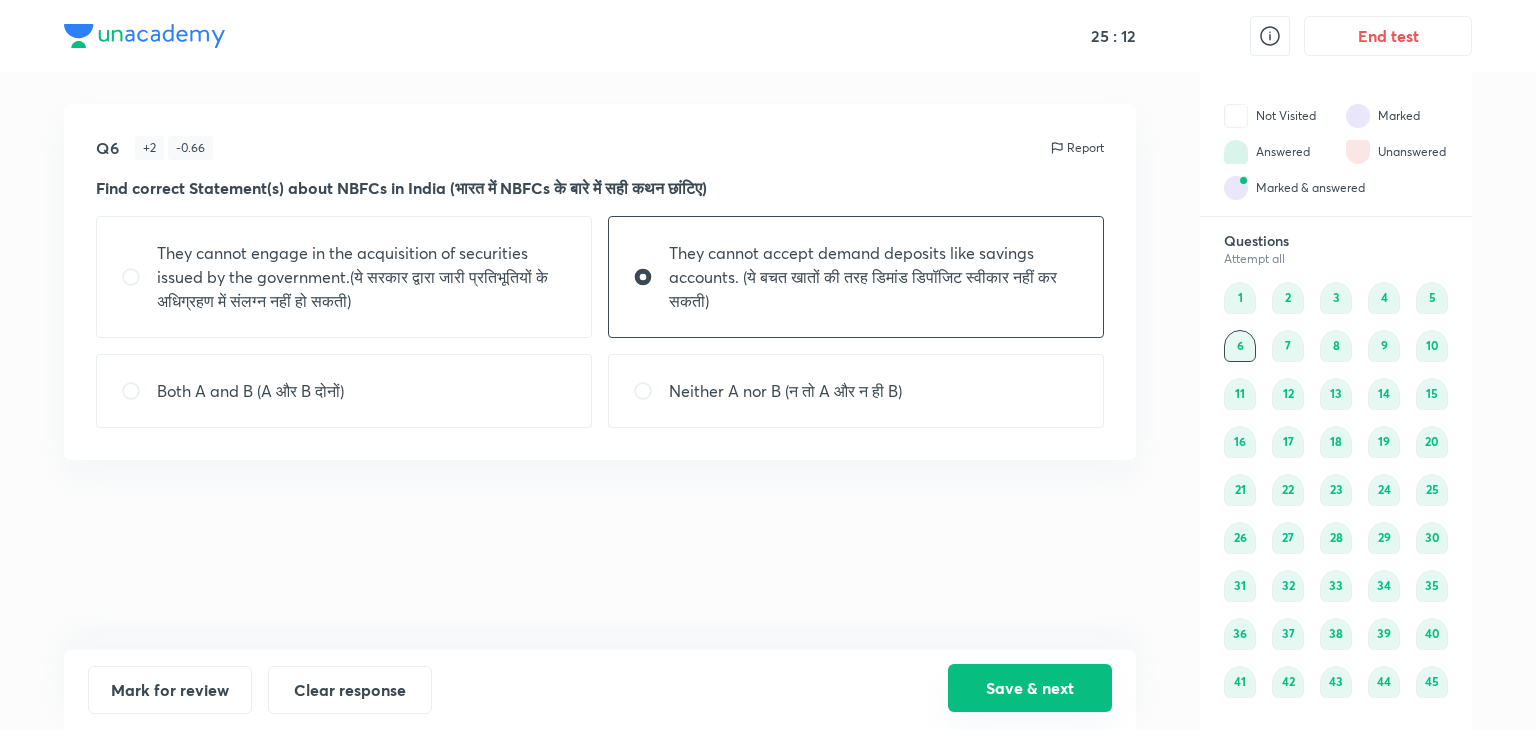 click on "Save & next" at bounding box center (1030, 688) 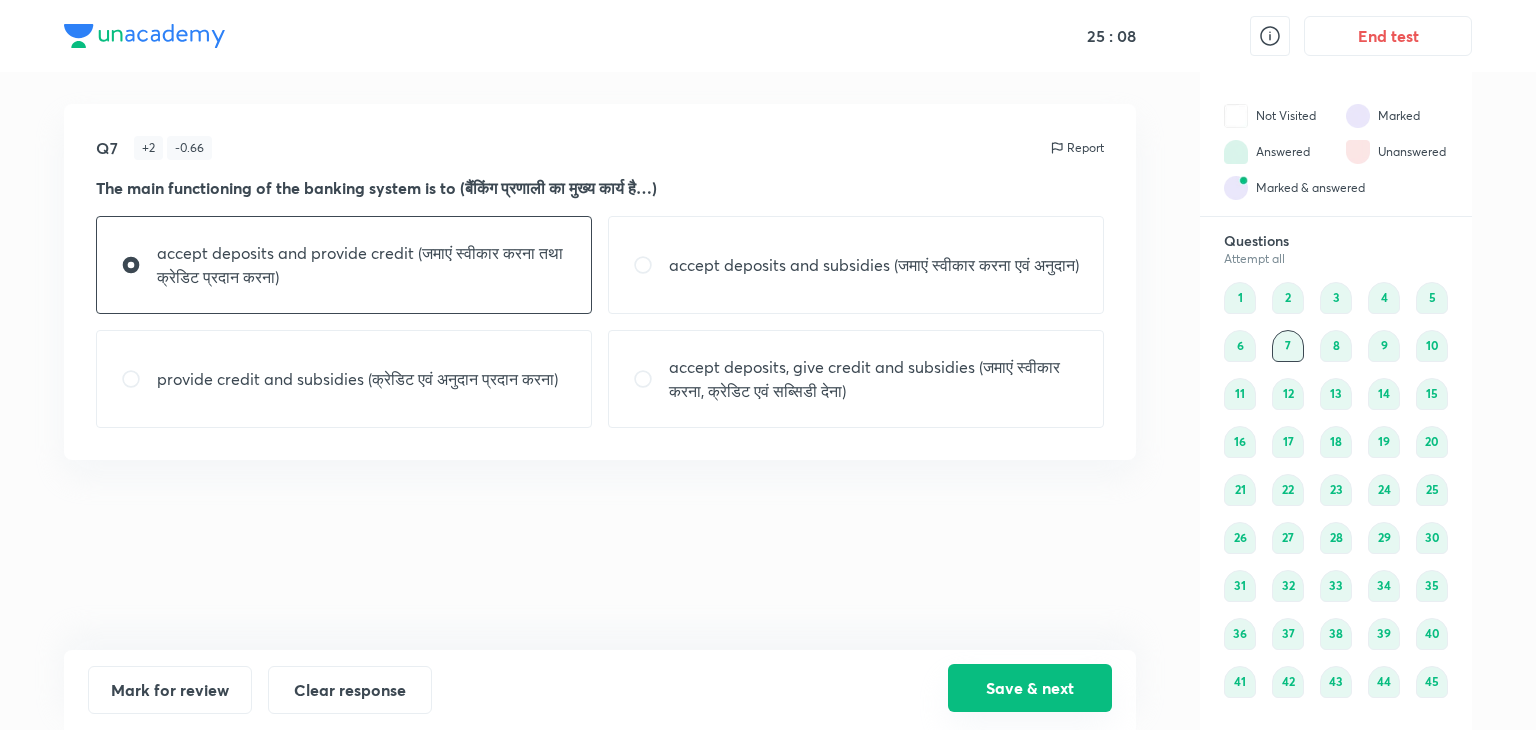 click on "Save & next" at bounding box center (1030, 688) 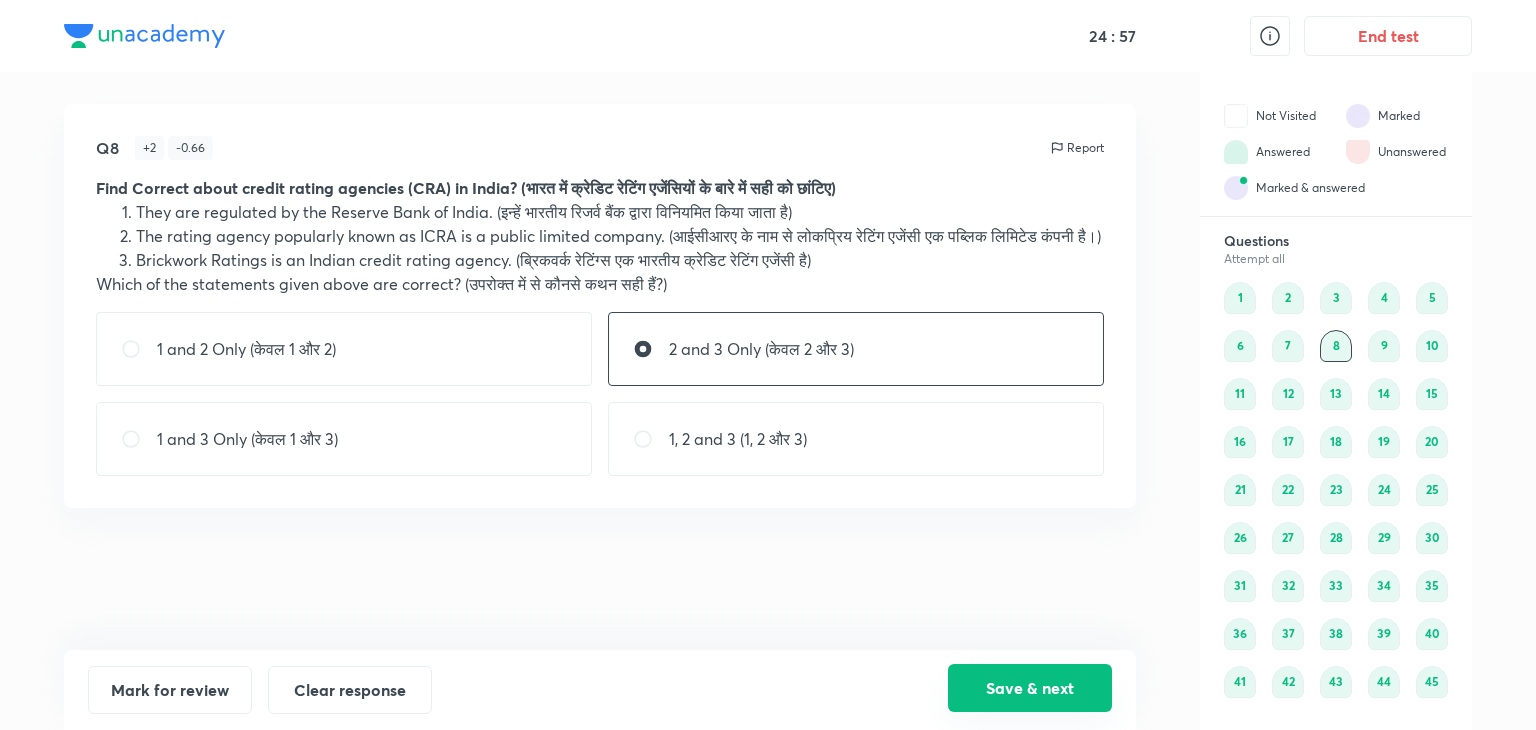 click on "Save & next" at bounding box center [1030, 688] 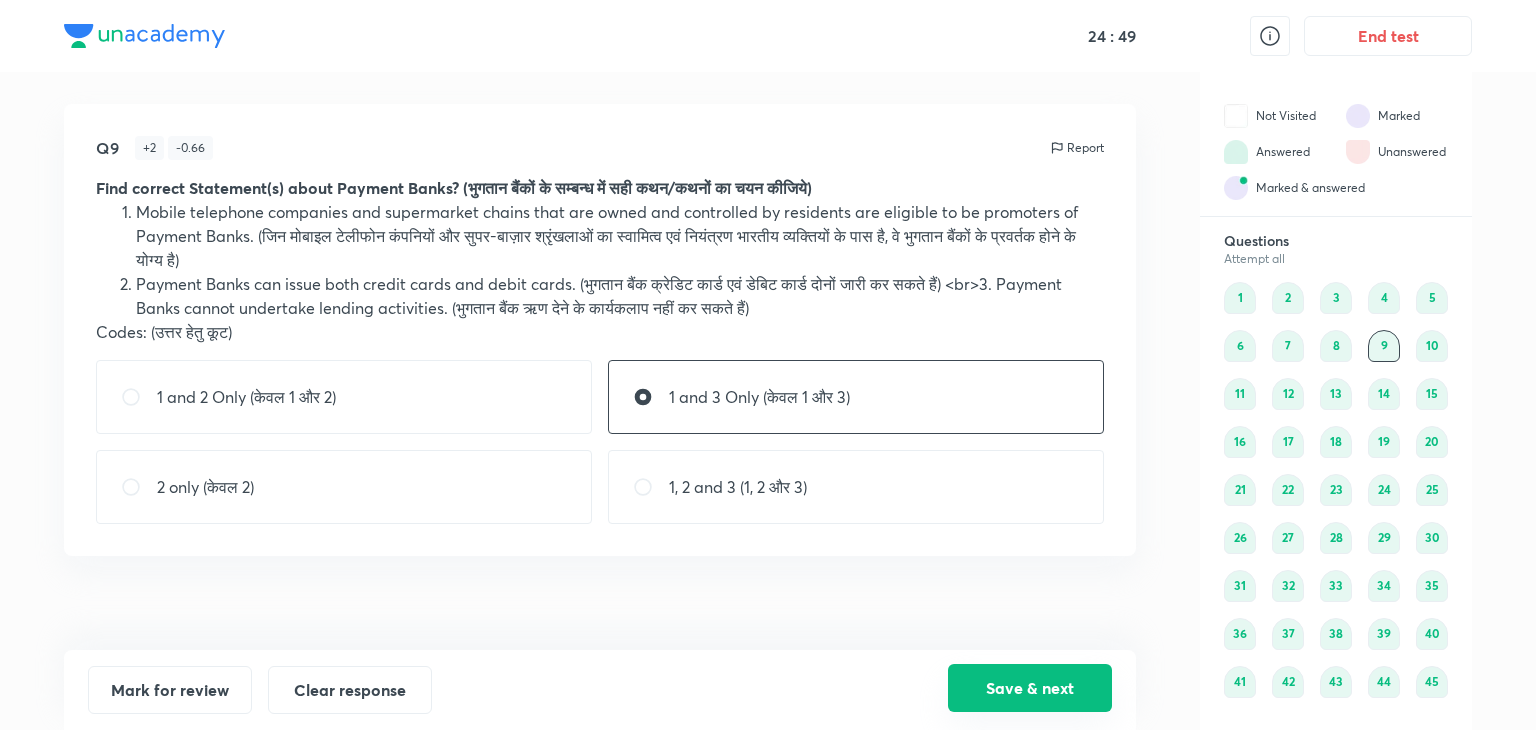 click on "Save & next" at bounding box center (1030, 688) 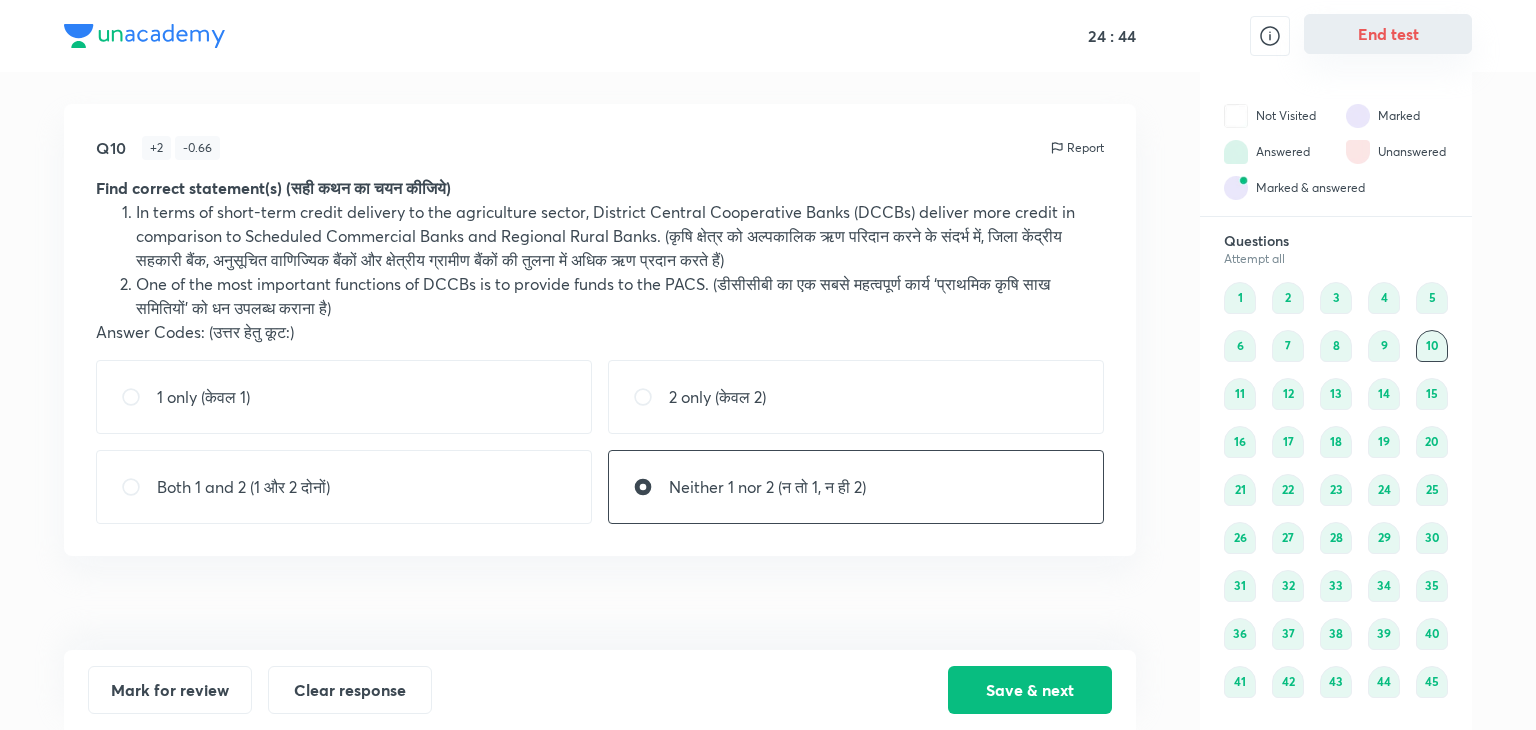 click on "End test" at bounding box center [1388, 34] 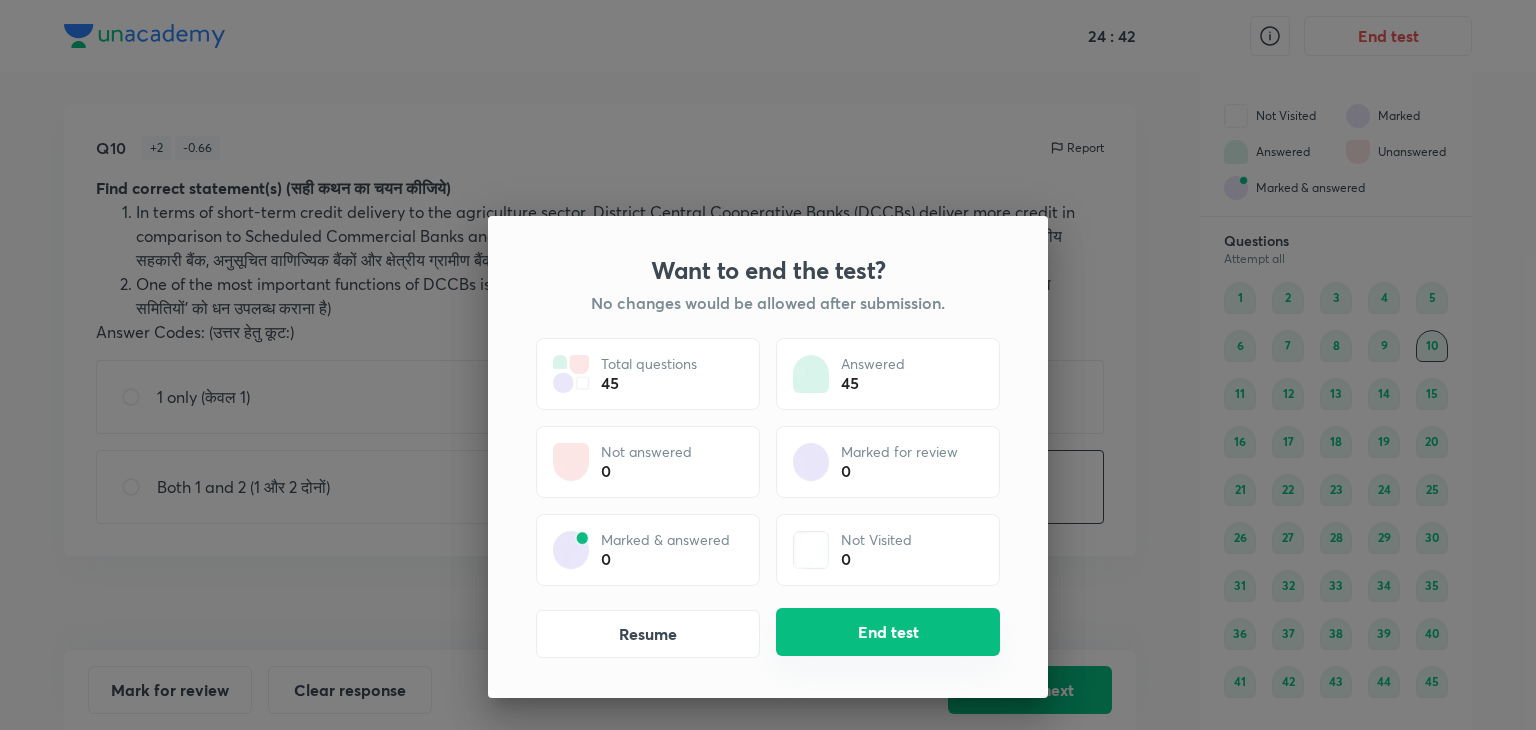 click on "End test" at bounding box center [888, 632] 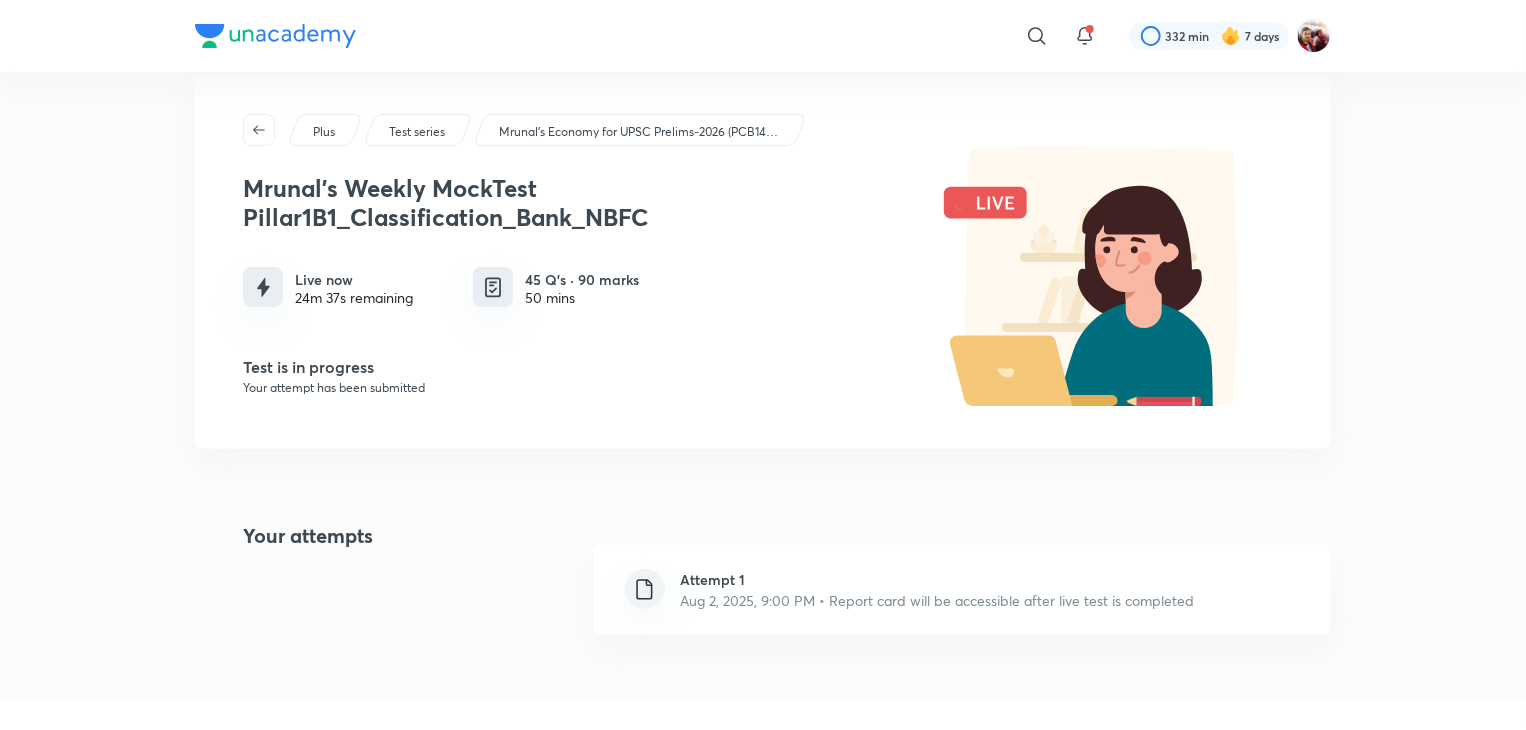 scroll, scrollTop: 39, scrollLeft: 0, axis: vertical 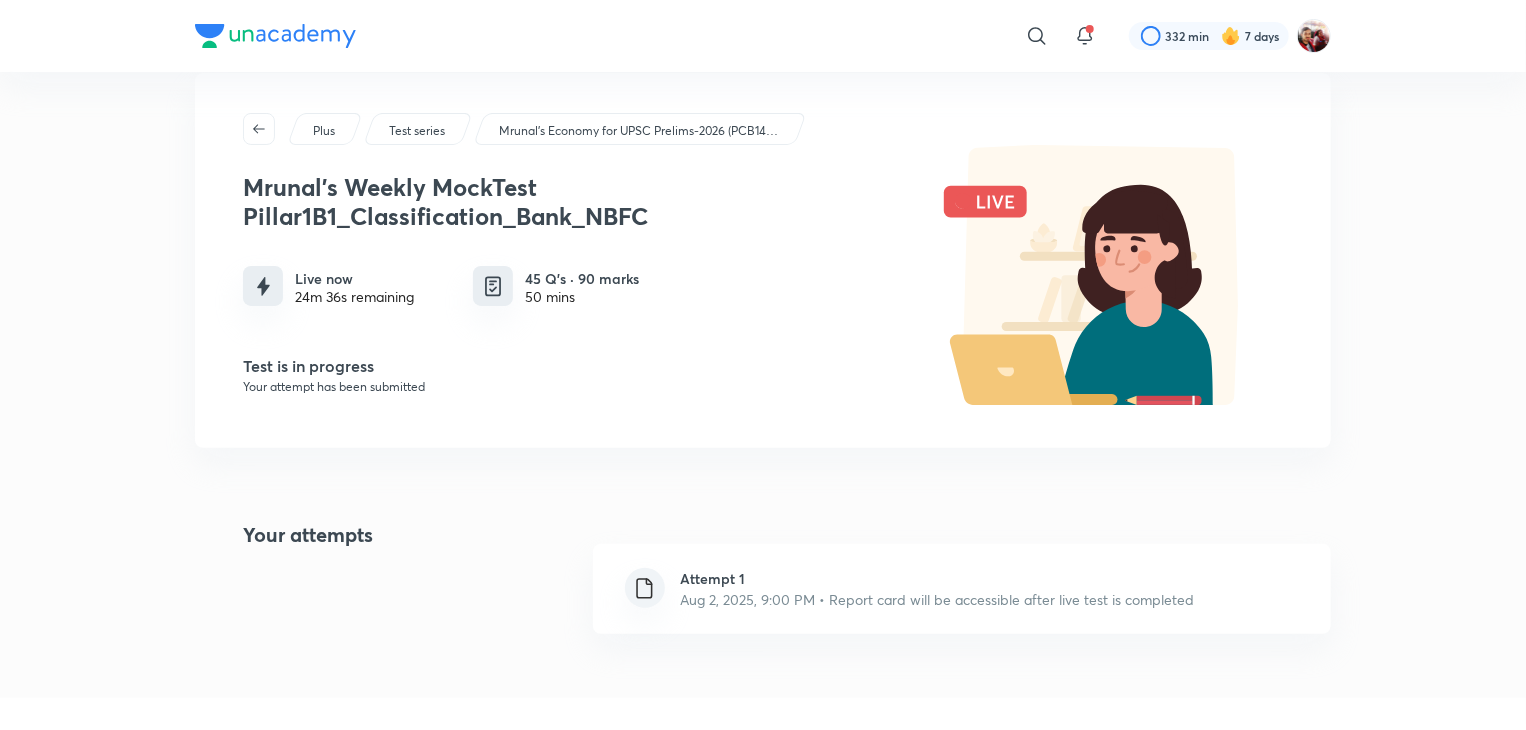 click on "Aug 2, 2025, 9:00 PM • Report card will be accessible after live test is completed" at bounding box center [938, 599] 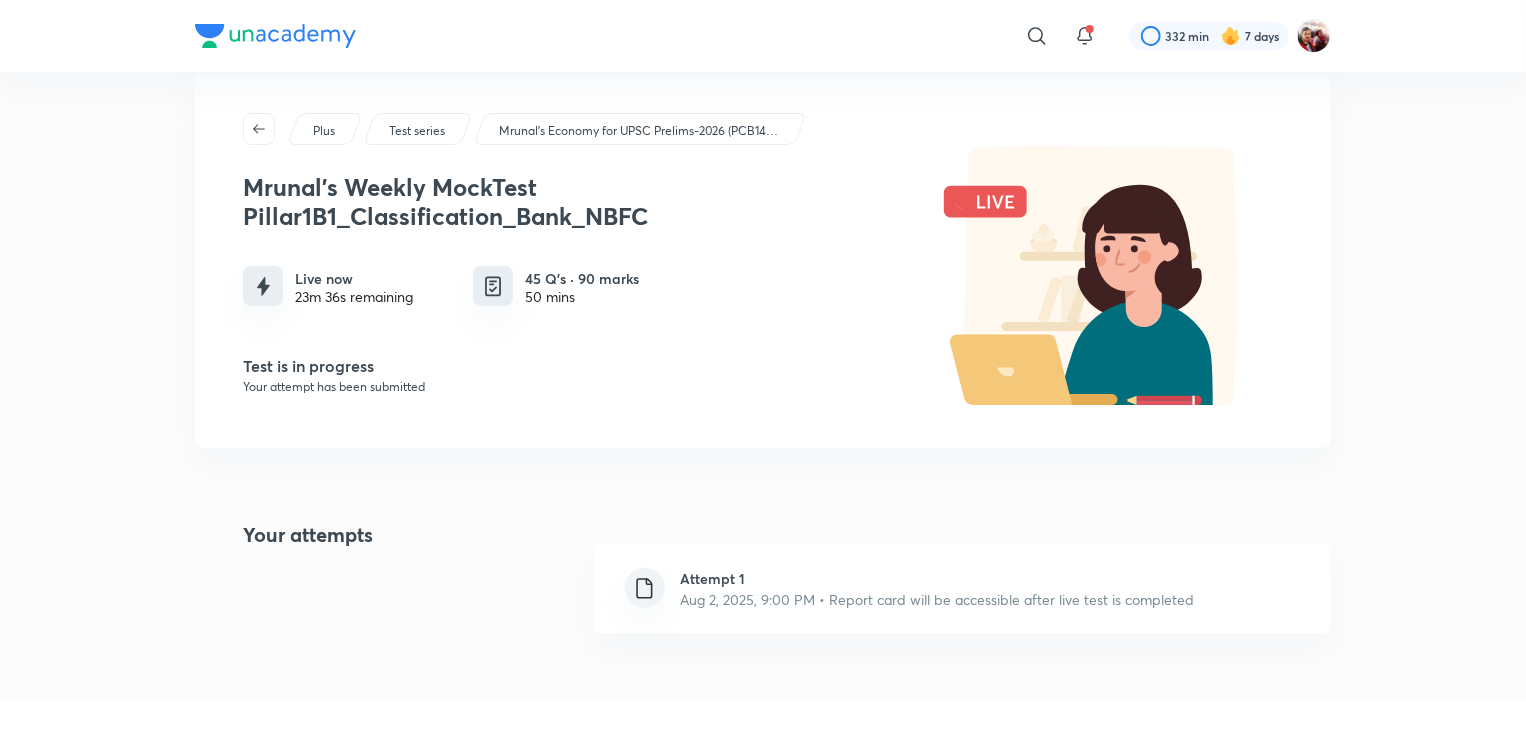 click on "​ 332 min 7 days Plus Test series Mrunal’s Economy for UPSC Prelims-2026 (PCB14-RAFTAAR) Mrunal's Weekly MockTest Pillar1B1_Classification_Bank_NBFC Live now 23m 36s remaining 45 Q’s · 90 marks 50 mins Test is in progress Your attempt has been submitted Your attempts Attempt 1 Aug 2, 2025, 9:00 PM • Report card will be accessible after live test is completed Unacademy is India’s largest online learning platform. Download our apps to start learning Starting your preparation? Call us and we will answer all your questions about learning on Unacademy Call +91 8585858585  Company About us Shikshodaya Careers Blogs Privacy Policy Terms and Conditions Help & support User Guidelines Site Map Refund Policy Takedown Policy Grievance Redressal Products Learner app Educator app Parent app Popular goals IIT JEE UPSC SSC CSIR UGC NET NEET UG Unacademy Centre Kota IIT JEE Kota NEET UG Kota Foundation Delhi UPSC Study material UPSC Study Material NEET UG Study Material CA Foundation Study Material" at bounding box center [763, 662] 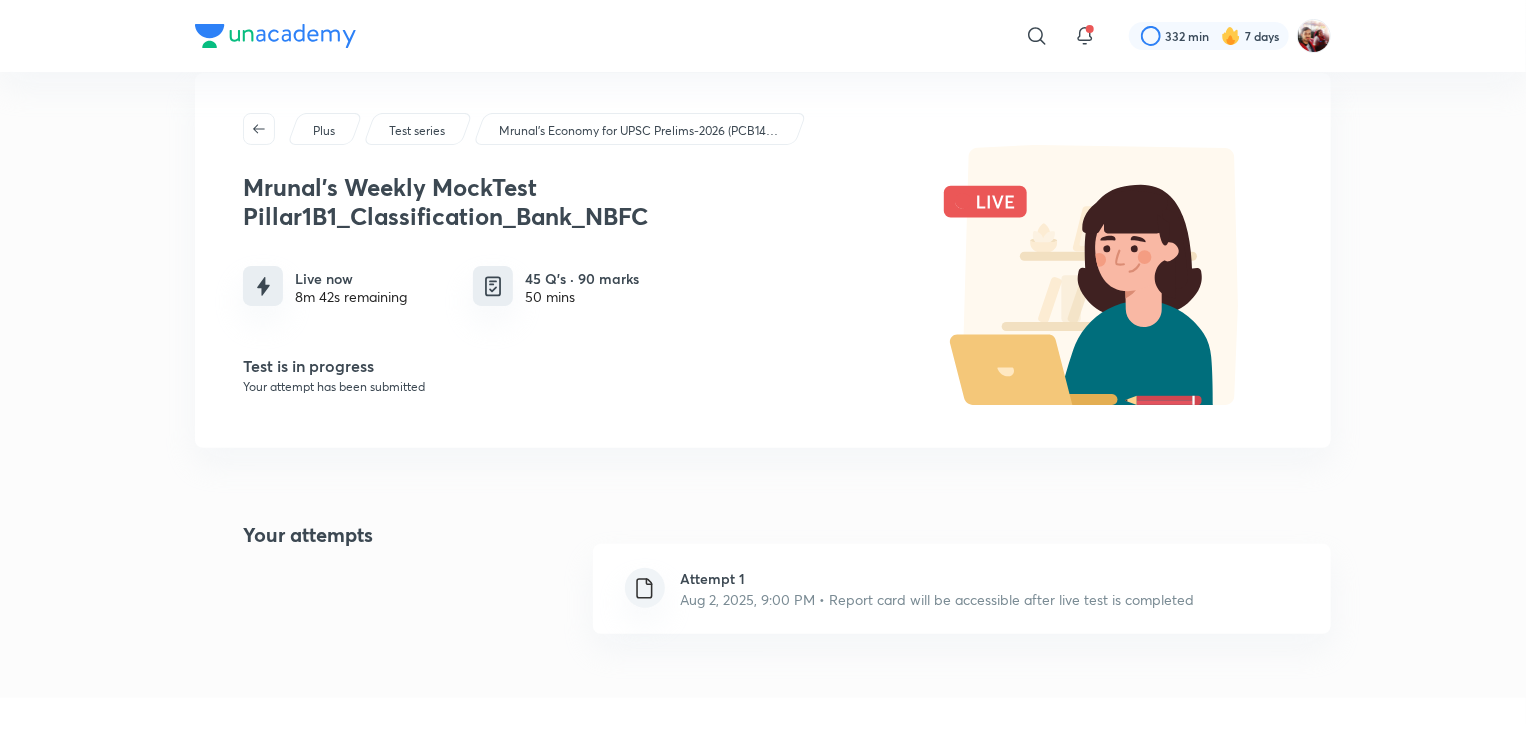 click on "Plus Test series [PERSON]’s Economy for UPSC Prelims-2026 (PCB14-RAFTAAR) [PERSON]'s Weekly MockTest Pillar1B1_Classification_Bank_NBFC Live now 8m 42s remaining 45 Q’s · 90 marks 50 mins Test is in progress Your attempt has been submitted" at bounding box center (763, 260) 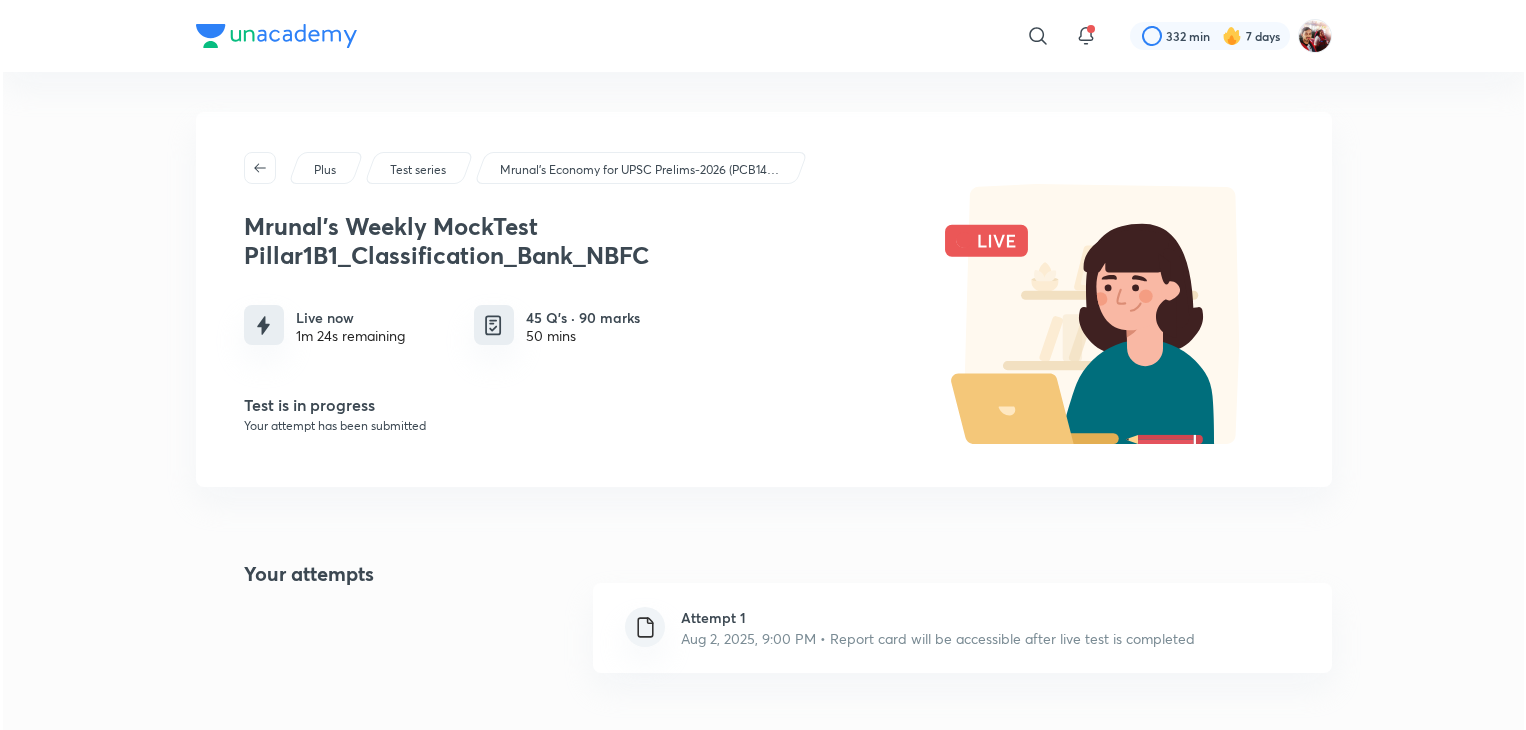 scroll, scrollTop: 39, scrollLeft: 0, axis: vertical 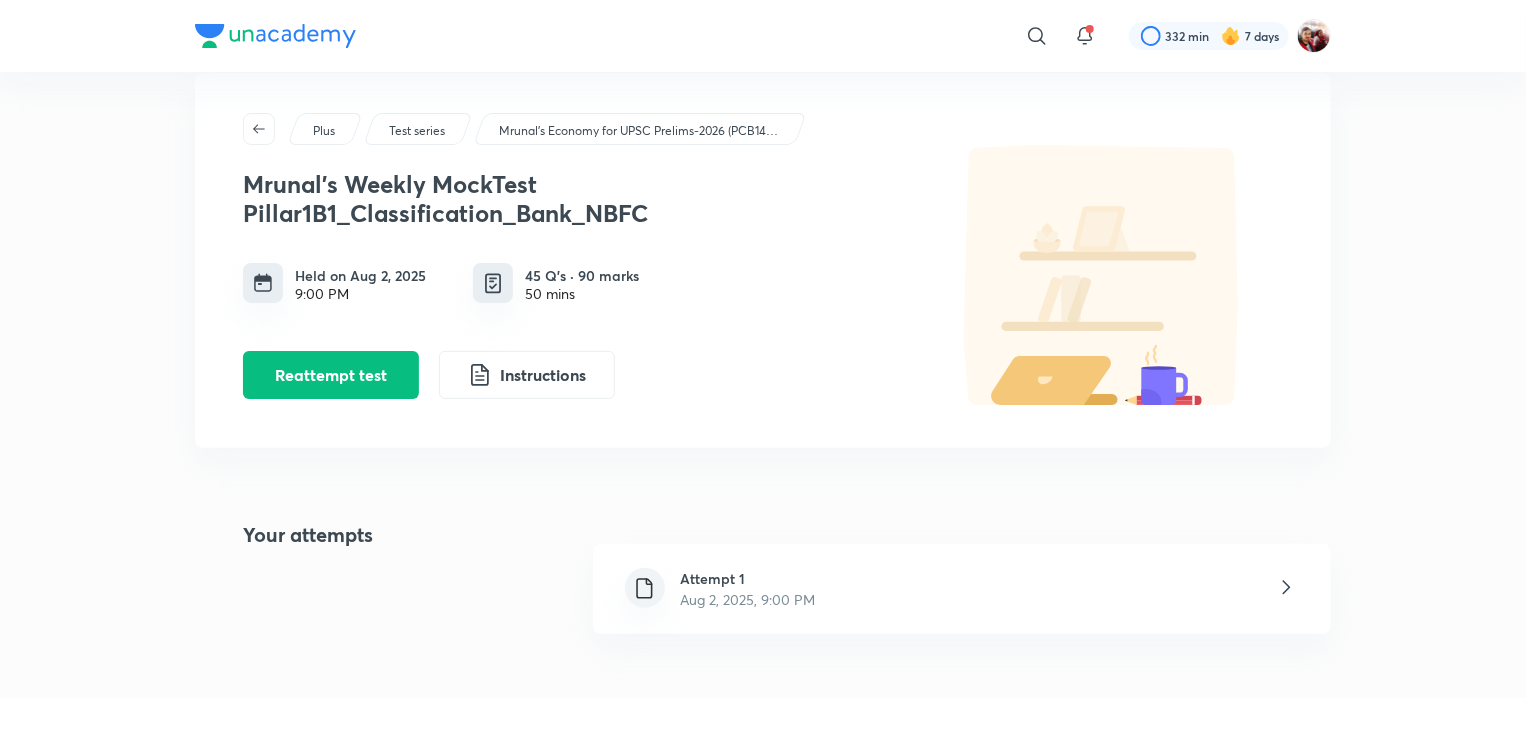 click on "Attempt 1 Aug 2, 2025, 9:00 PM" at bounding box center (962, 589) 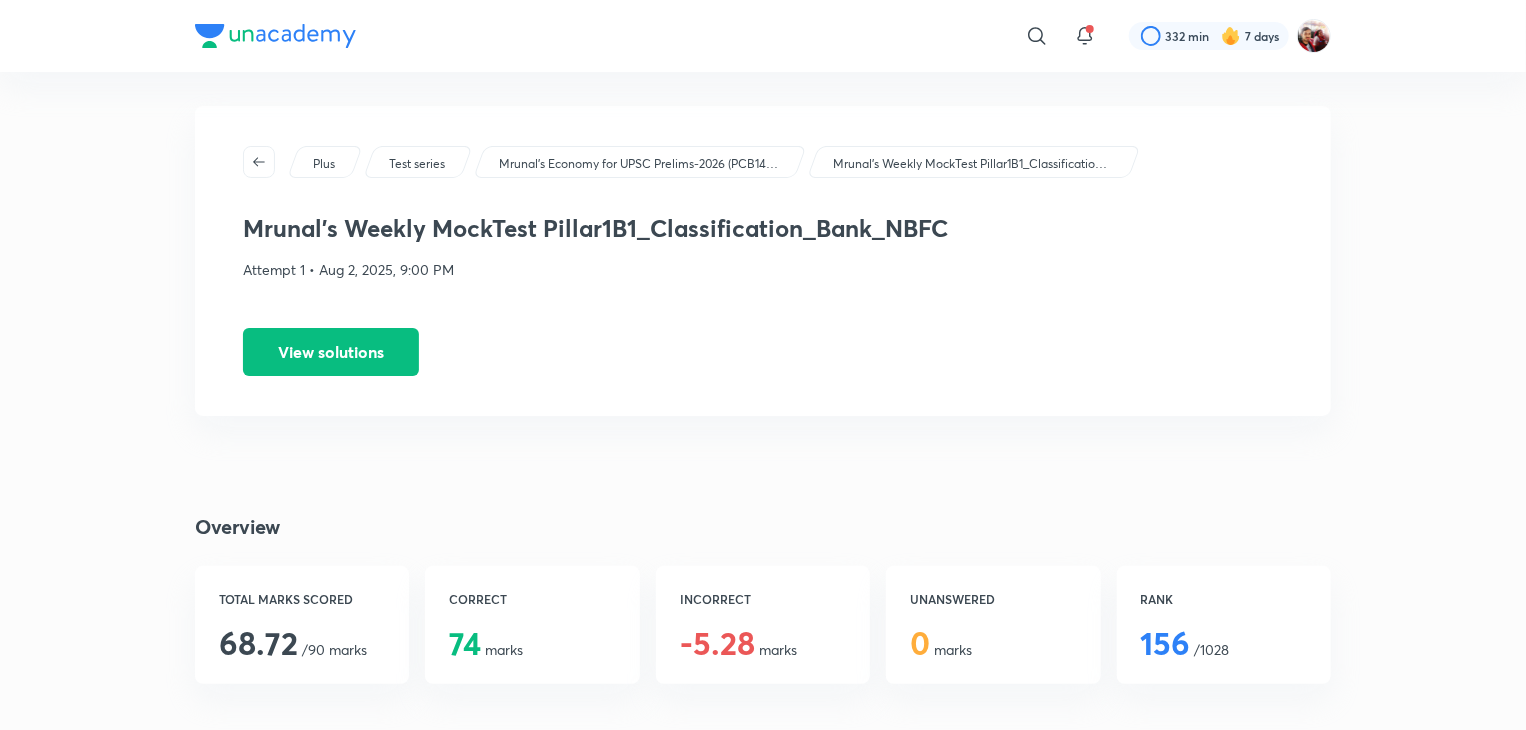 scroll, scrollTop: 0, scrollLeft: 0, axis: both 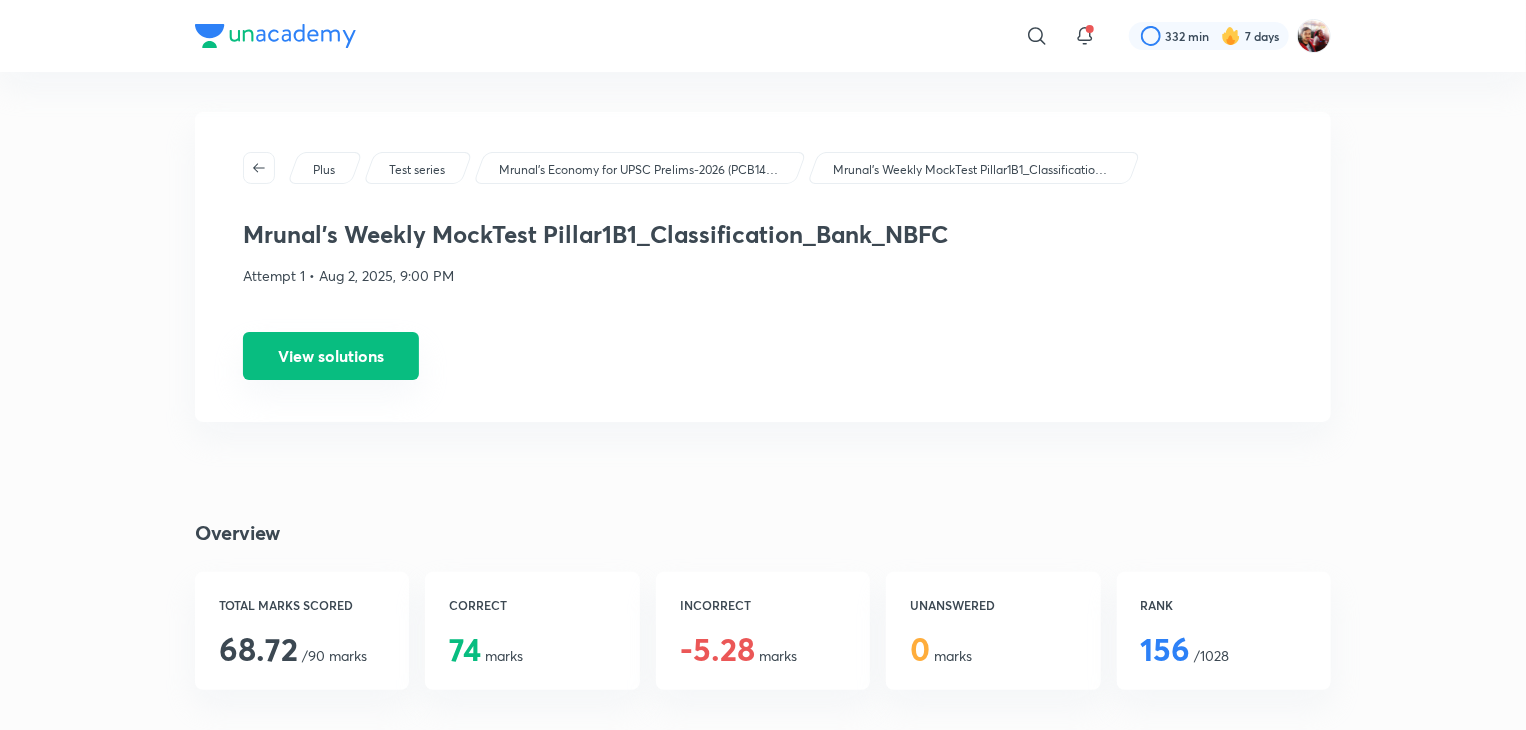 click on "View solutions" at bounding box center [331, 356] 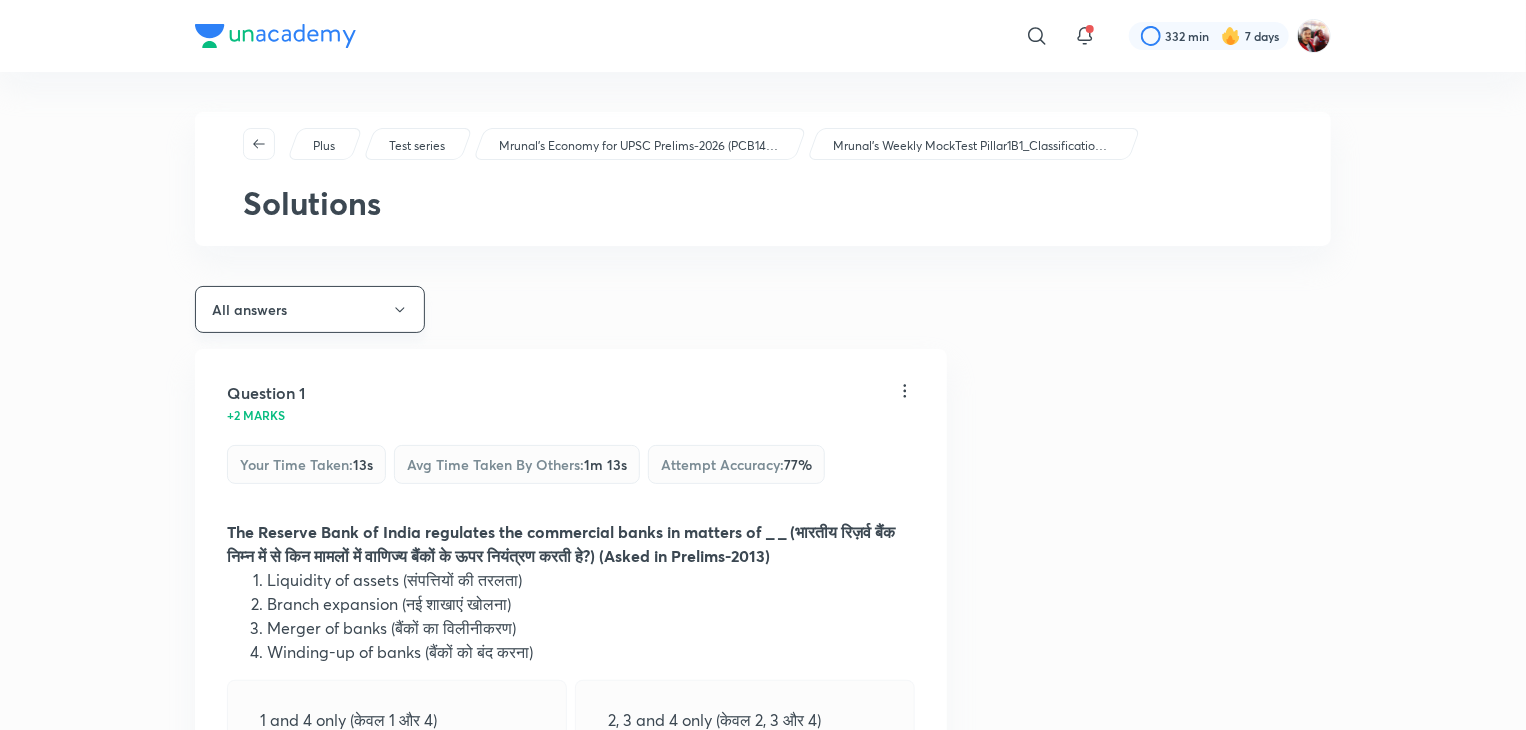 click on "All answers" at bounding box center (310, 309) 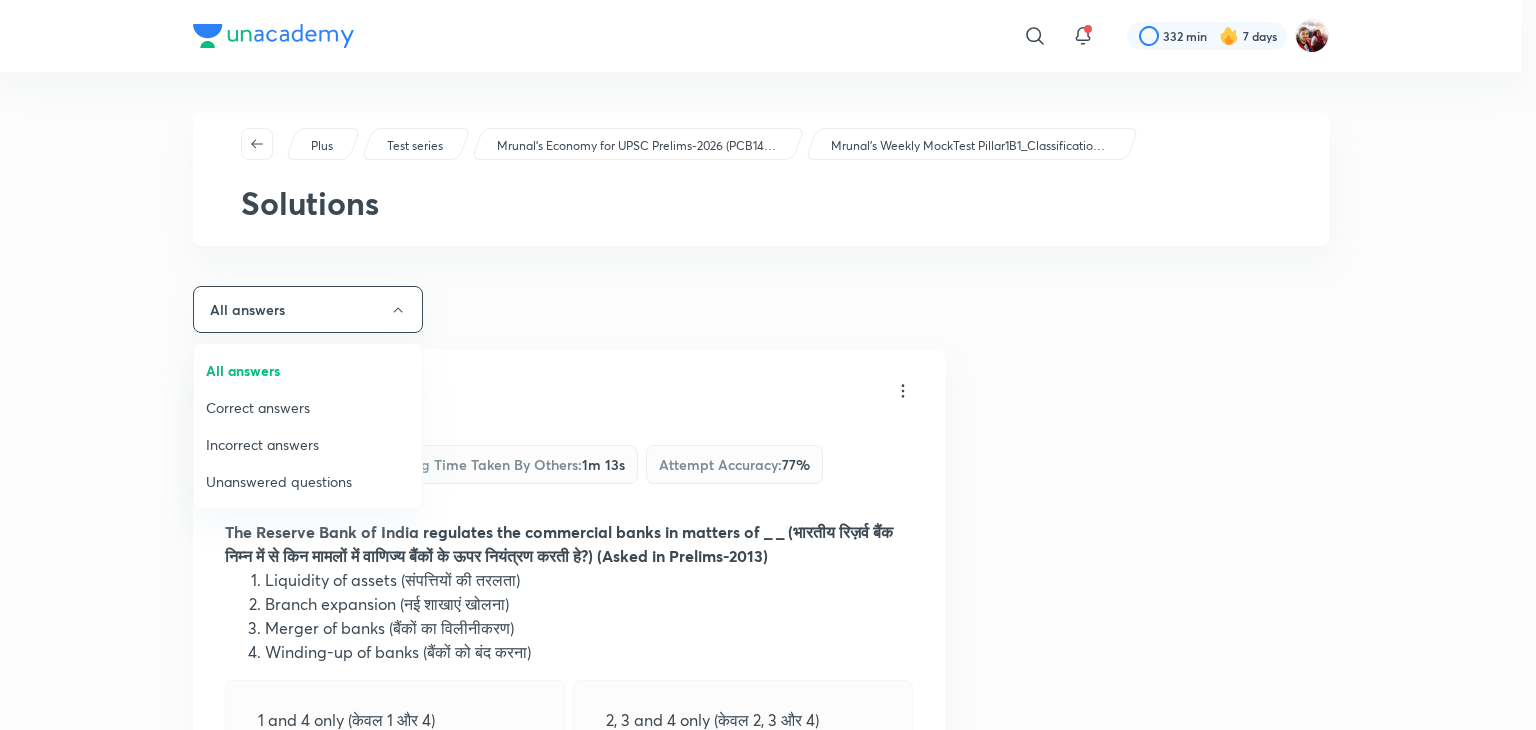 click on "Incorrect answers" at bounding box center [308, 444] 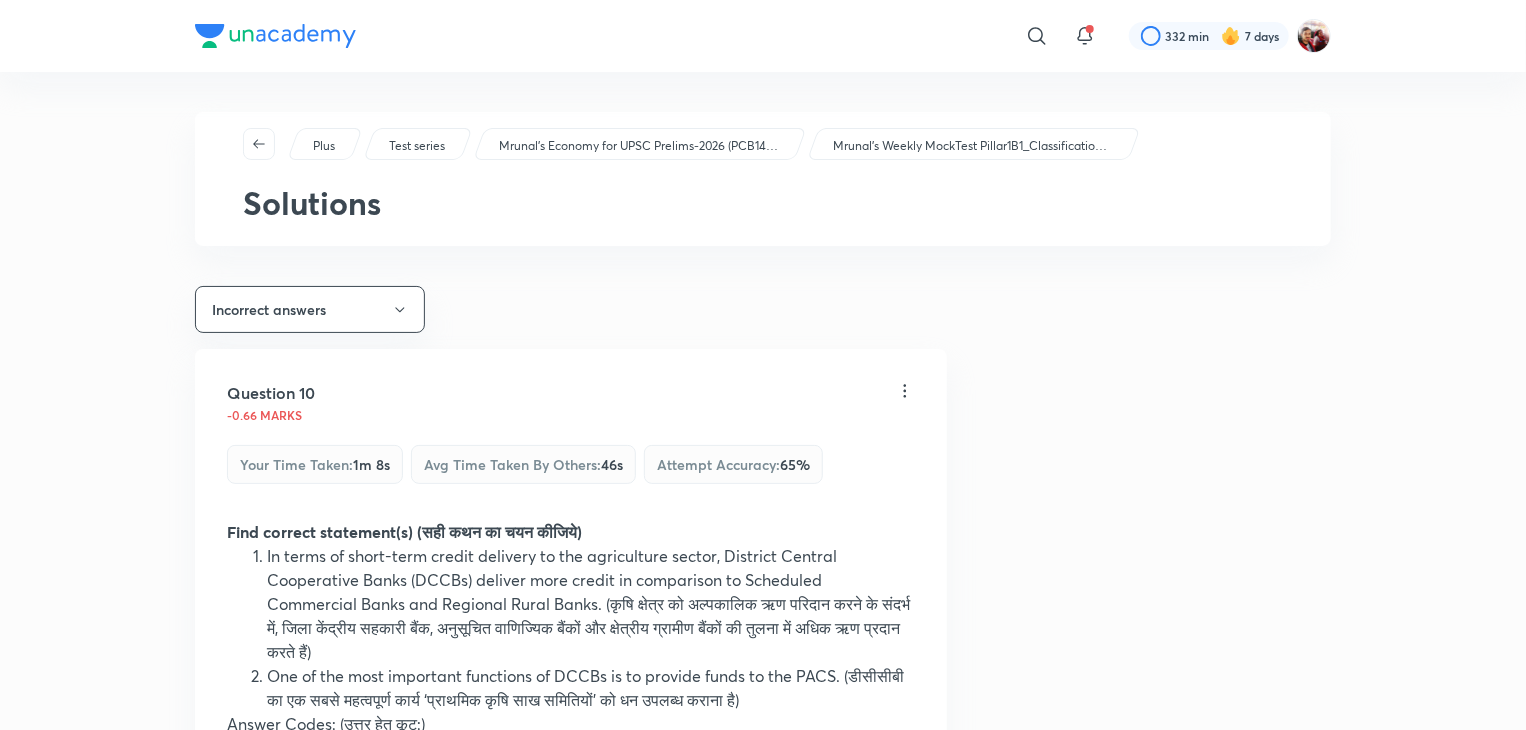 type 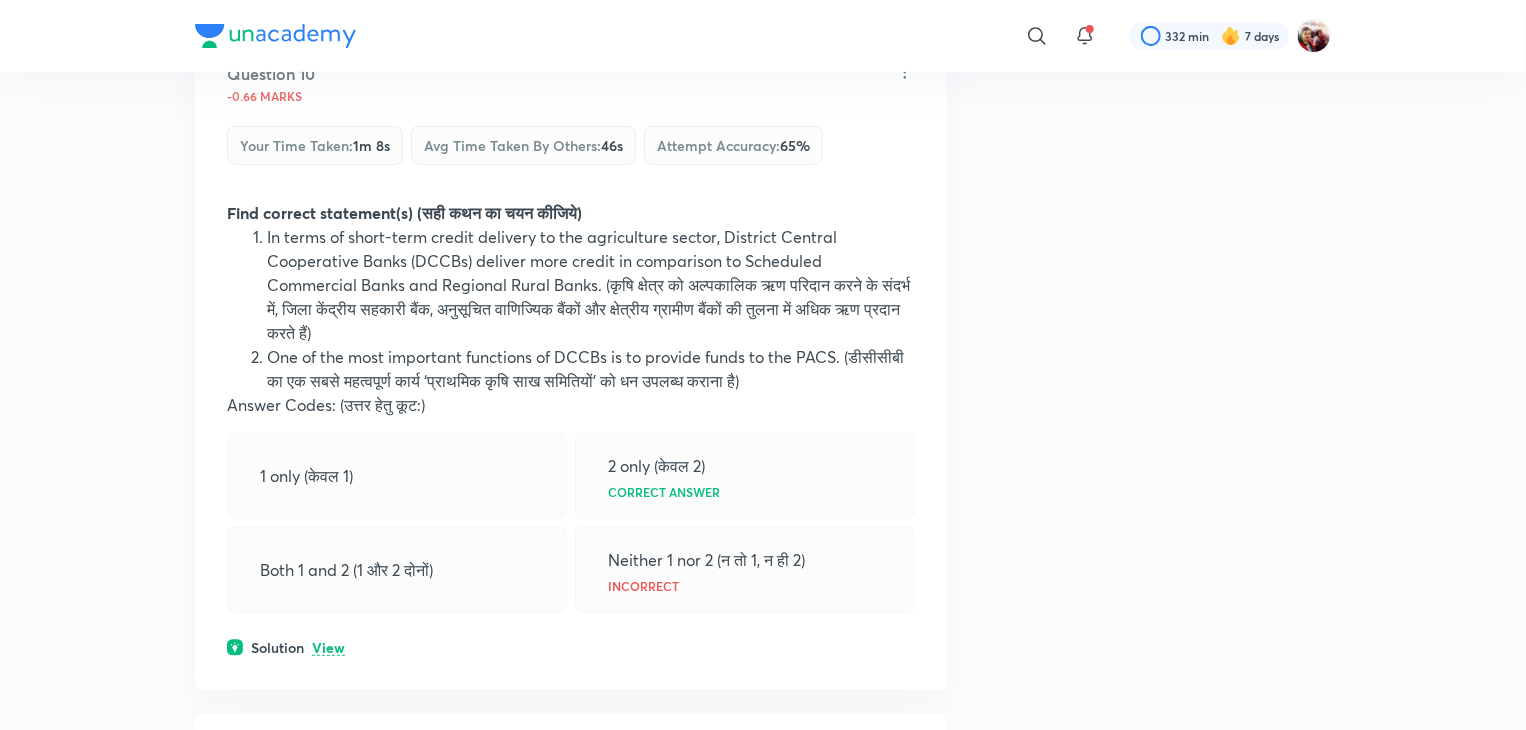 scroll, scrollTop: 320, scrollLeft: 0, axis: vertical 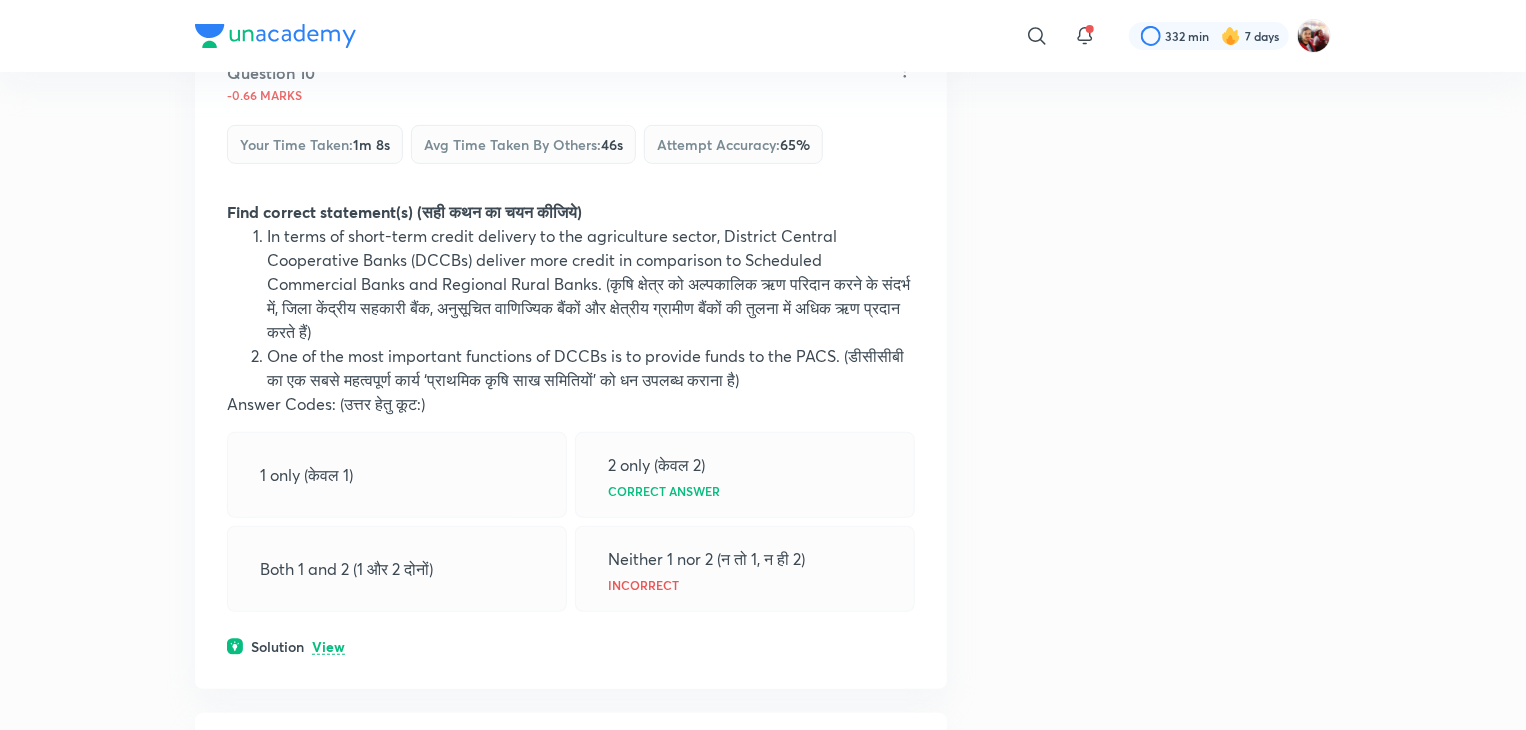 click on "View" at bounding box center (328, 647) 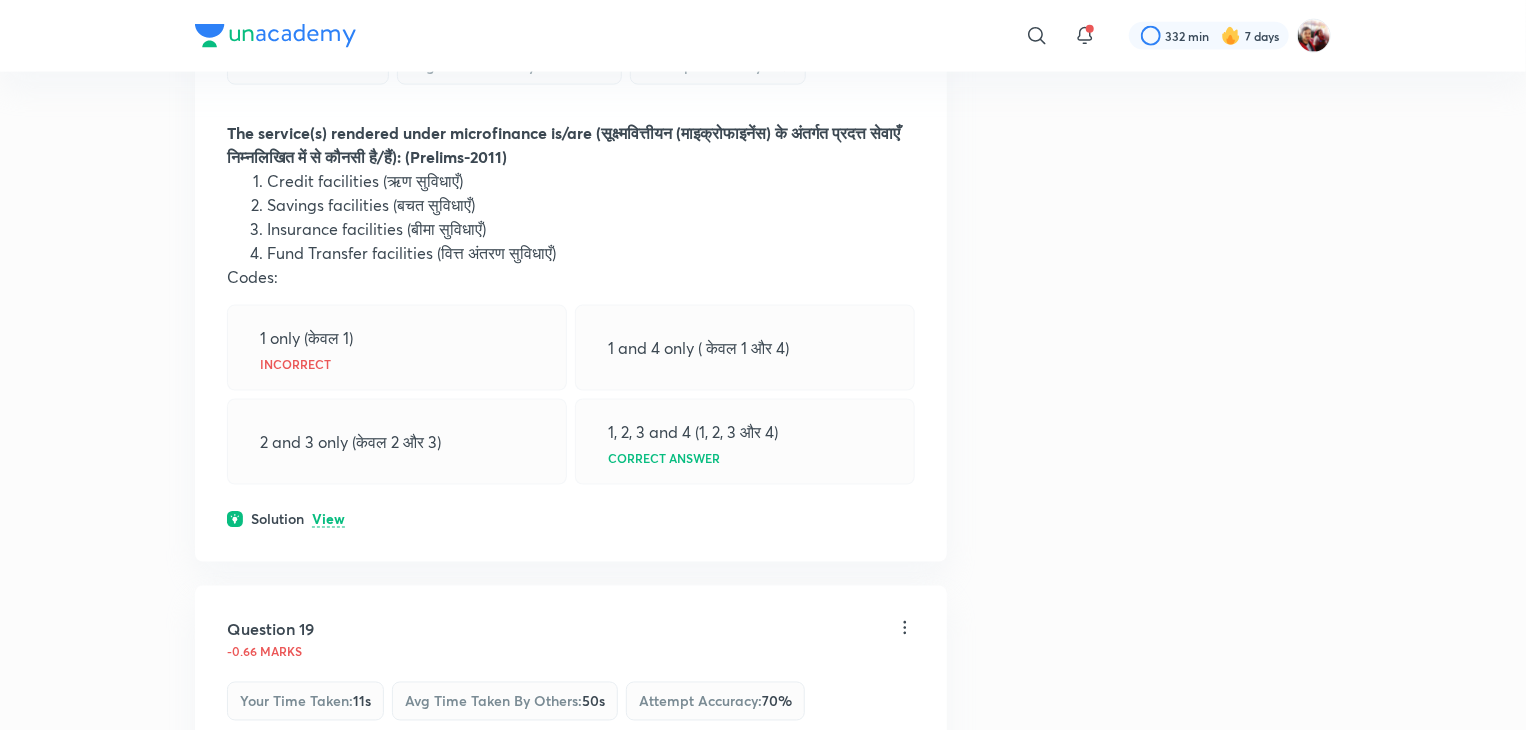 scroll, scrollTop: 1400, scrollLeft: 0, axis: vertical 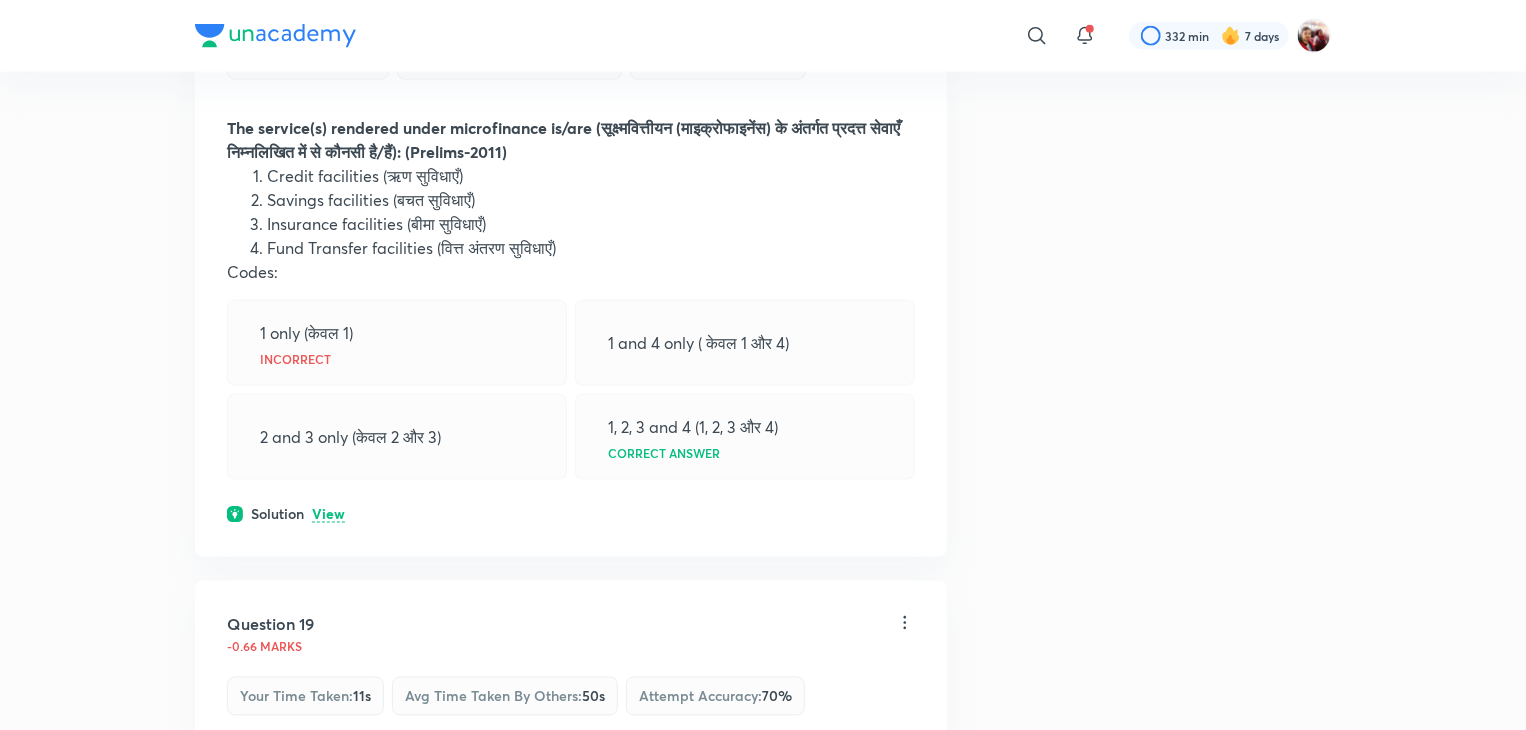 click on "View" at bounding box center [328, 515] 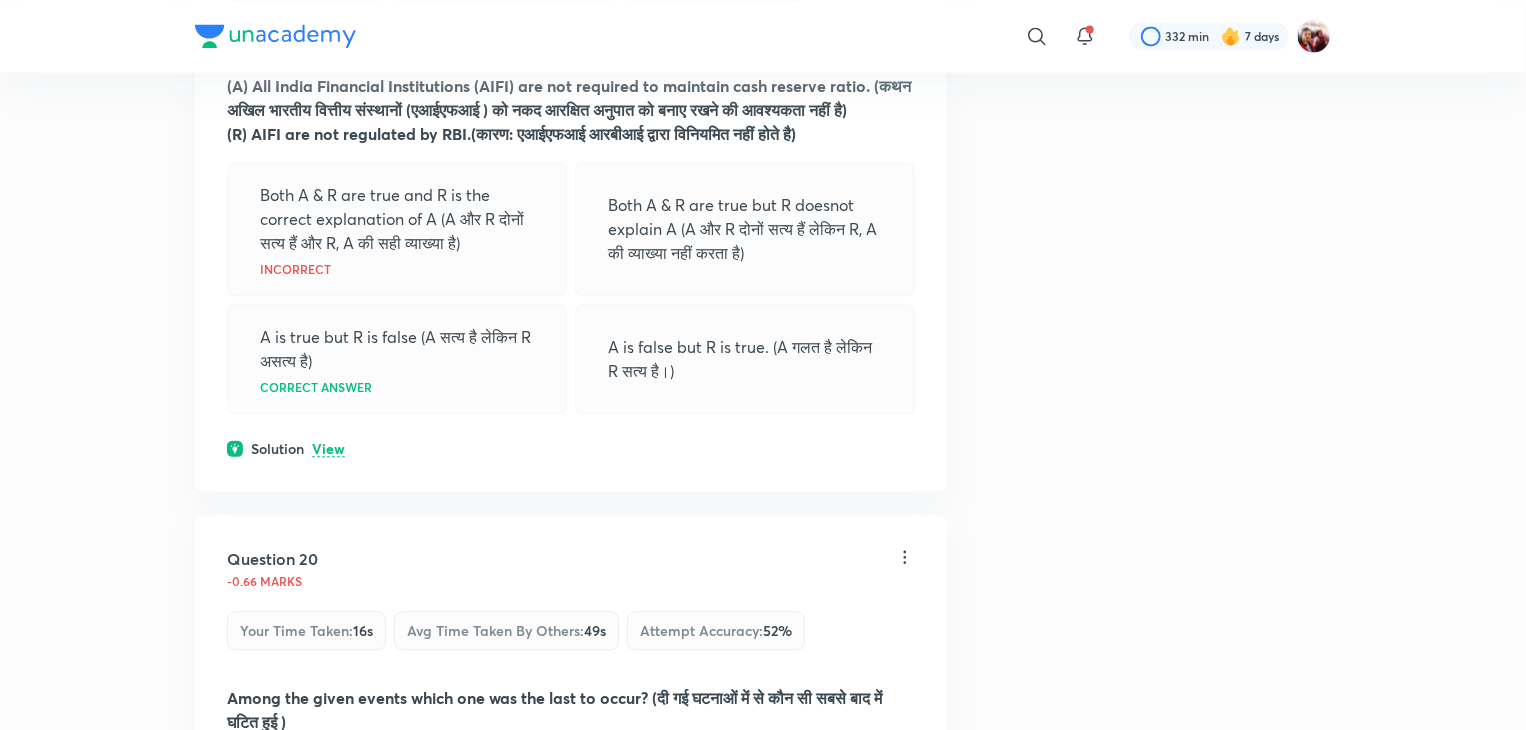 scroll, scrollTop: 2200, scrollLeft: 0, axis: vertical 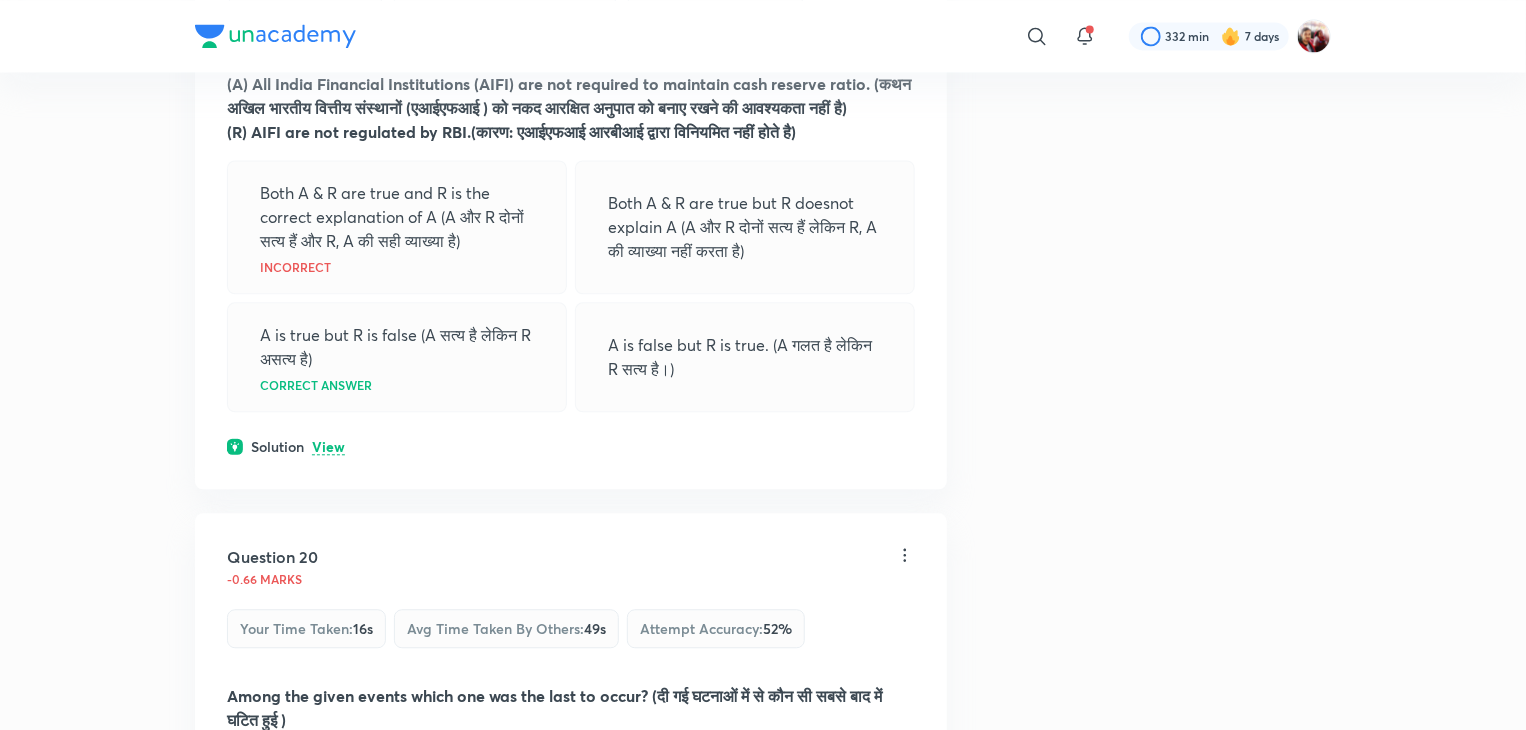 click on "View" at bounding box center [328, 447] 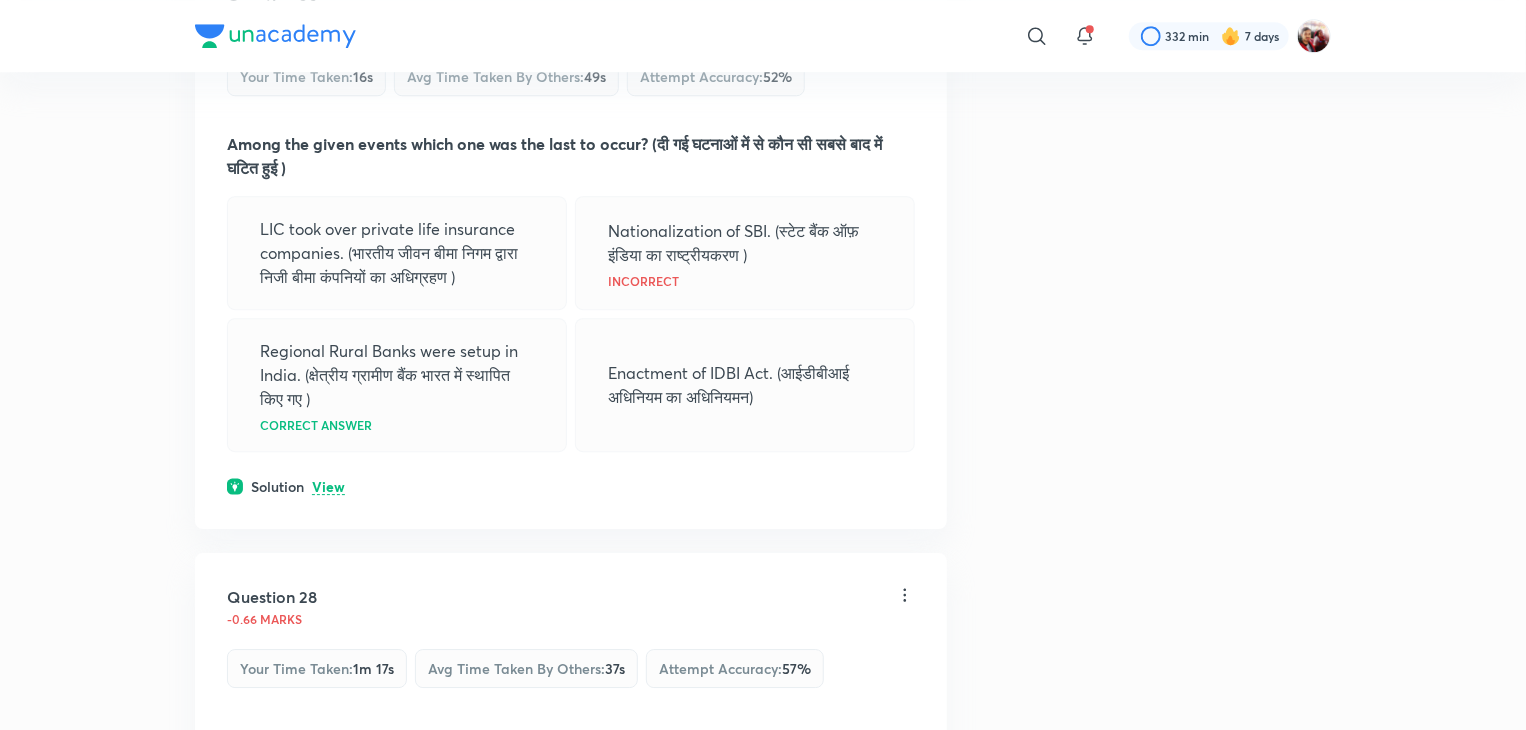 scroll, scrollTop: 2960, scrollLeft: 0, axis: vertical 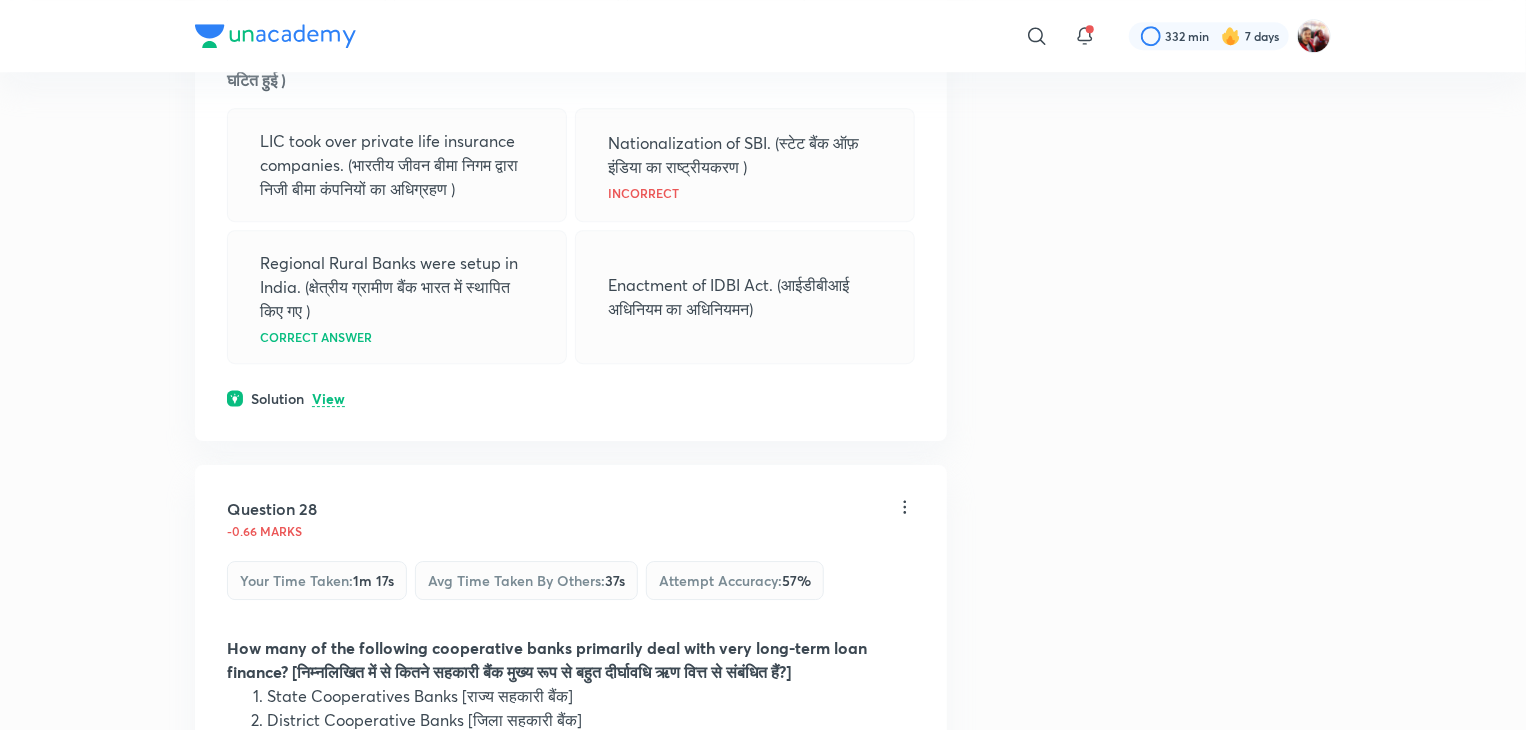 click on "View" at bounding box center (328, 399) 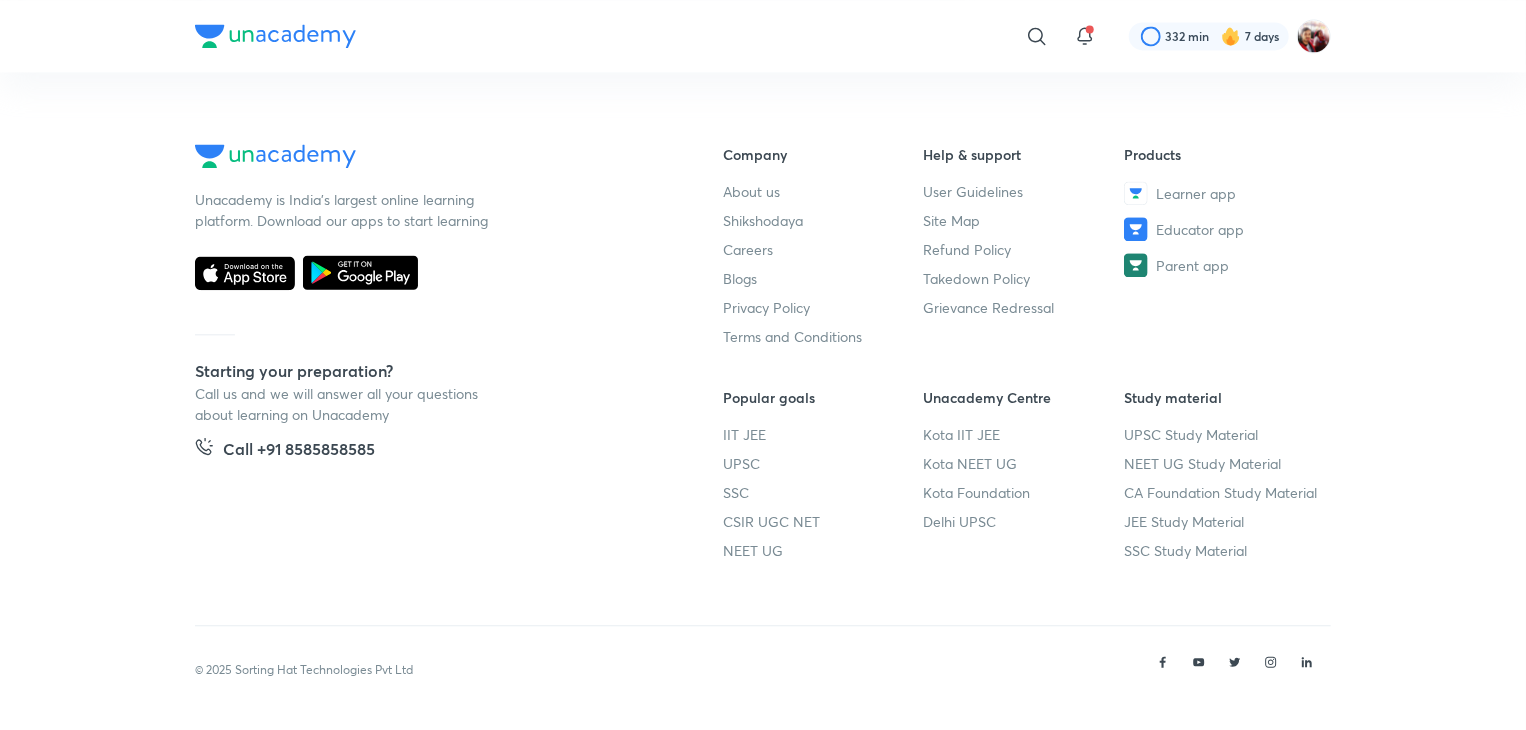 scroll, scrollTop: 6078, scrollLeft: 0, axis: vertical 